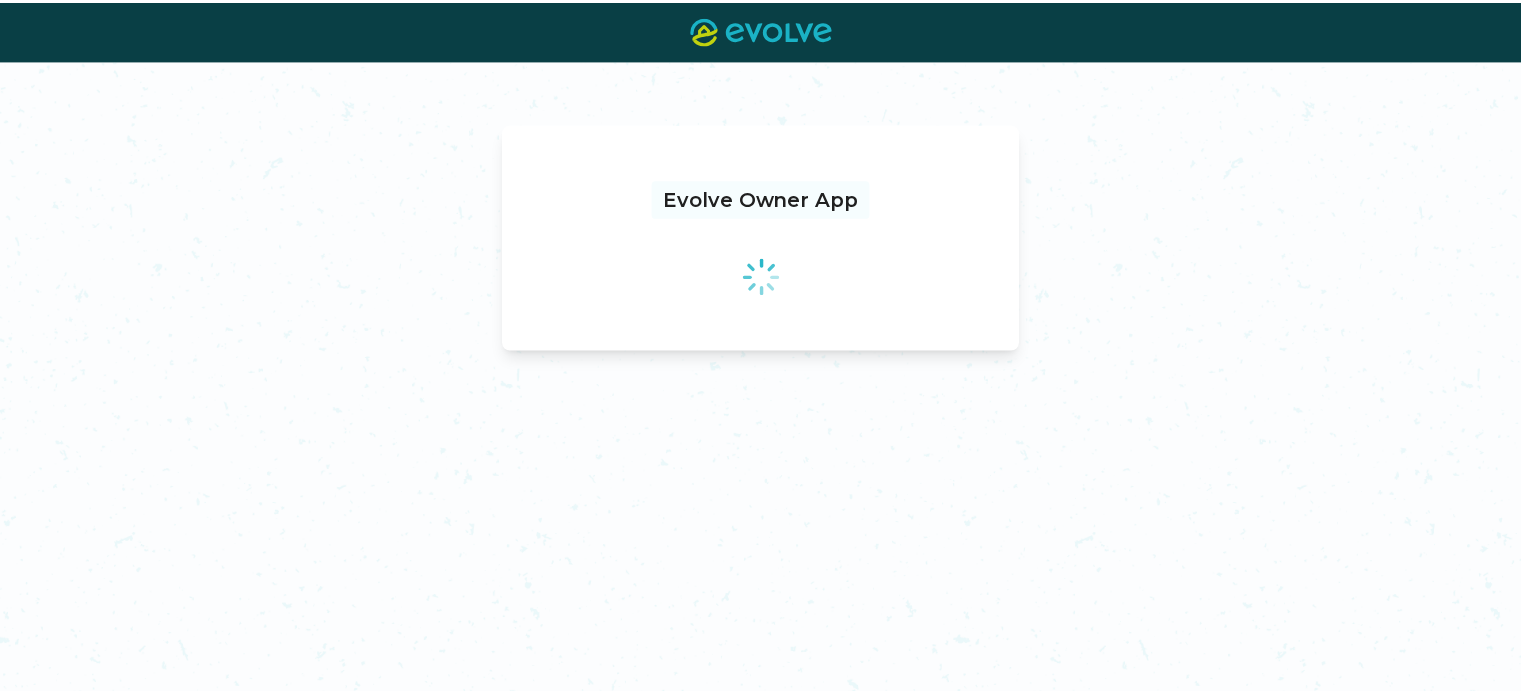 scroll, scrollTop: 0, scrollLeft: 0, axis: both 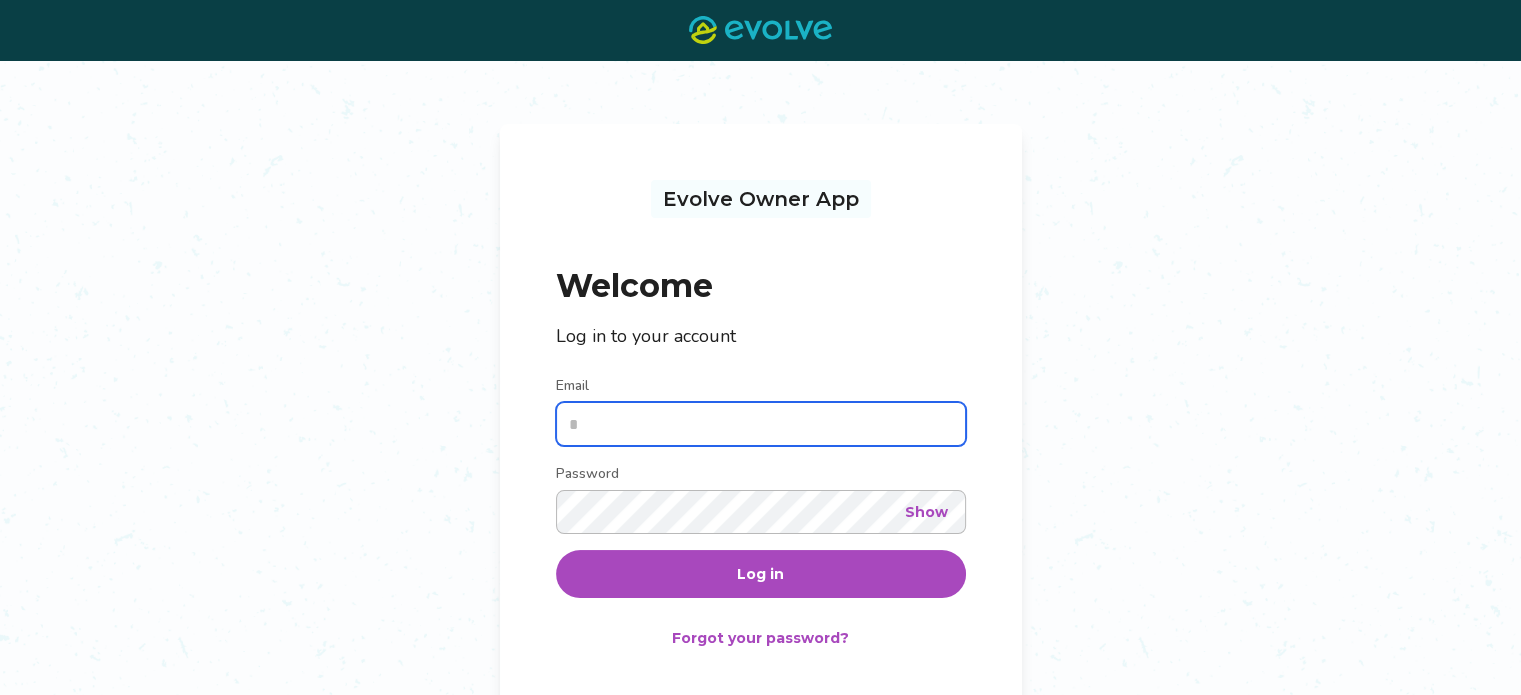click on "Email" at bounding box center [761, 424] 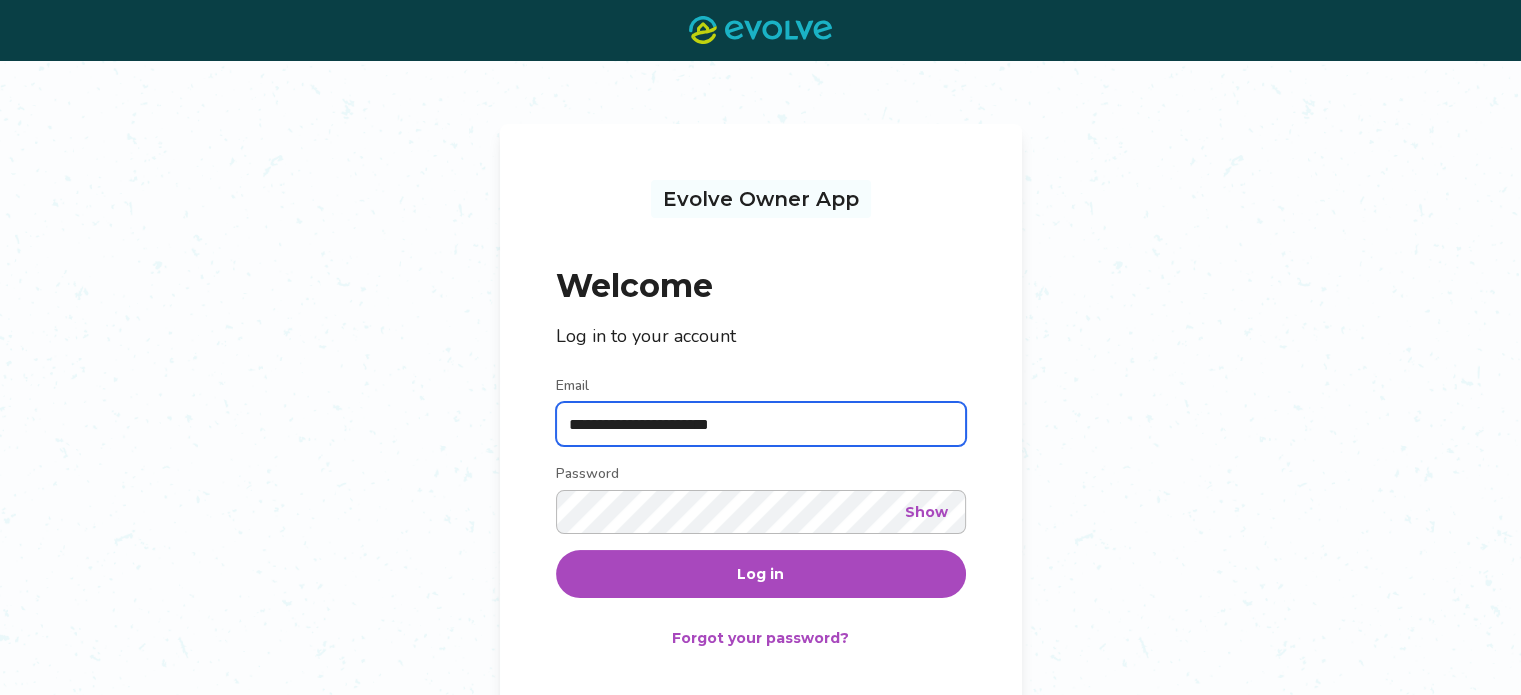 type on "**********" 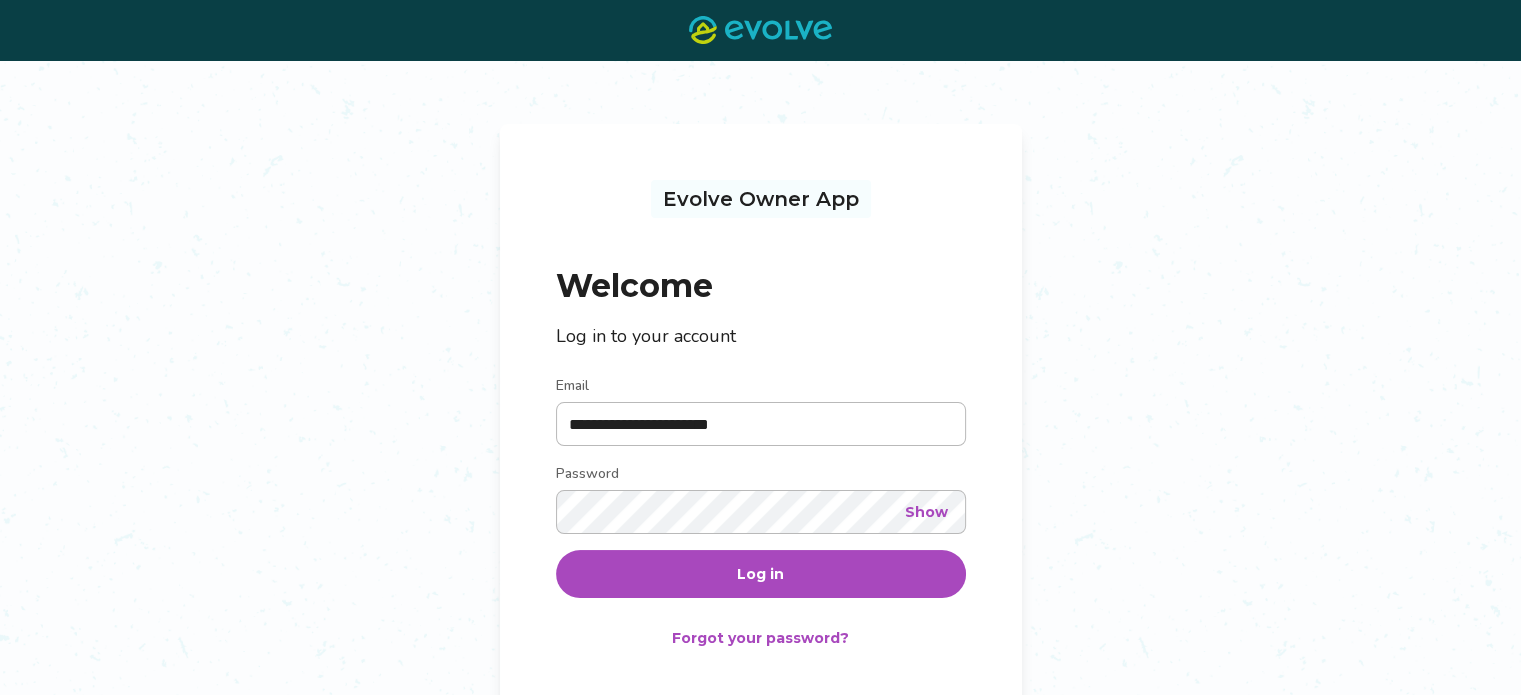 click on "Log in" at bounding box center (761, 574) 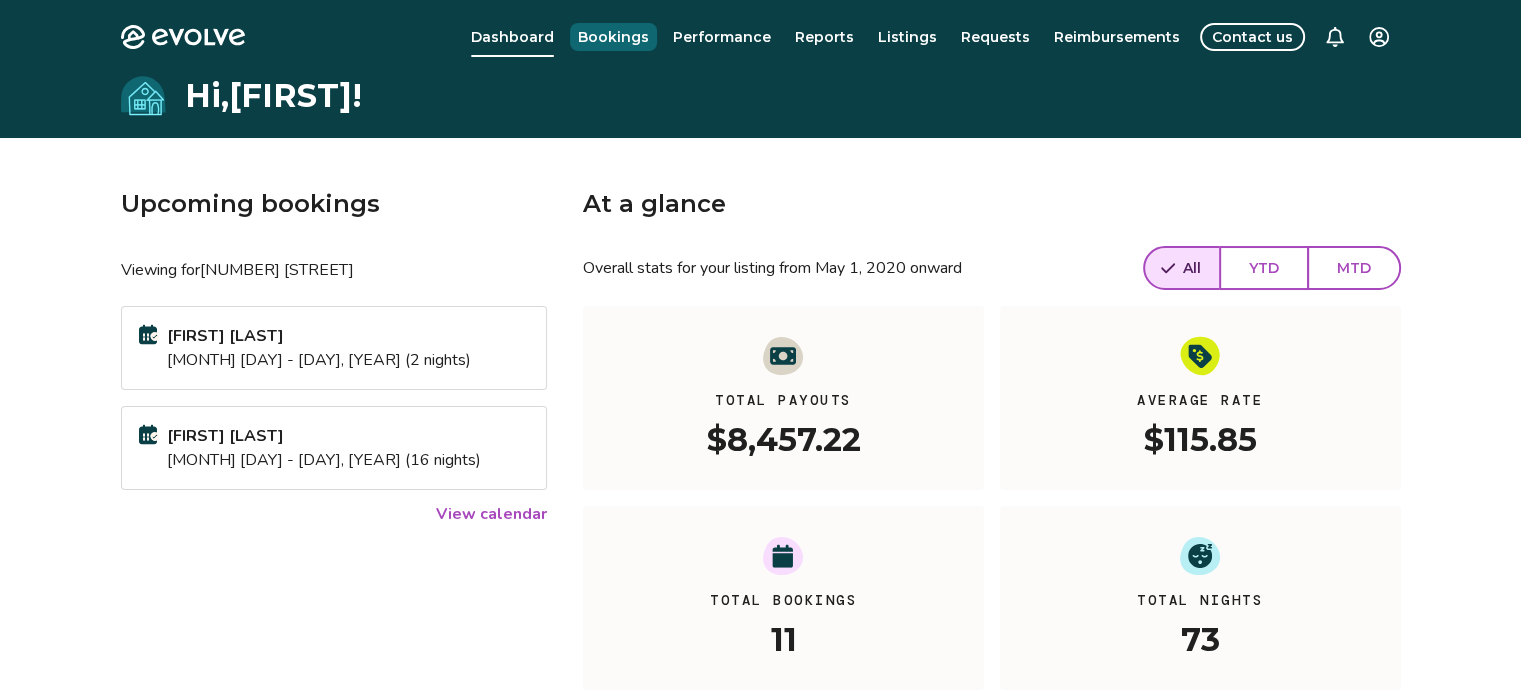 click on "Bookings" at bounding box center [613, 37] 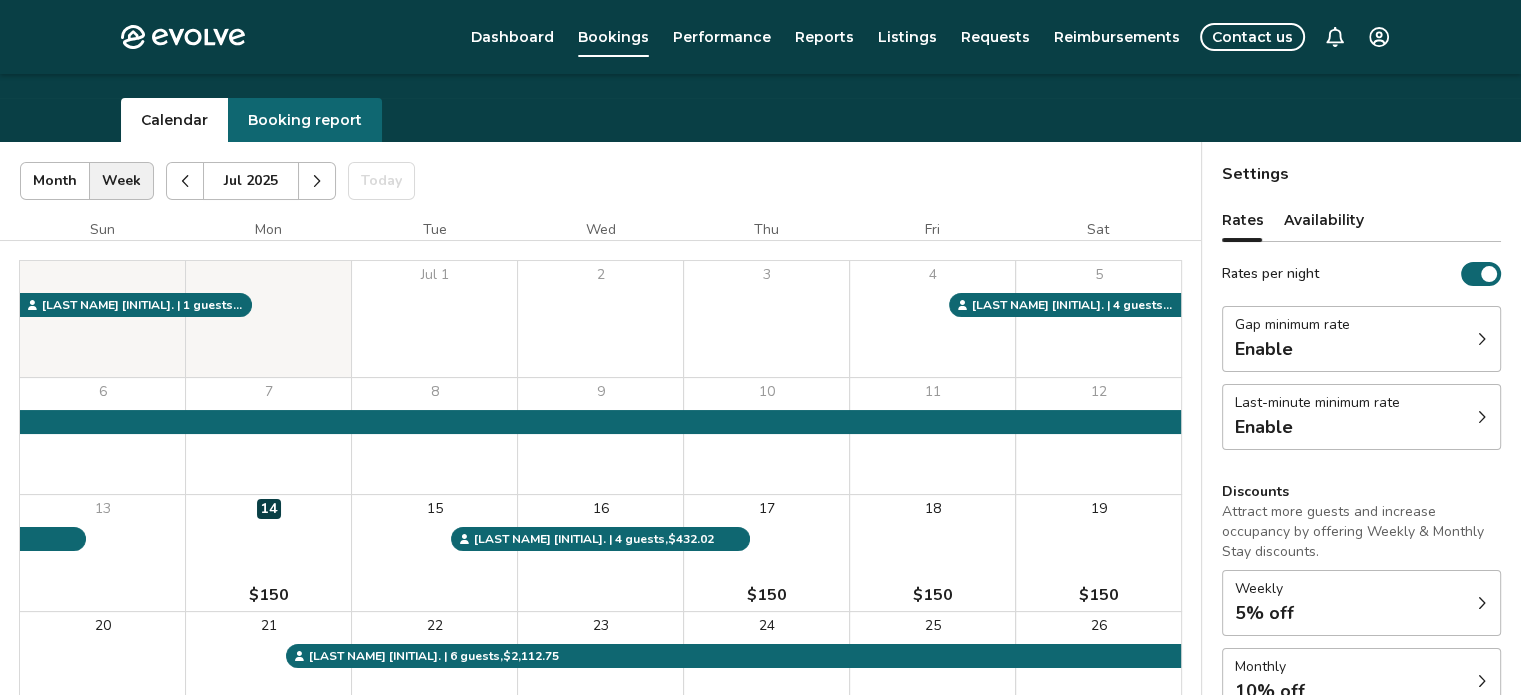 scroll, scrollTop: 80, scrollLeft: 0, axis: vertical 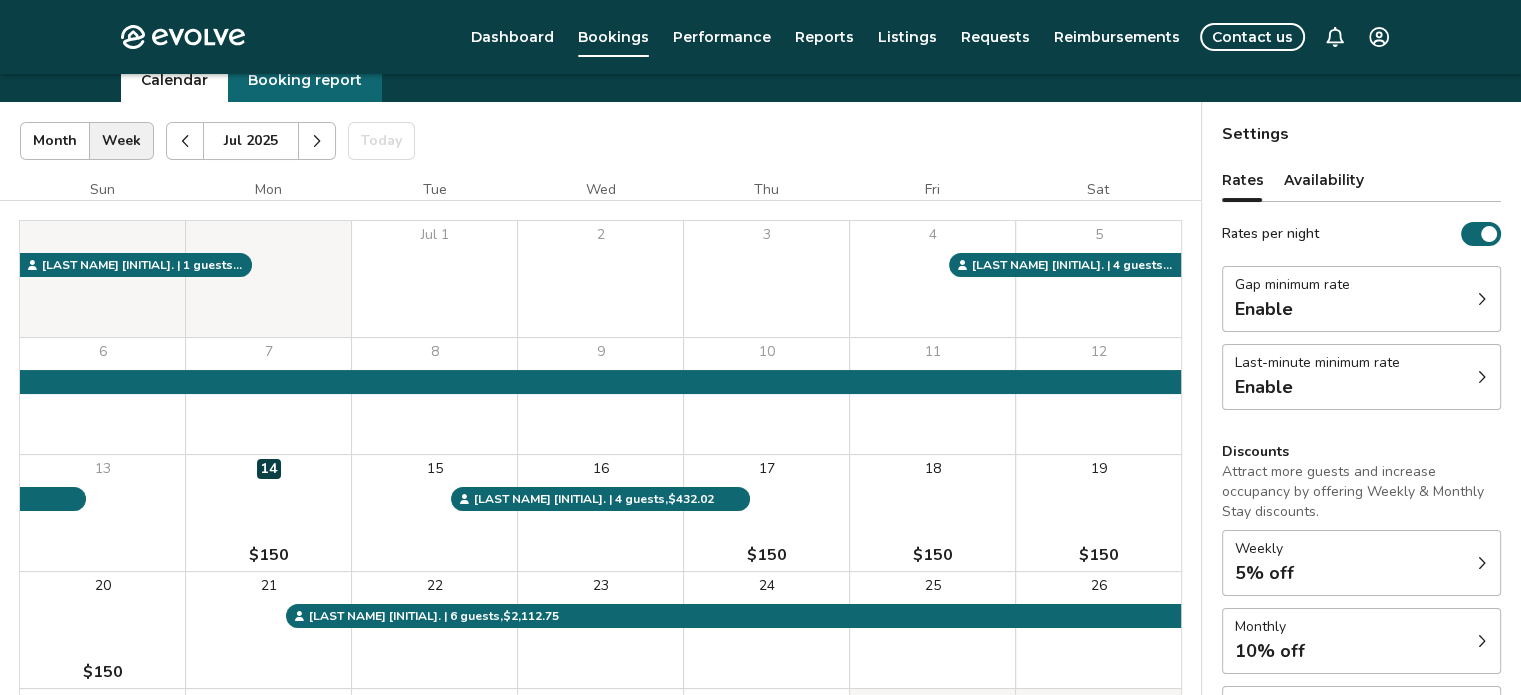 click on "14 $150" at bounding box center [268, 513] 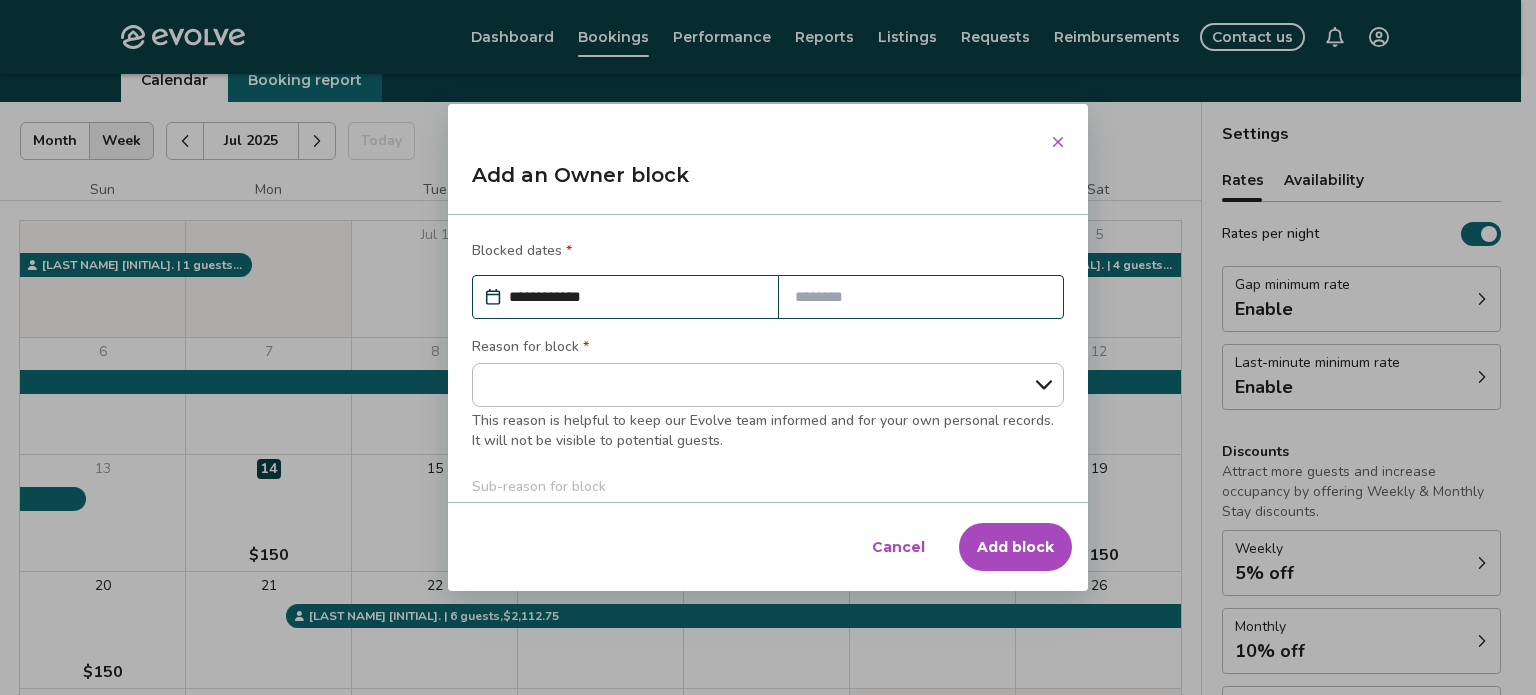 click at bounding box center (1058, 142) 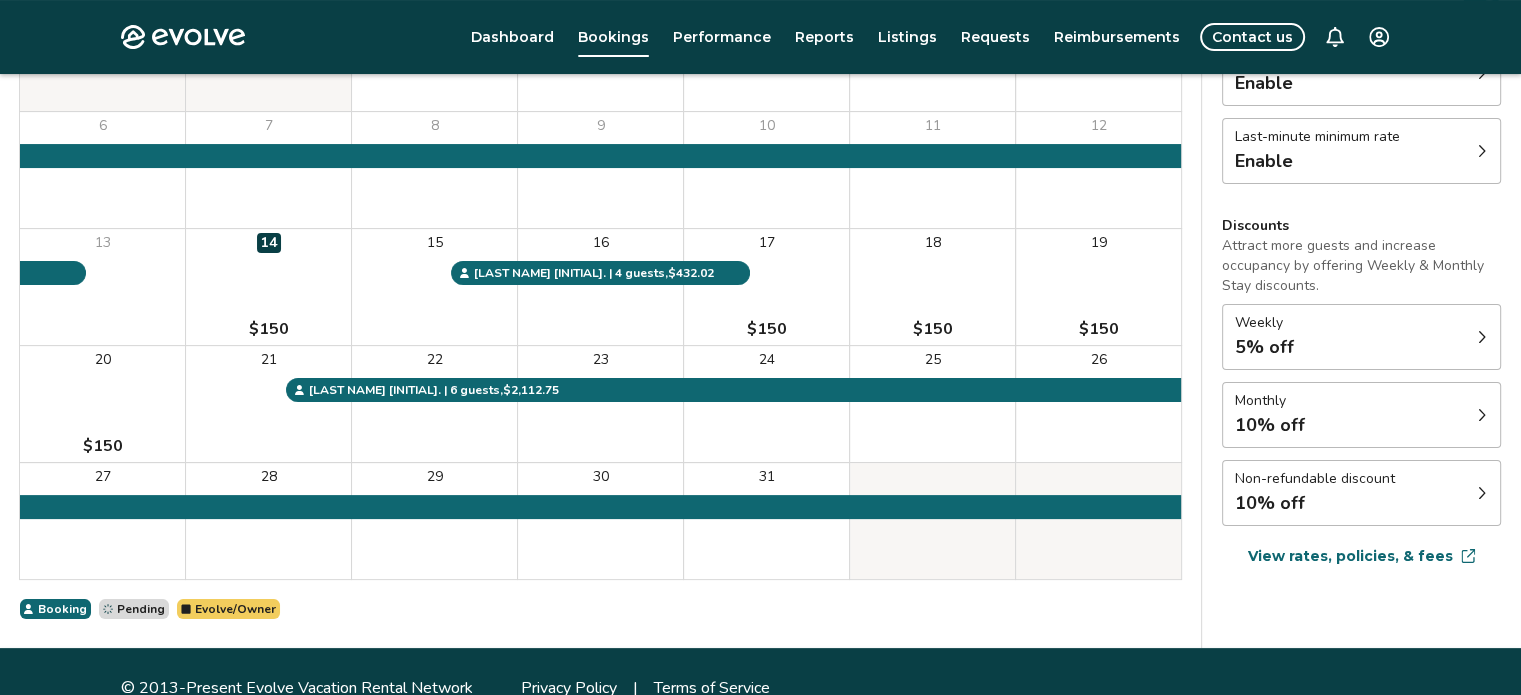 scroll, scrollTop: 332, scrollLeft: 0, axis: vertical 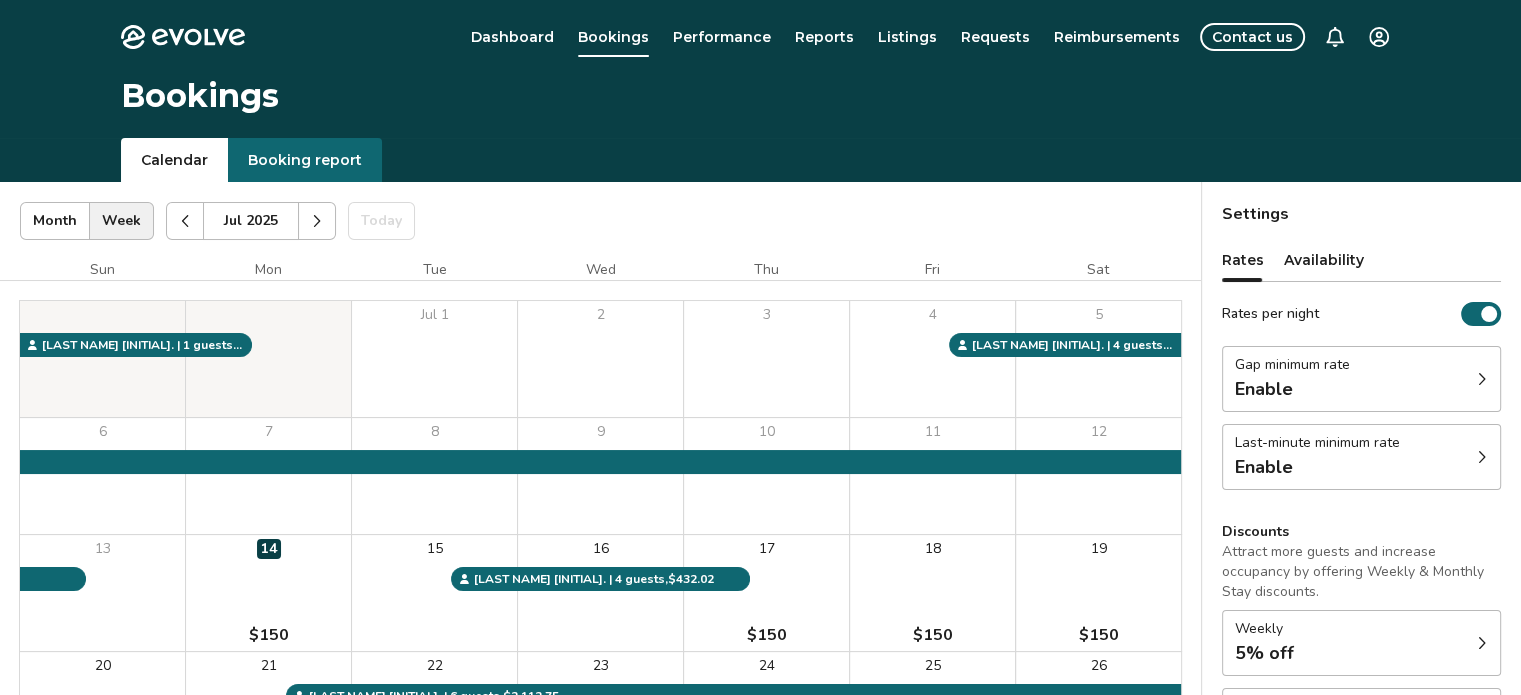 click at bounding box center (317, 221) 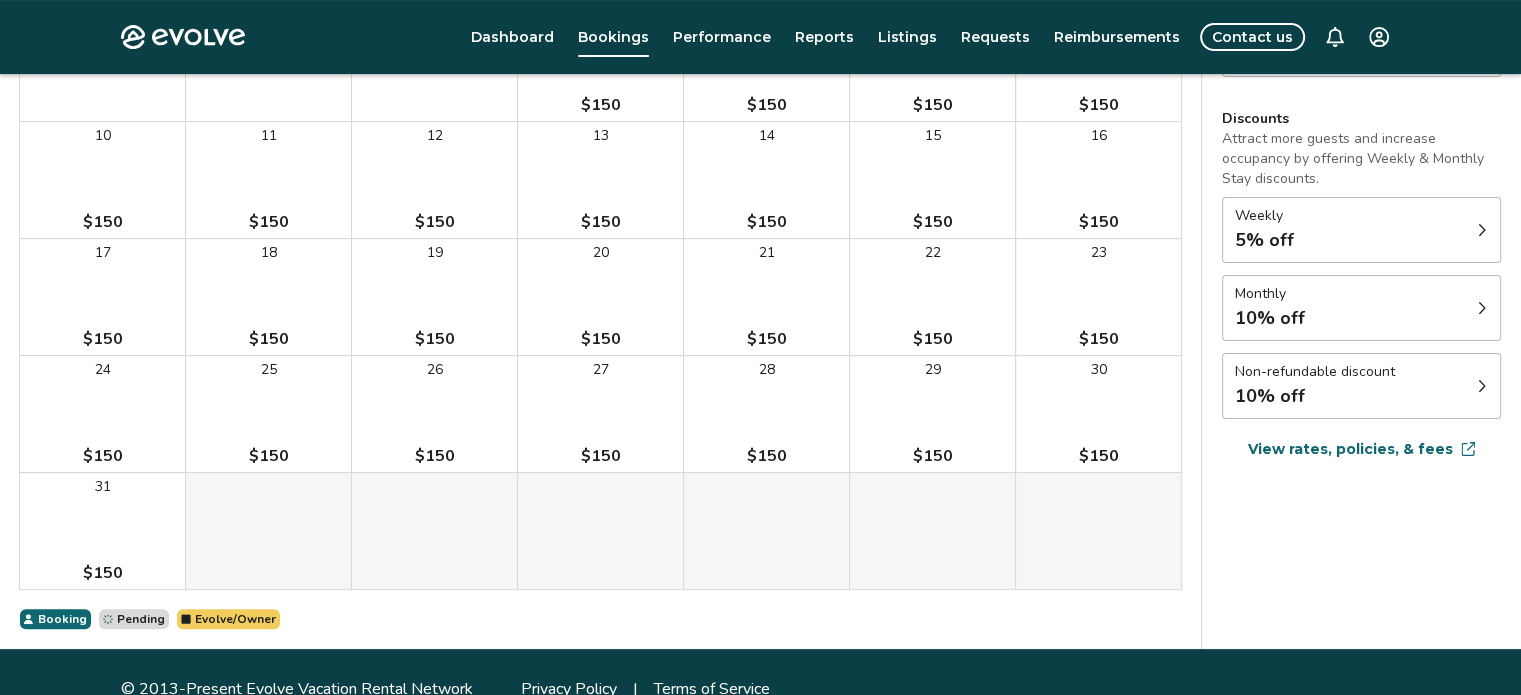 scroll, scrollTop: 426, scrollLeft: 0, axis: vertical 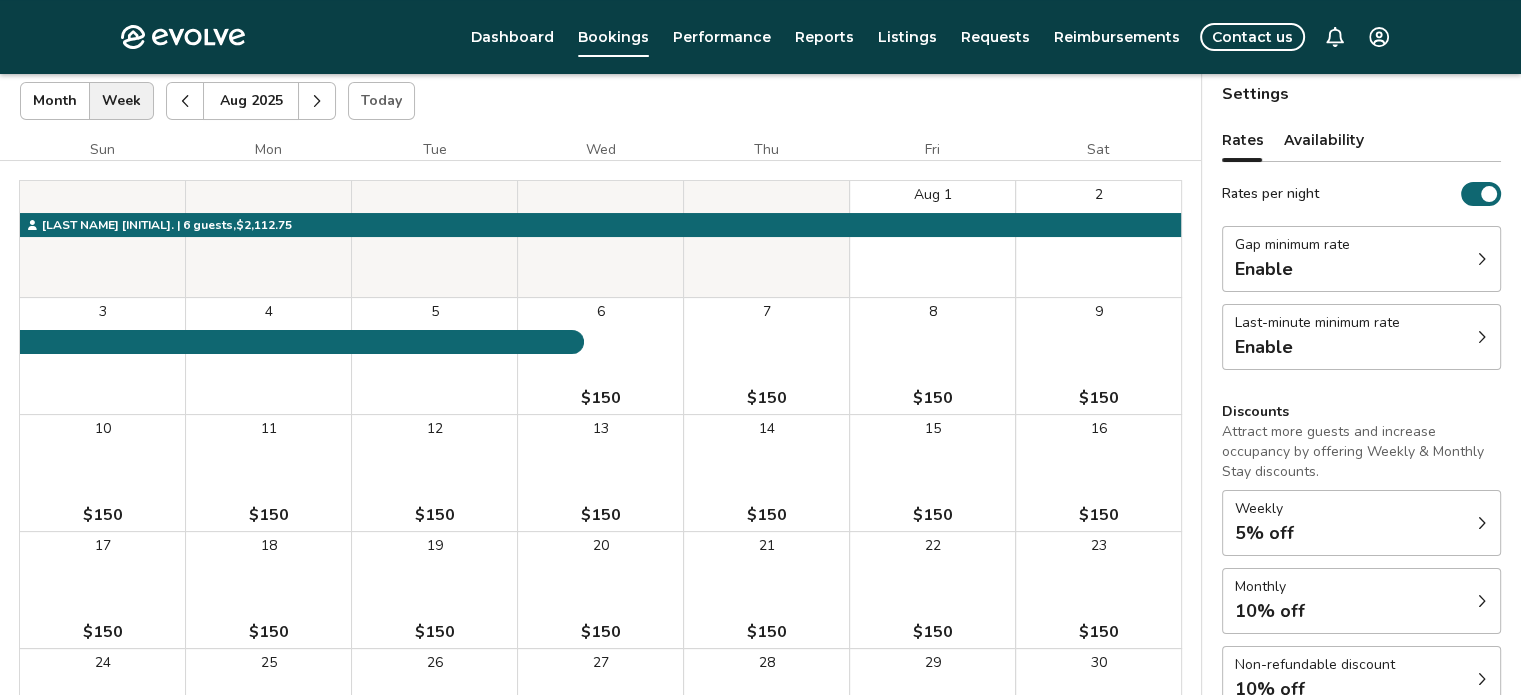 click on "Contact us" at bounding box center [1252, 37] 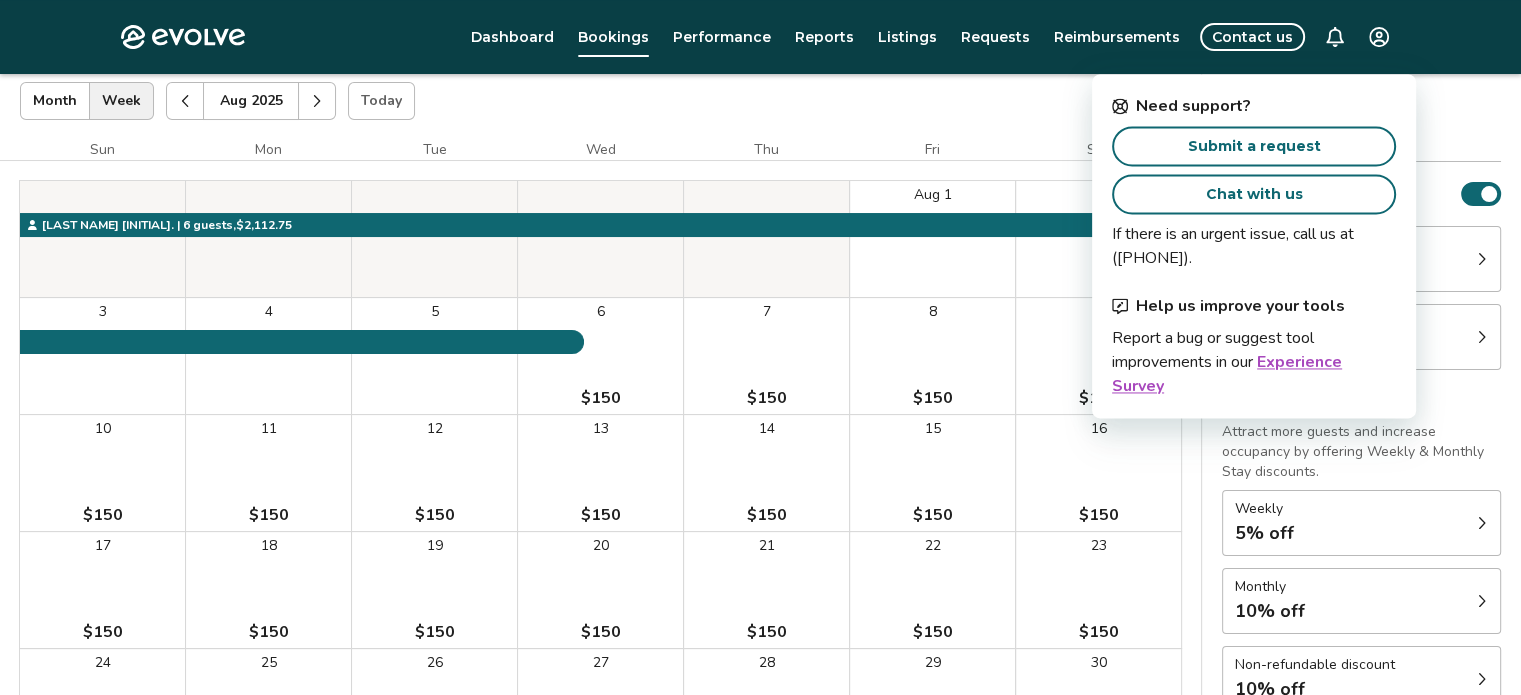 click on "Chat with us" at bounding box center [1254, 194] 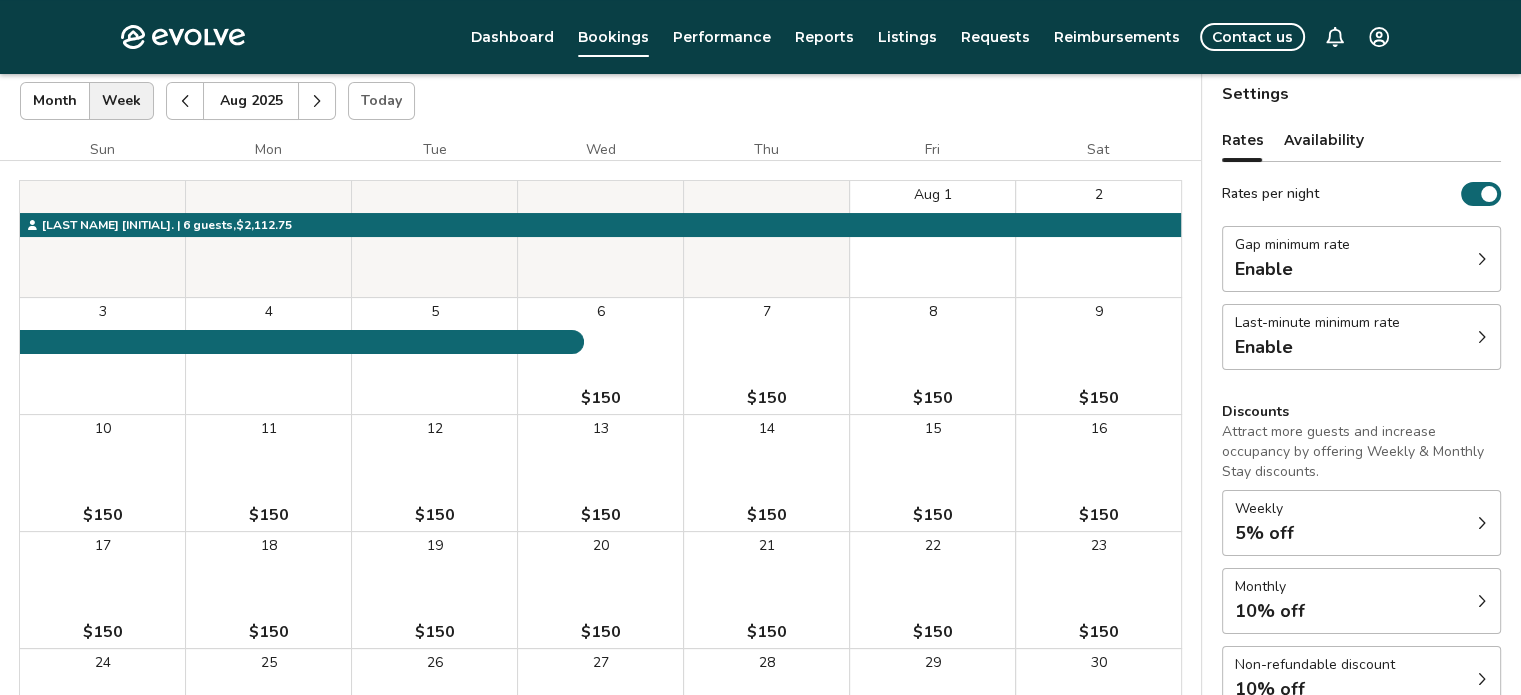 click on "Contact us" at bounding box center [1252, 37] 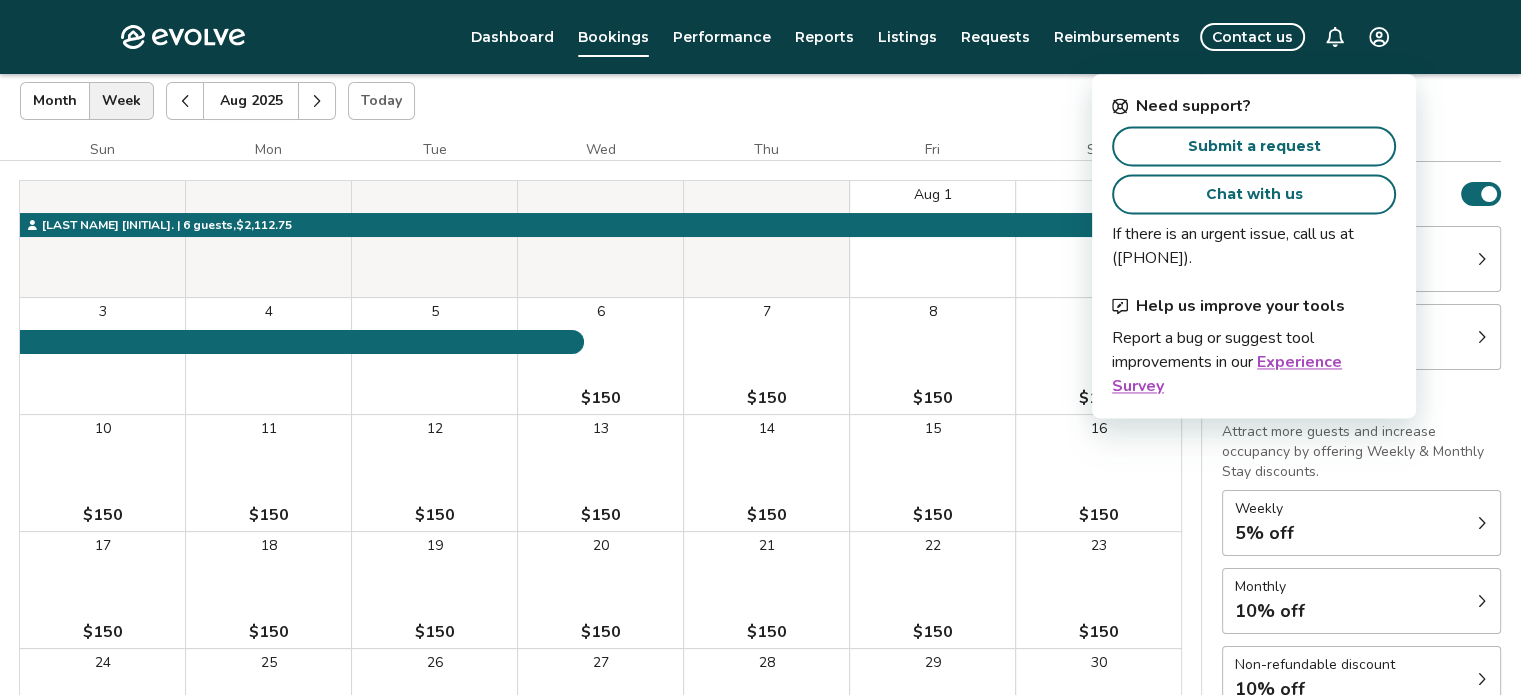 click on "Chat with us" at bounding box center [1254, 194] 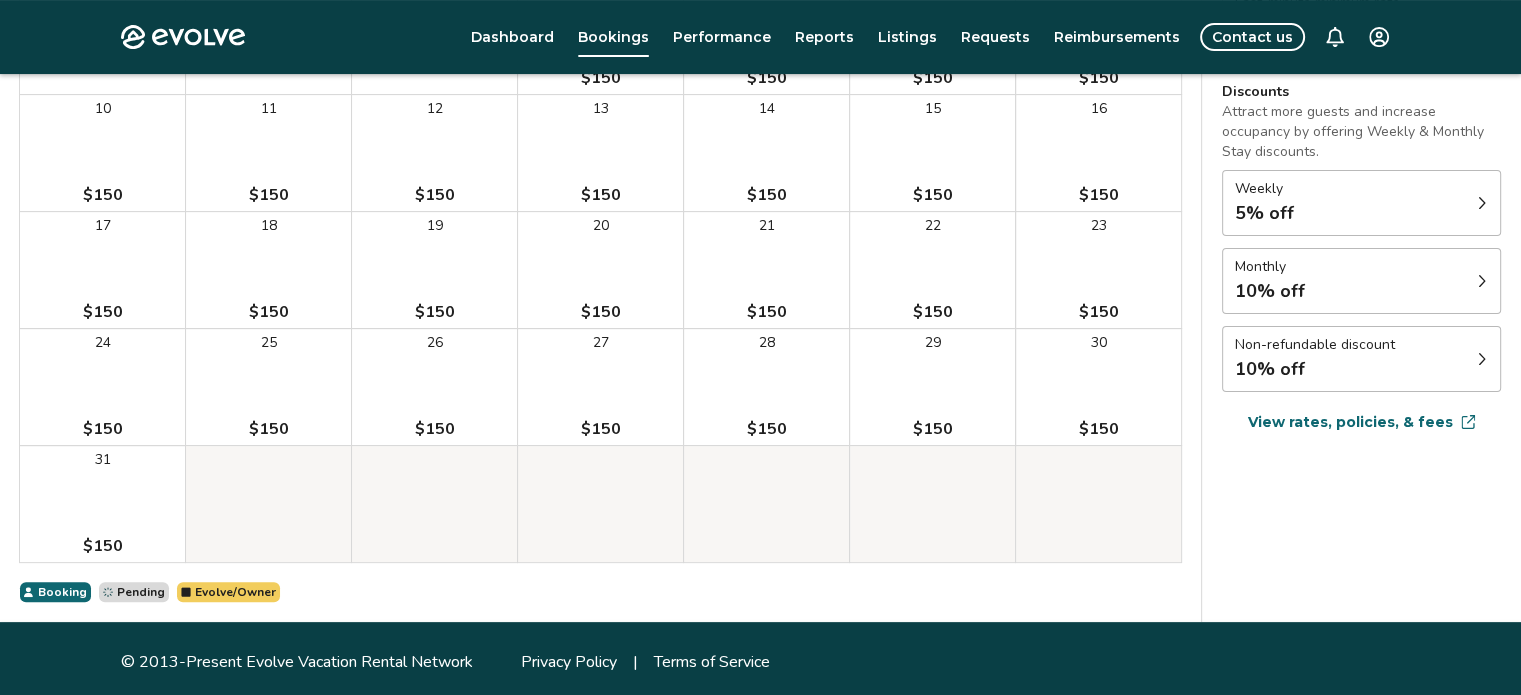 scroll, scrollTop: 446, scrollLeft: 0, axis: vertical 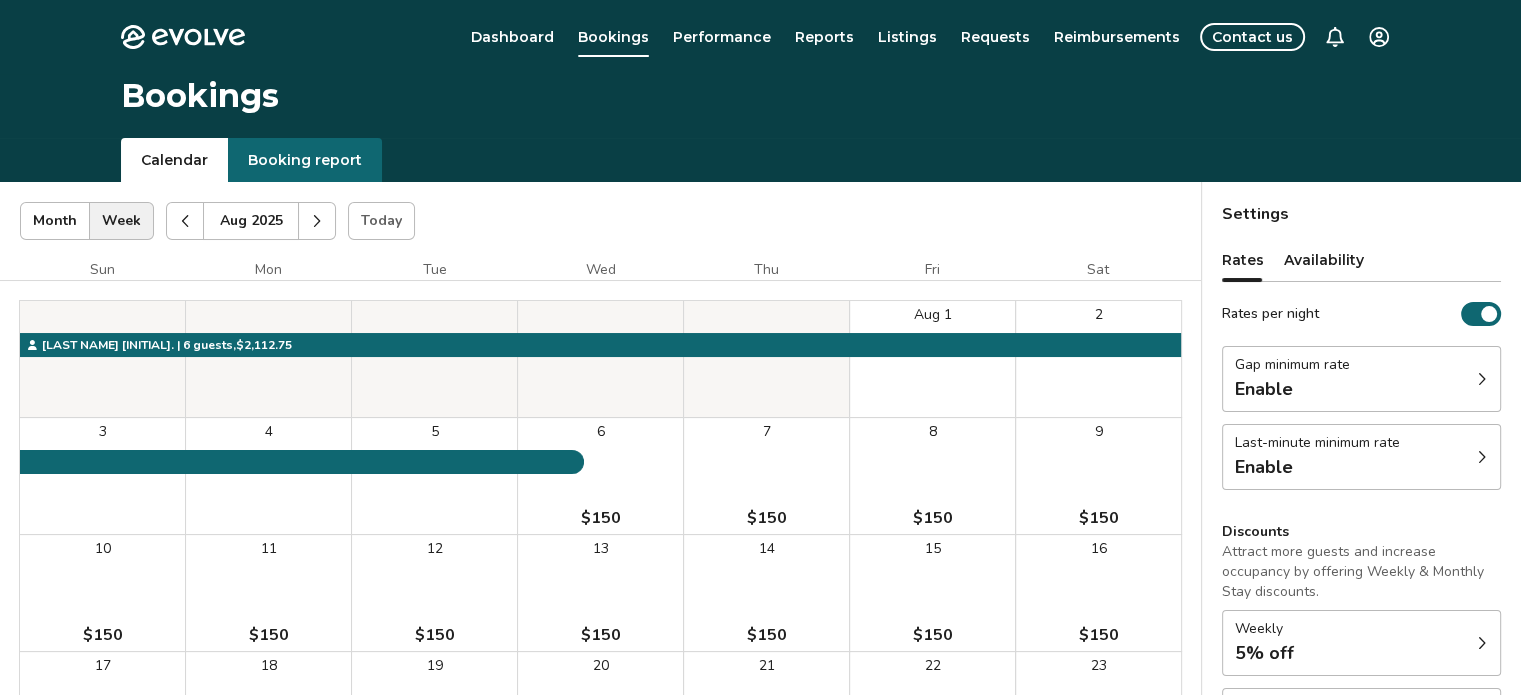click on "Contact us" at bounding box center [1252, 37] 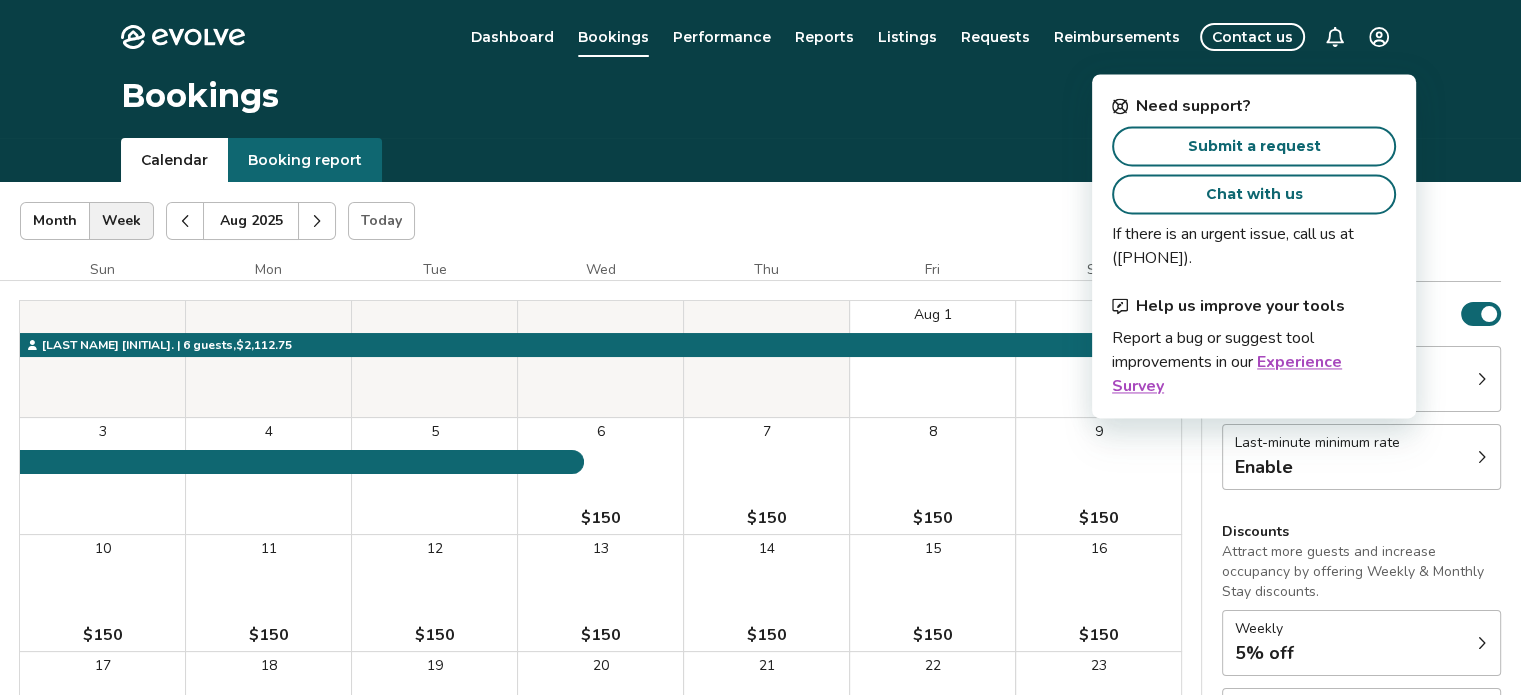 click on "Contact us" at bounding box center [1252, 37] 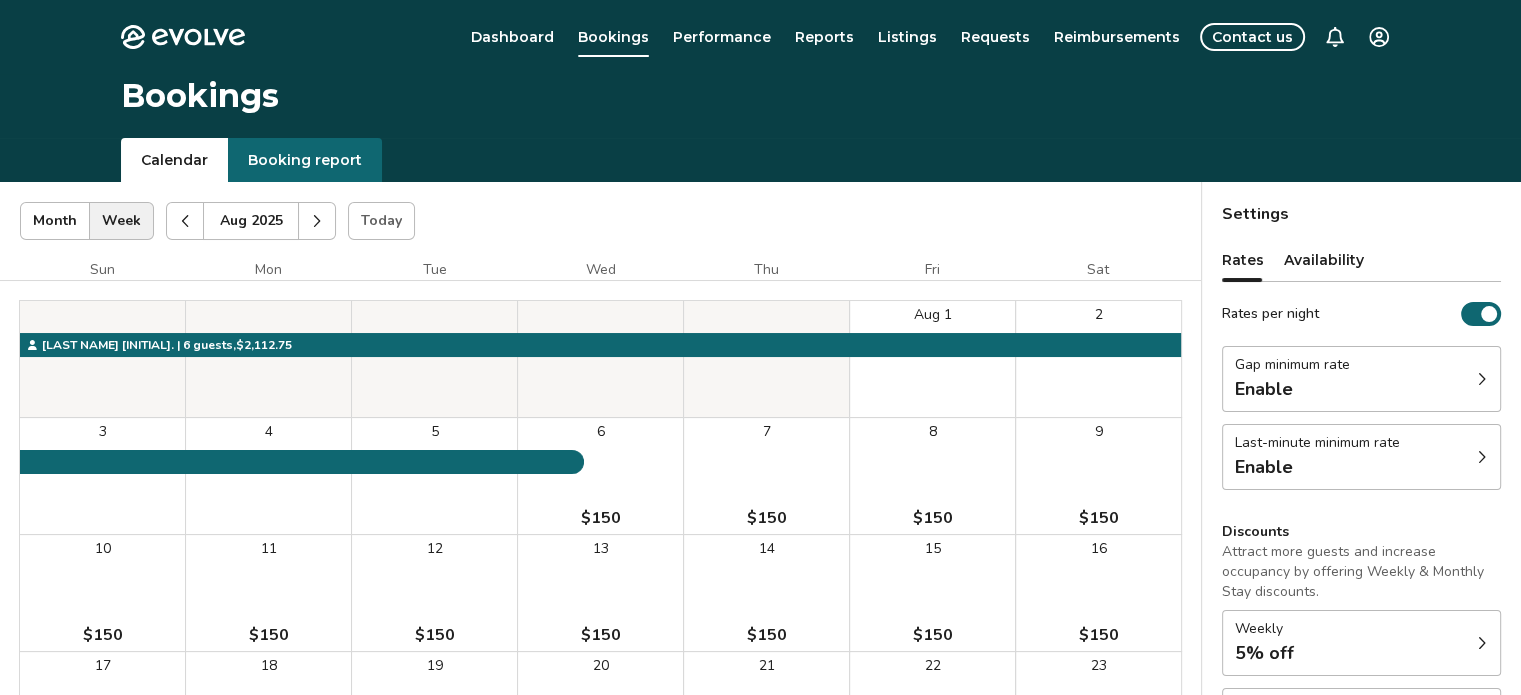 click on "Contact us" at bounding box center (1252, 37) 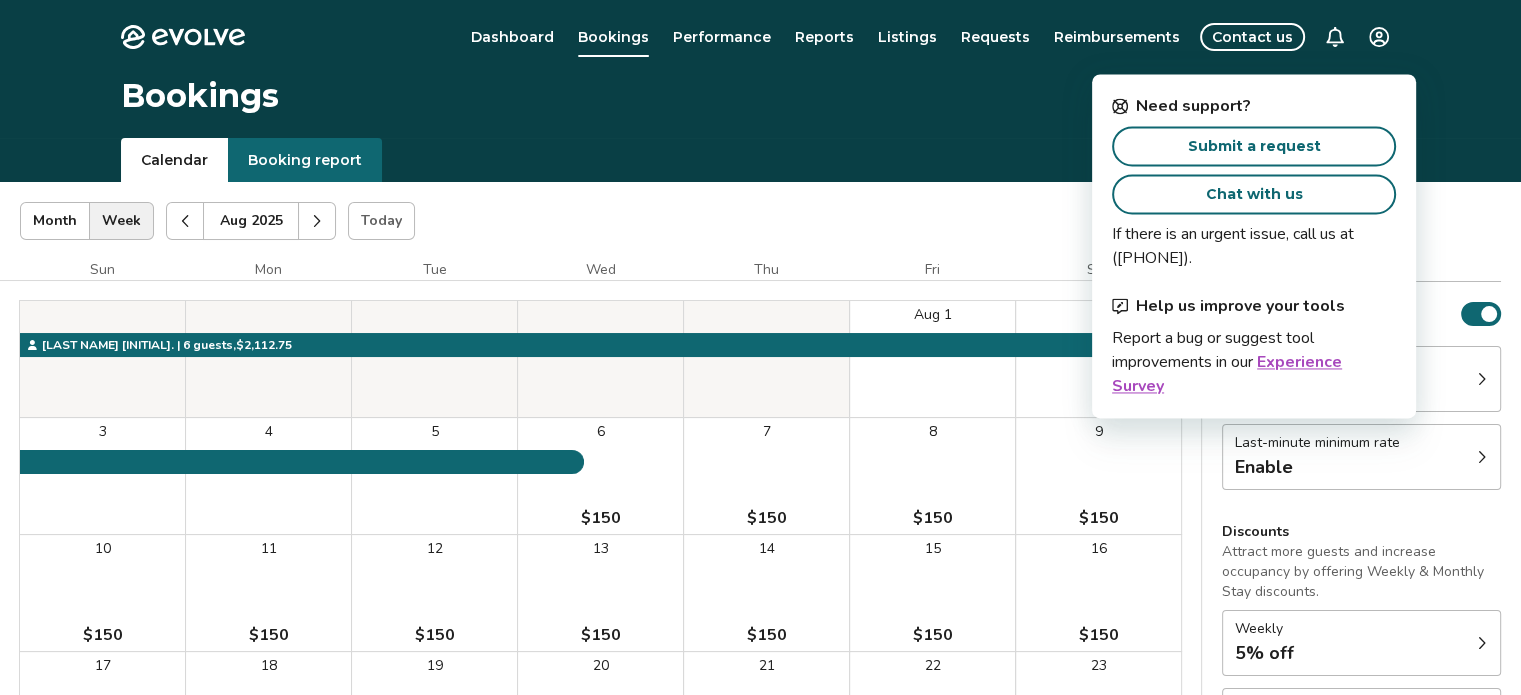 click on "Chat with us" at bounding box center [1254, 194] 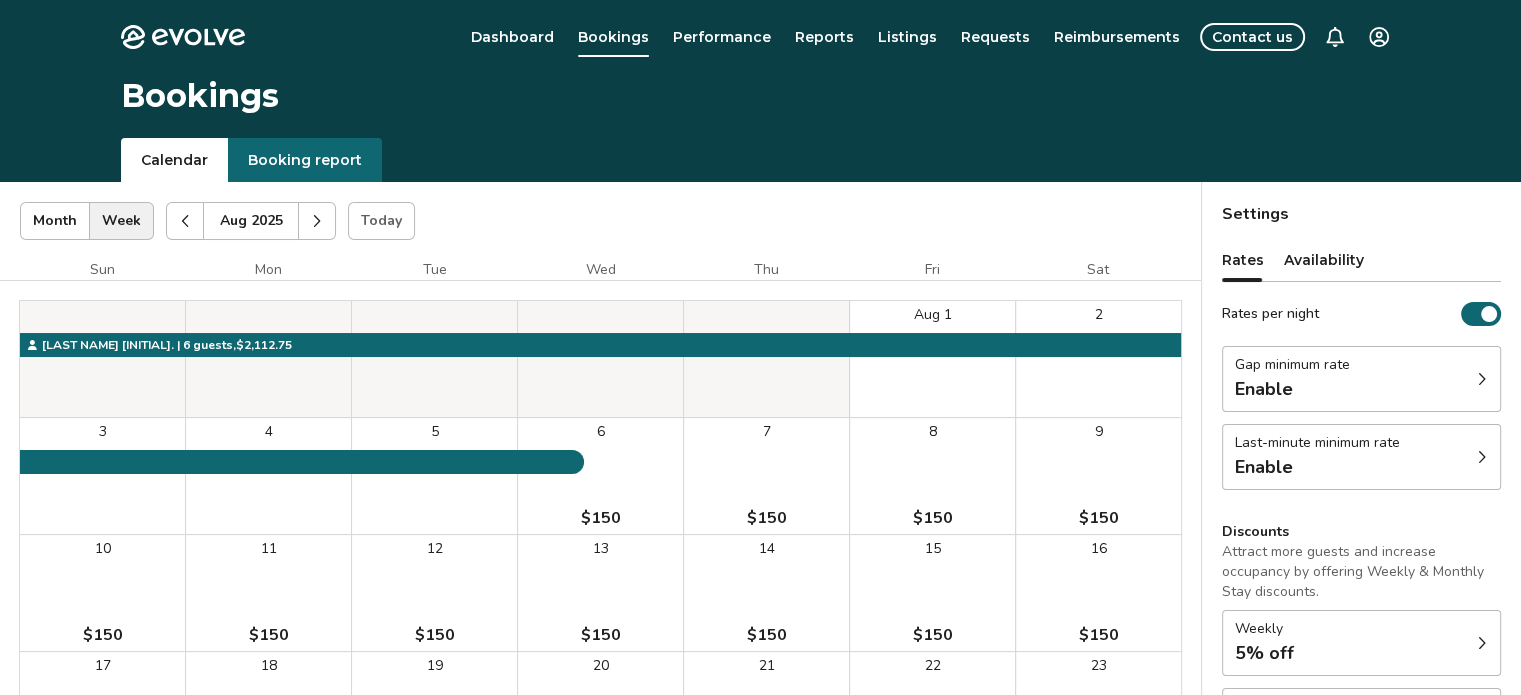 click on "Contact us" at bounding box center [1252, 37] 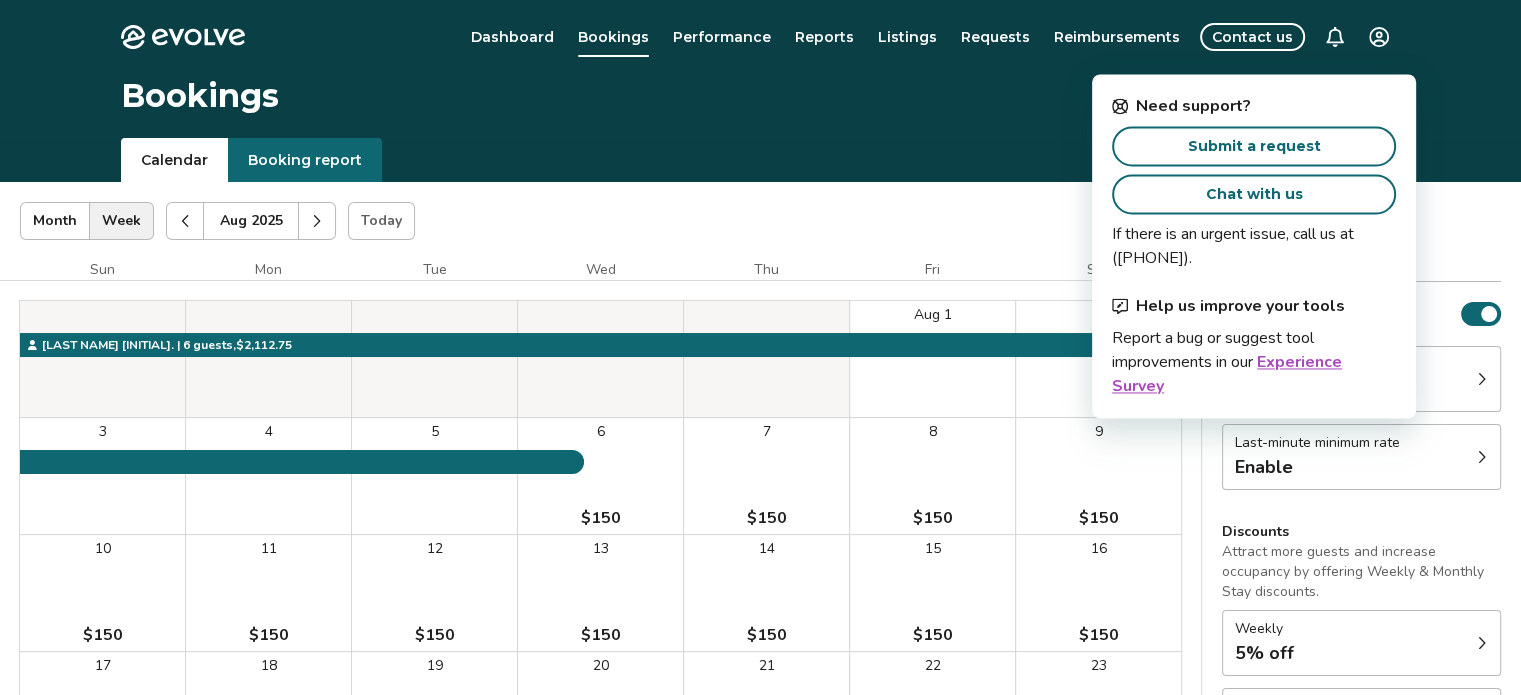 click on "Need support?" at bounding box center (1254, 106) 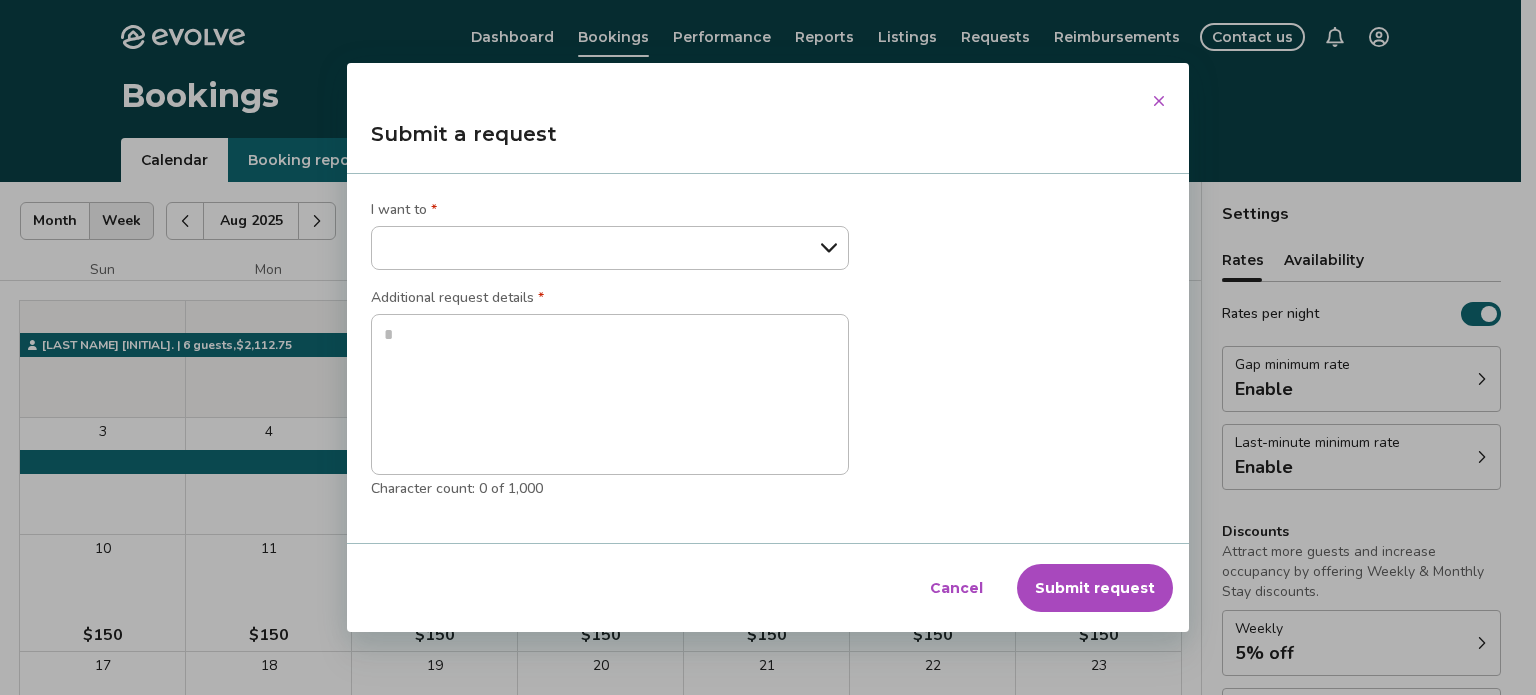 click on "**********" at bounding box center (610, 248) 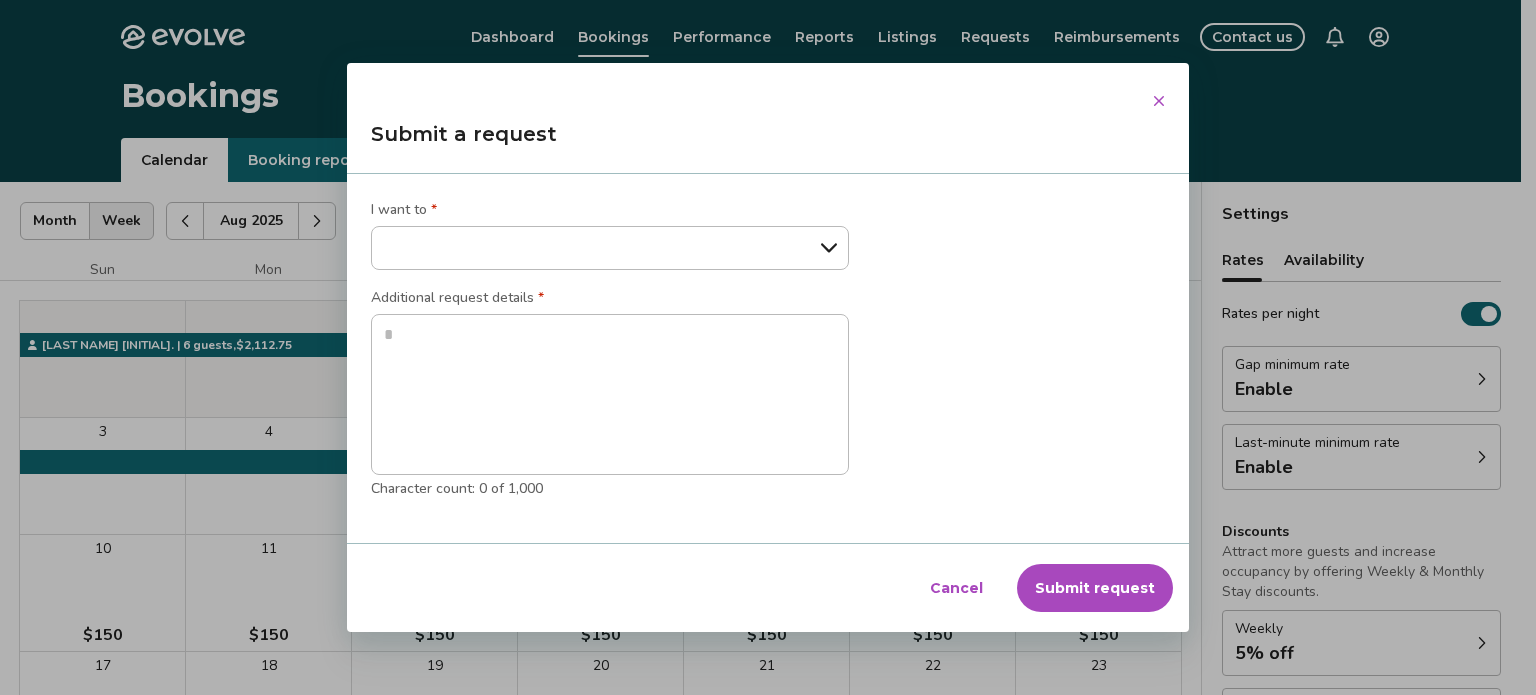 select on "**********" 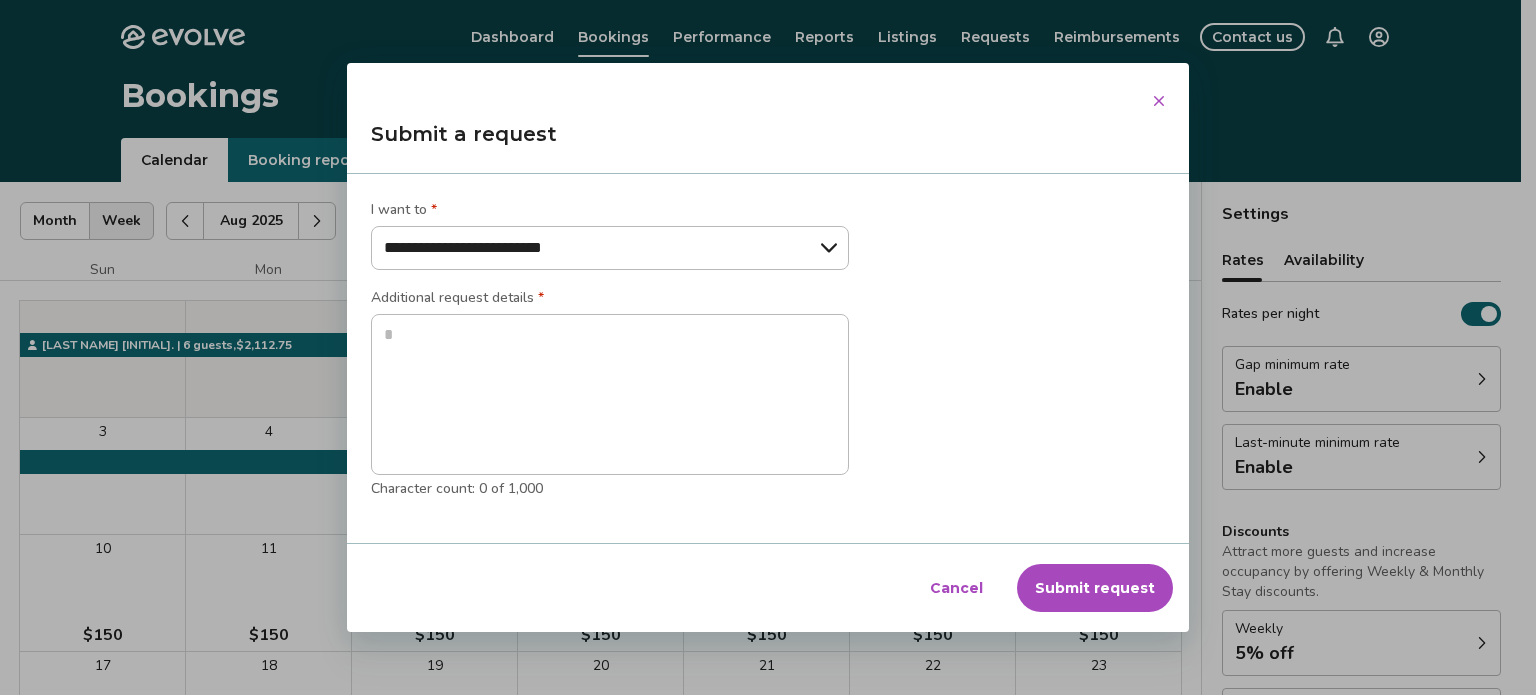 click on "**********" at bounding box center (610, 248) 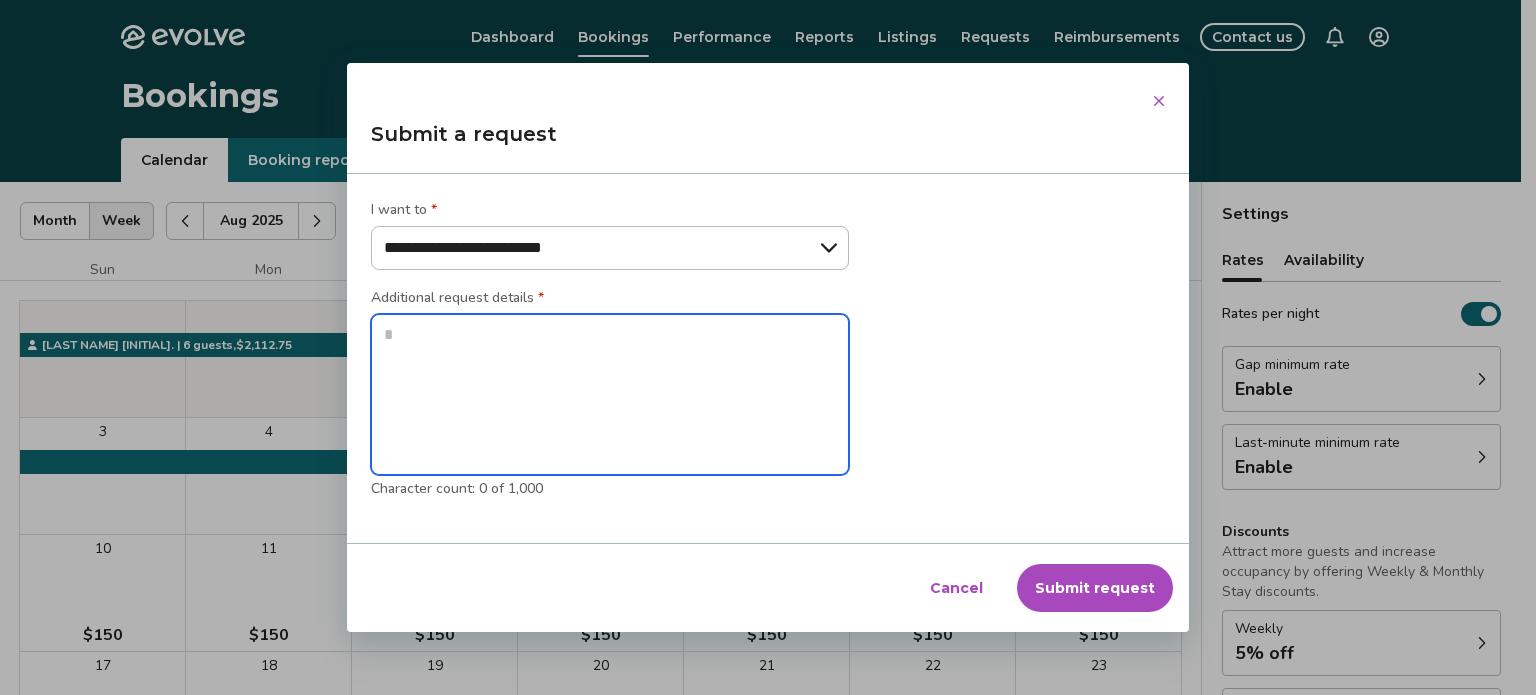 click at bounding box center (610, 395) 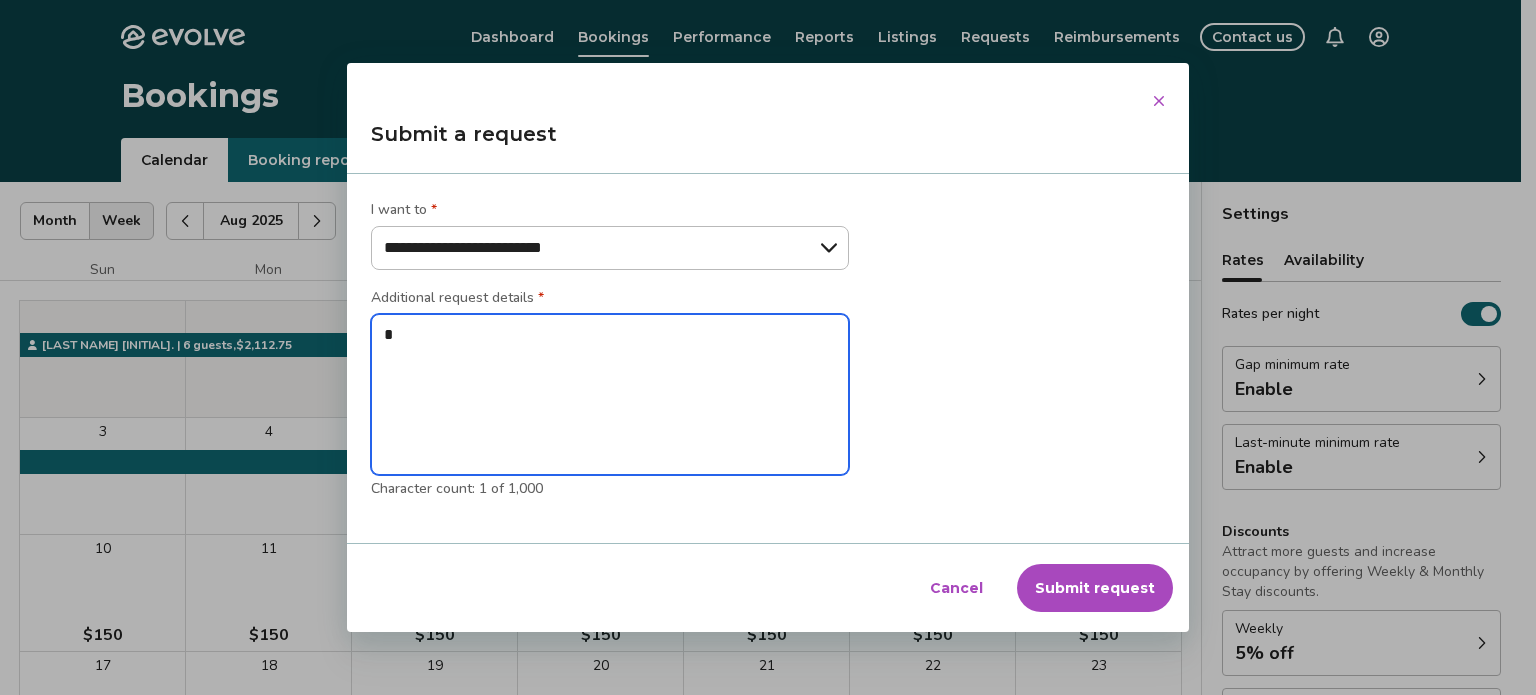 type on "*" 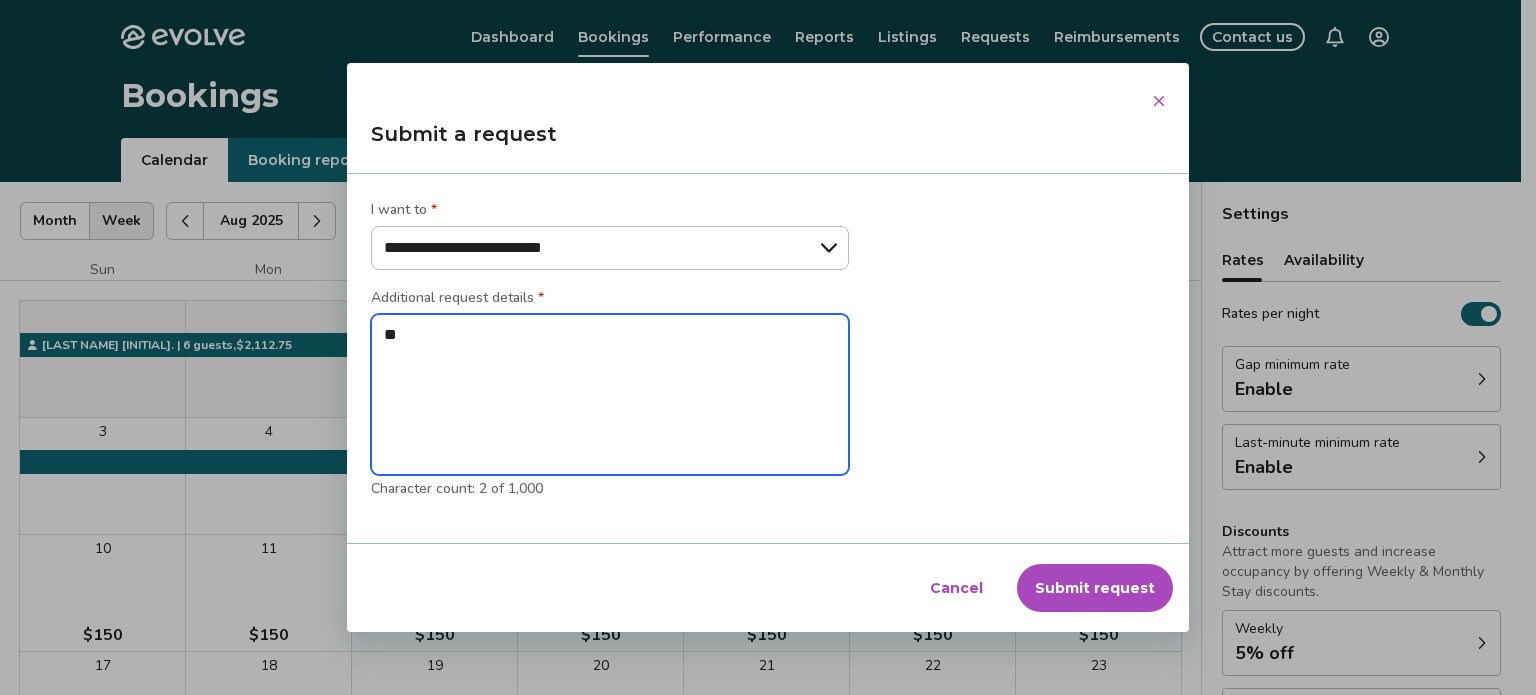 type on "*" 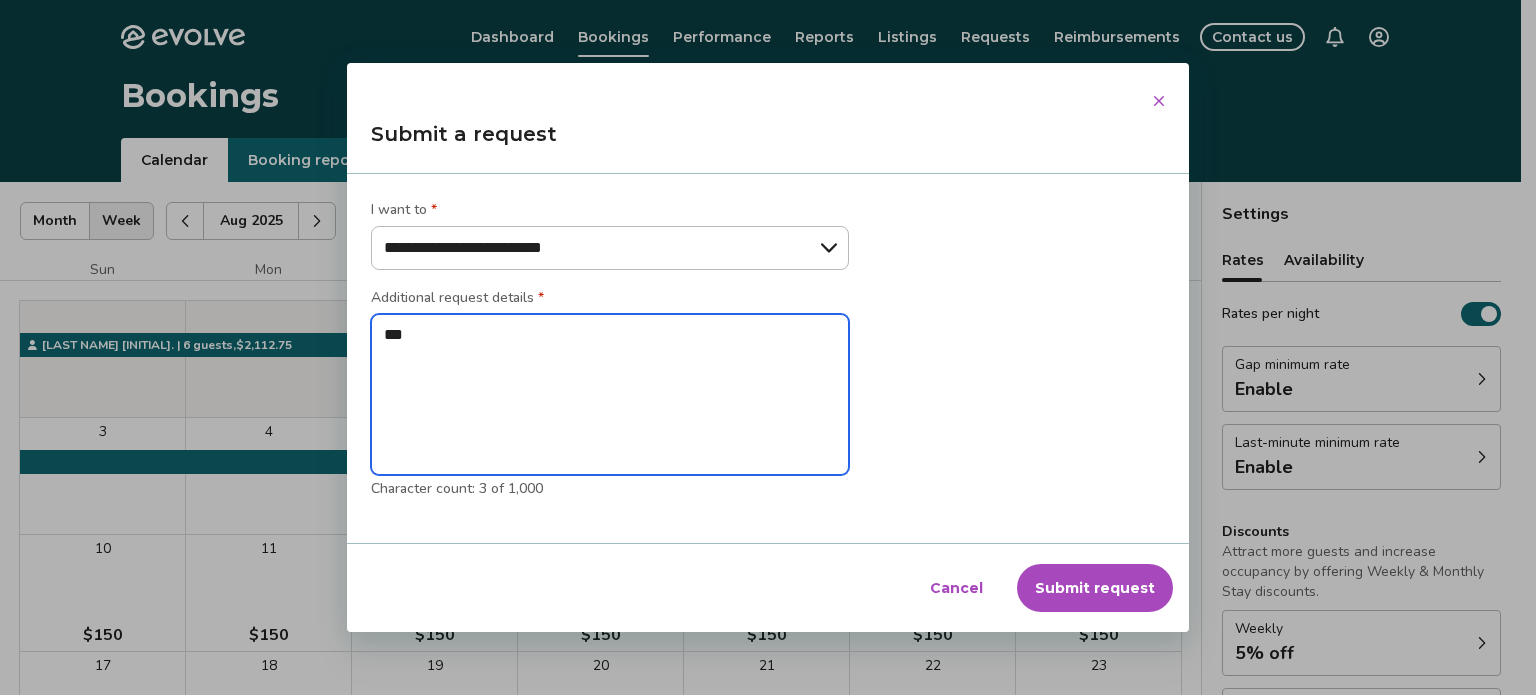 type on "*" 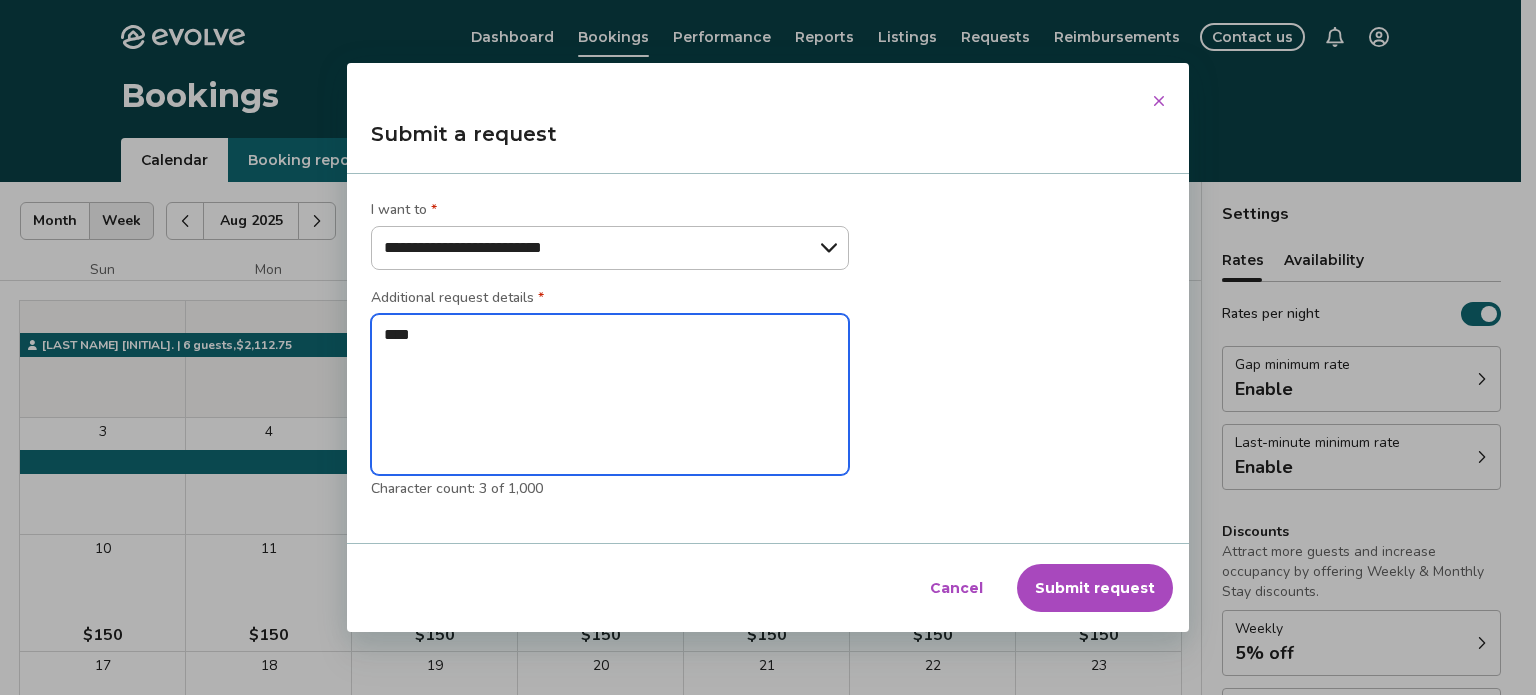 type on "*" 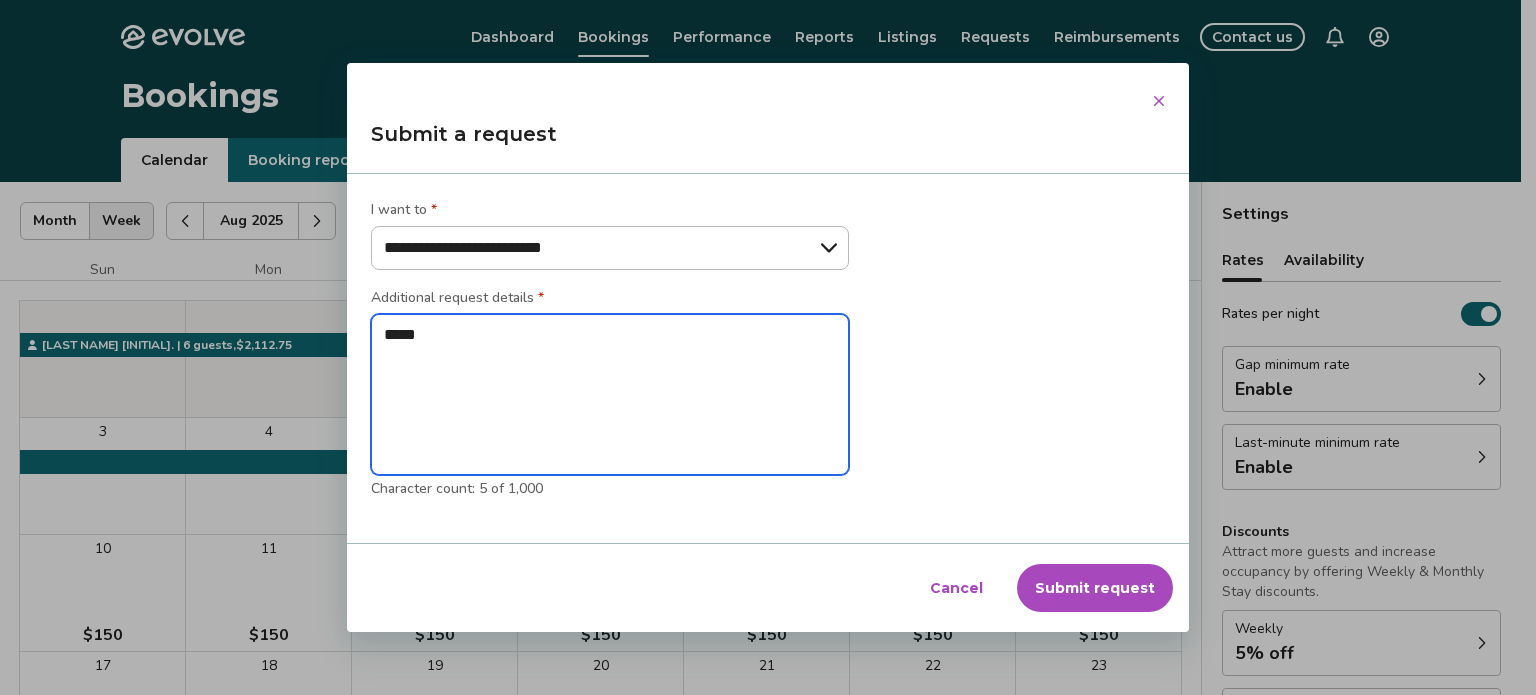 type on "*" 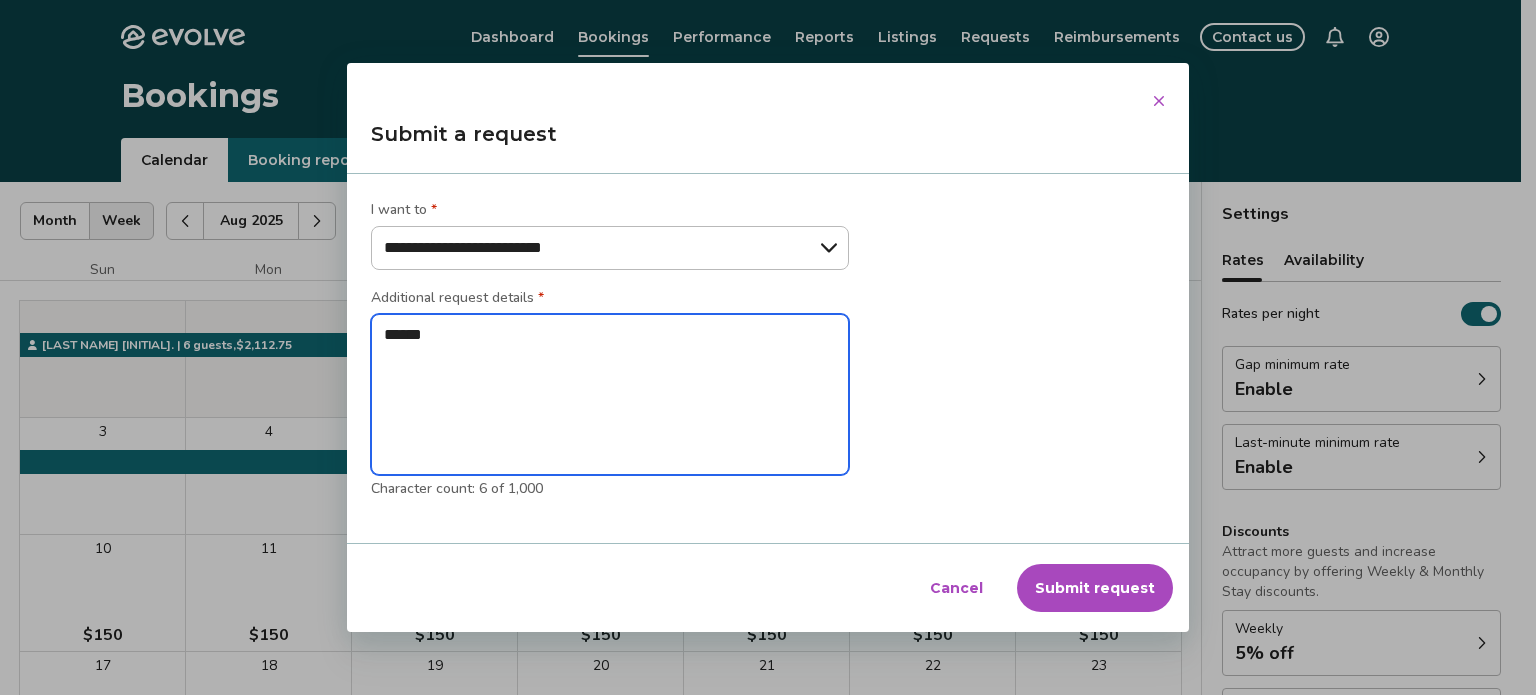 type on "*" 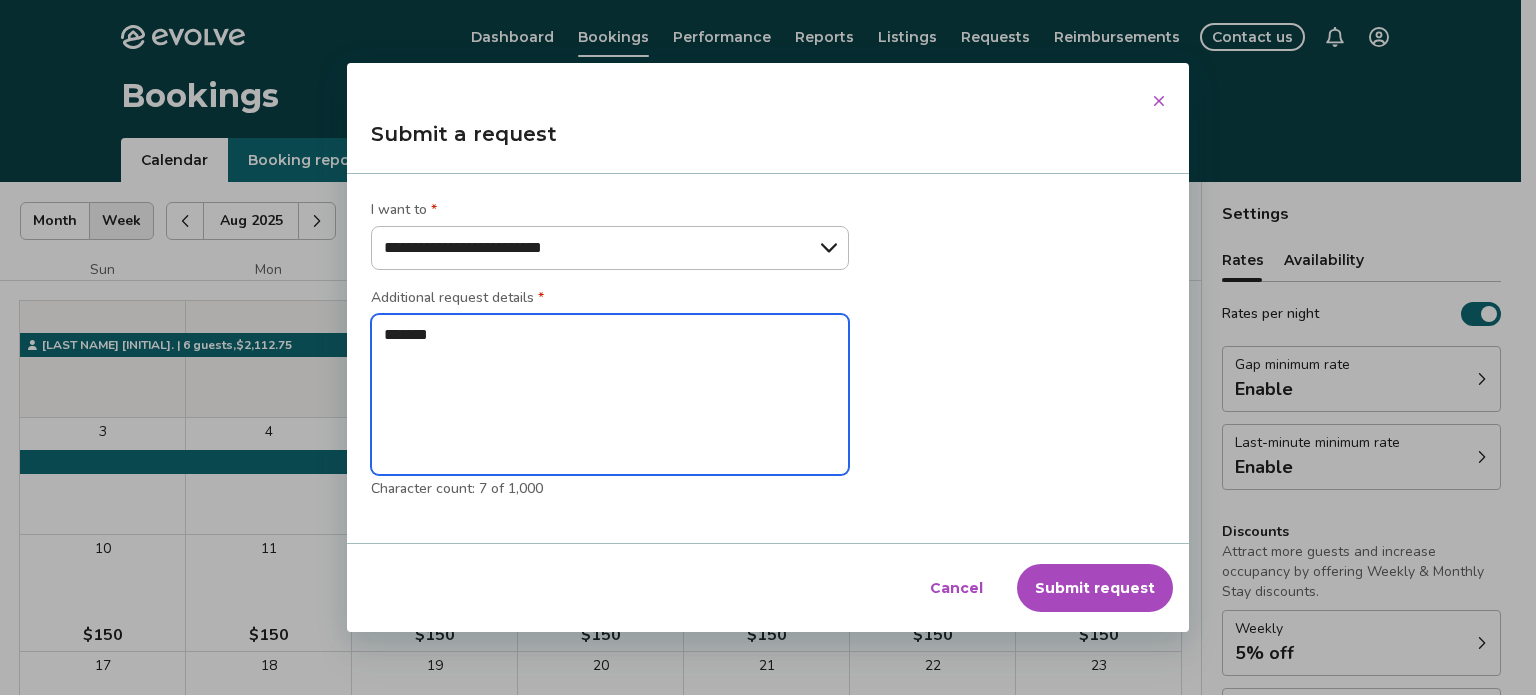 type on "*" 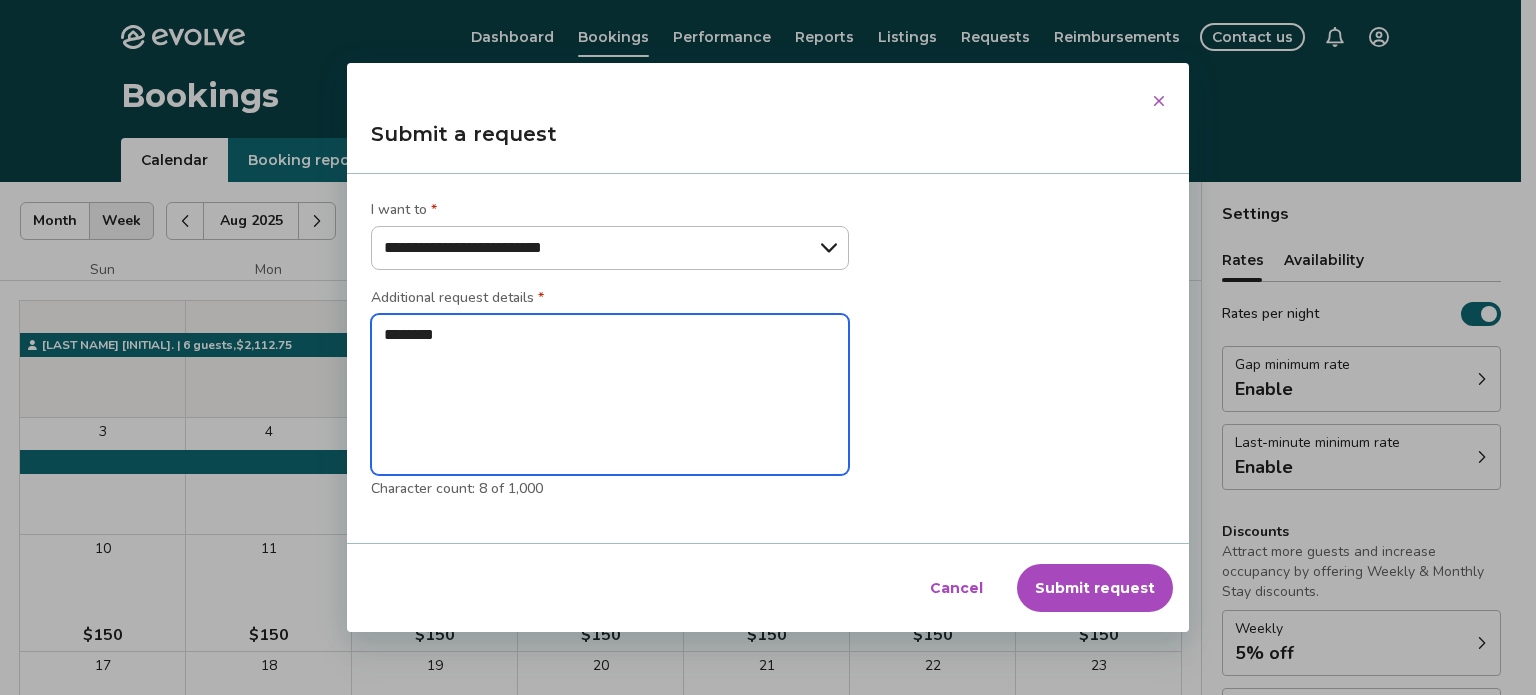 type on "*" 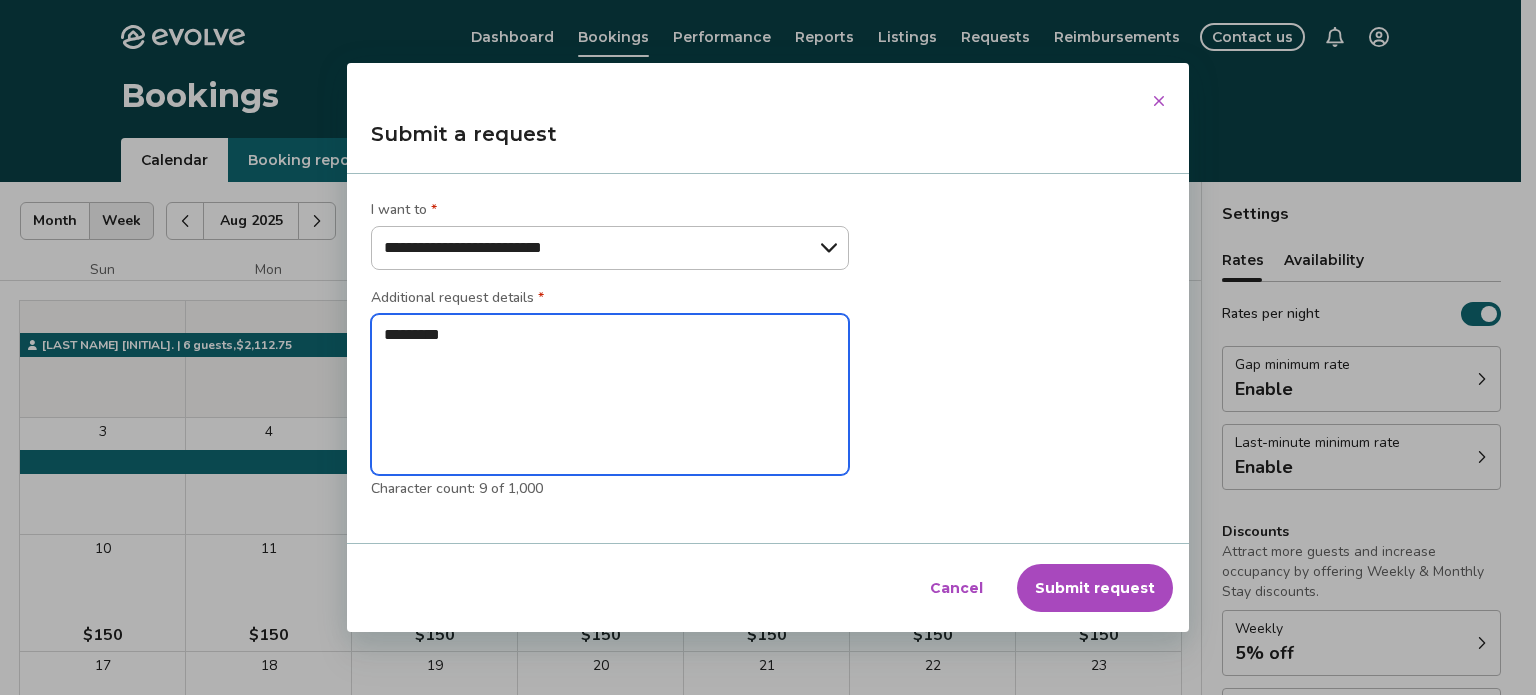type on "*" 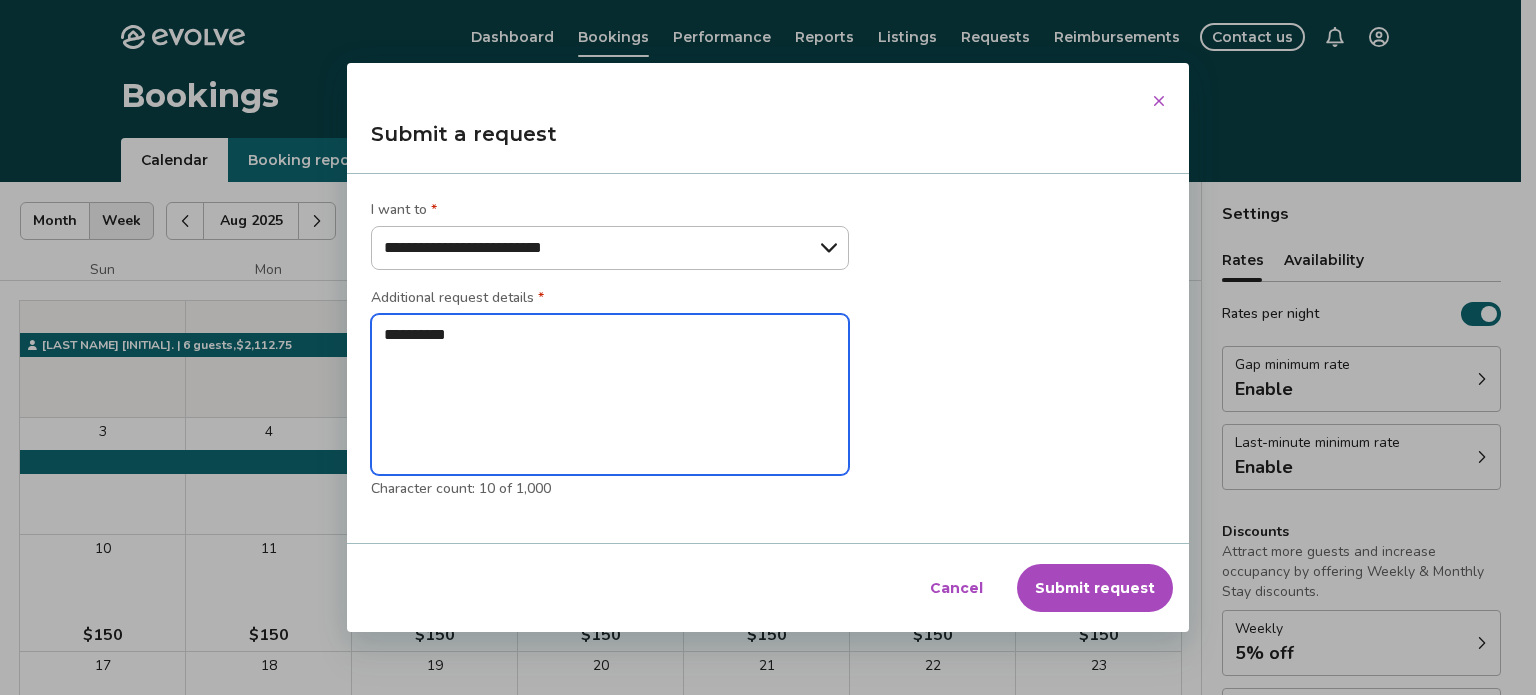 type on "*" 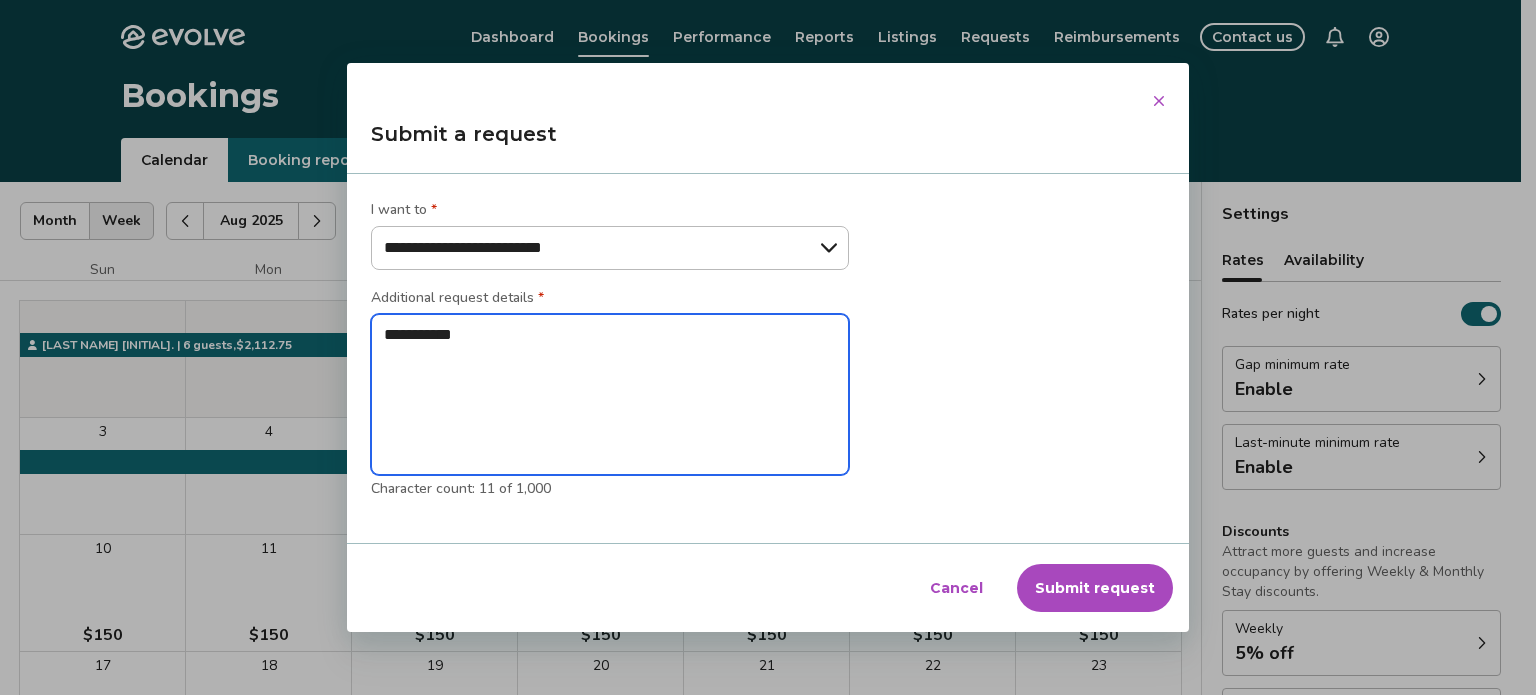 type on "*" 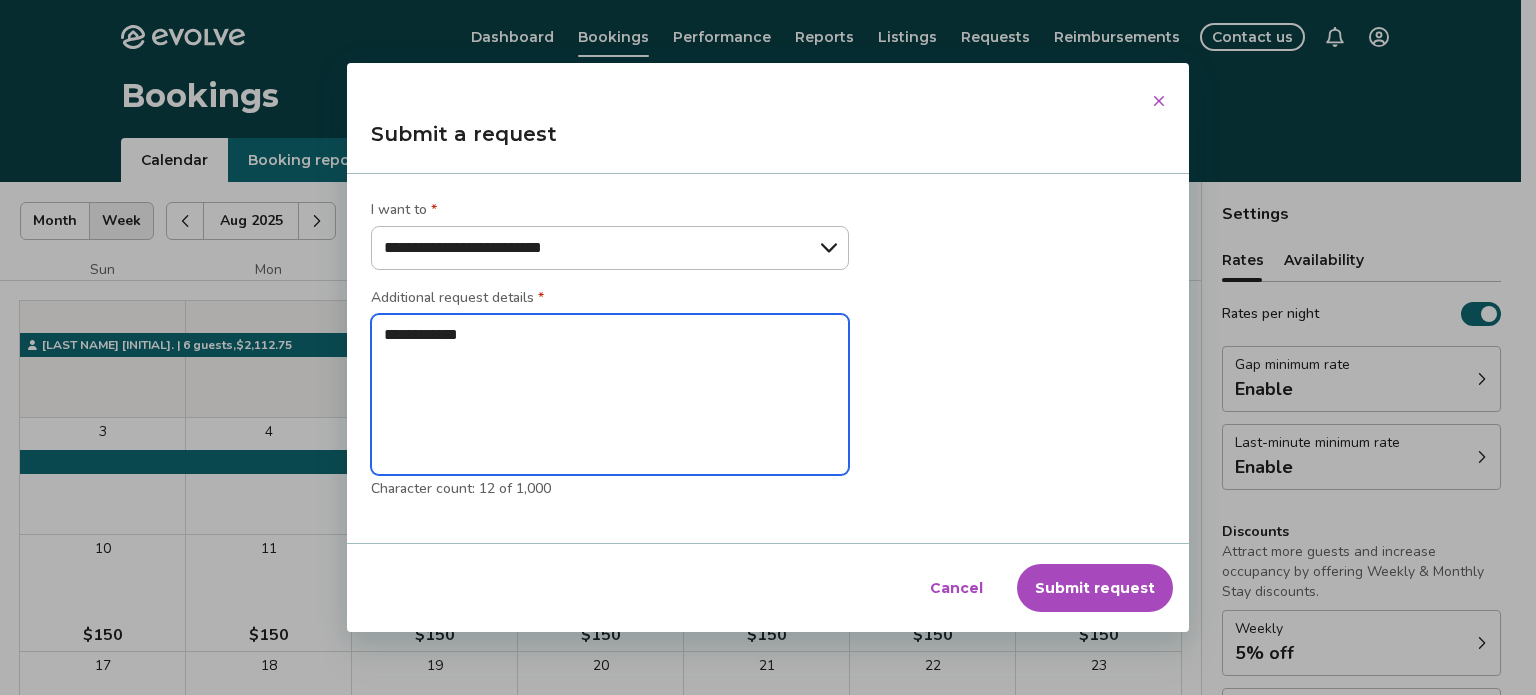 type on "*" 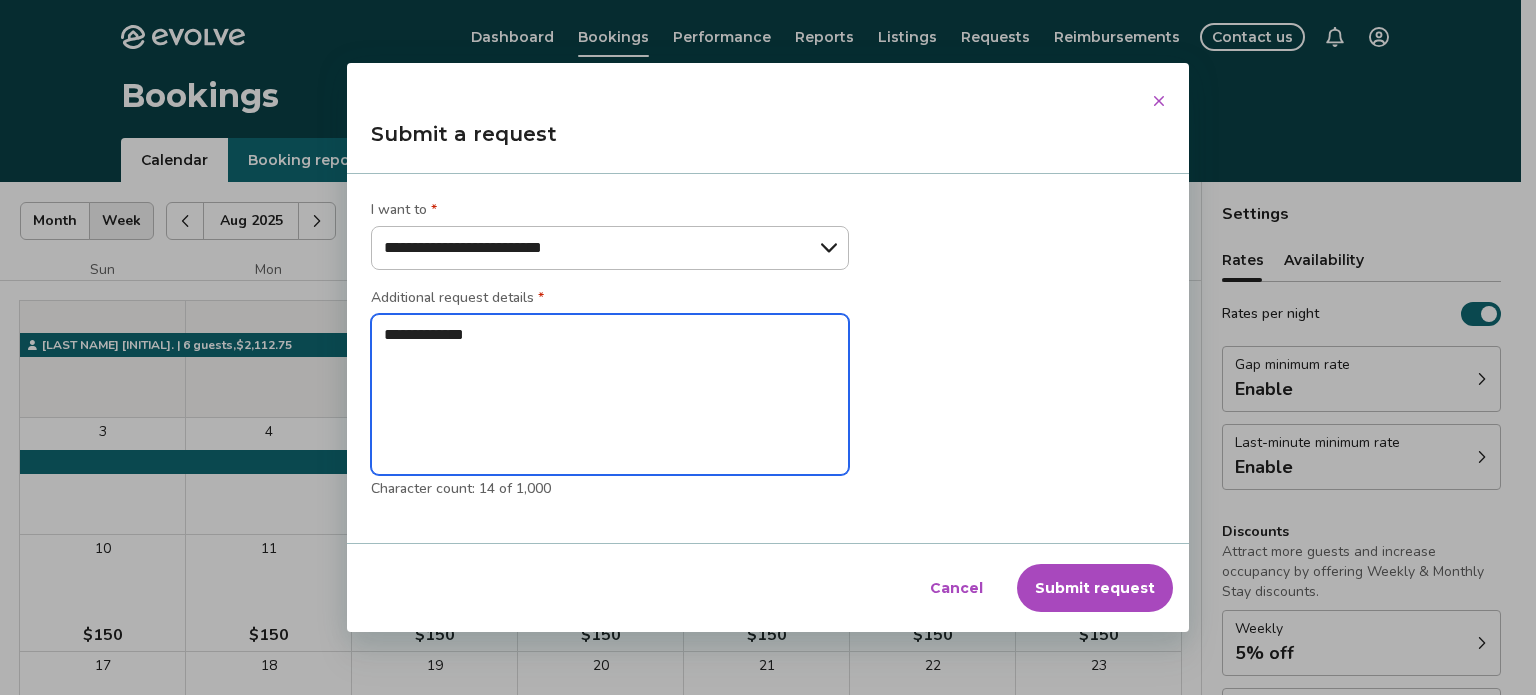 type on "*" 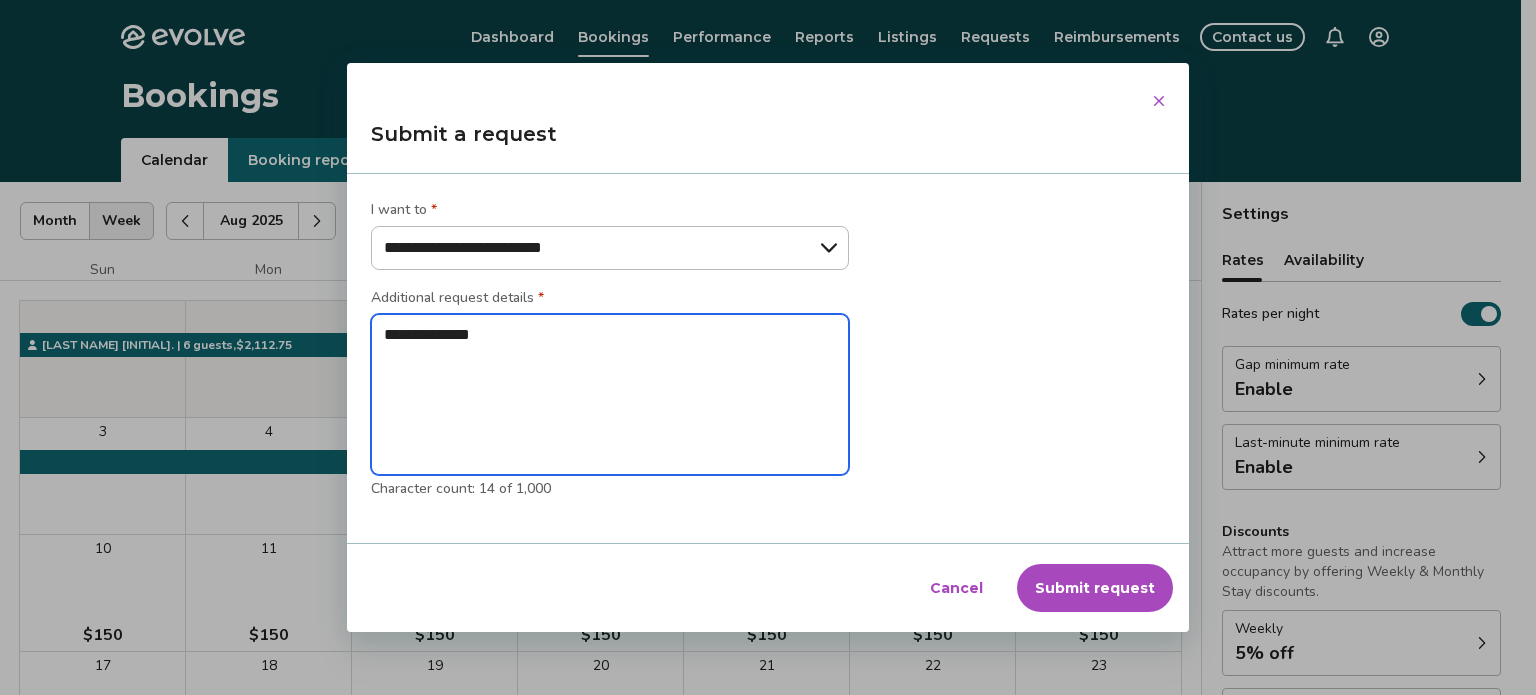 type on "*" 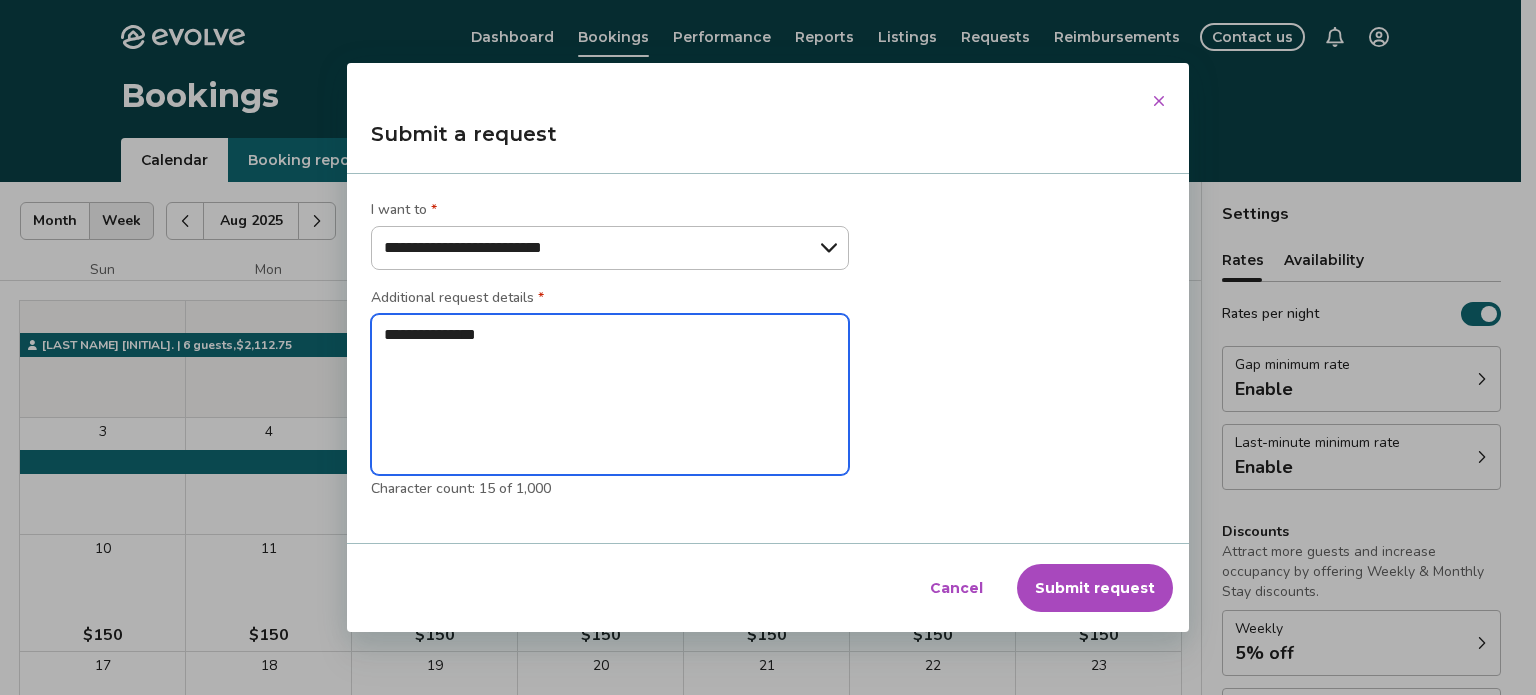 type on "*" 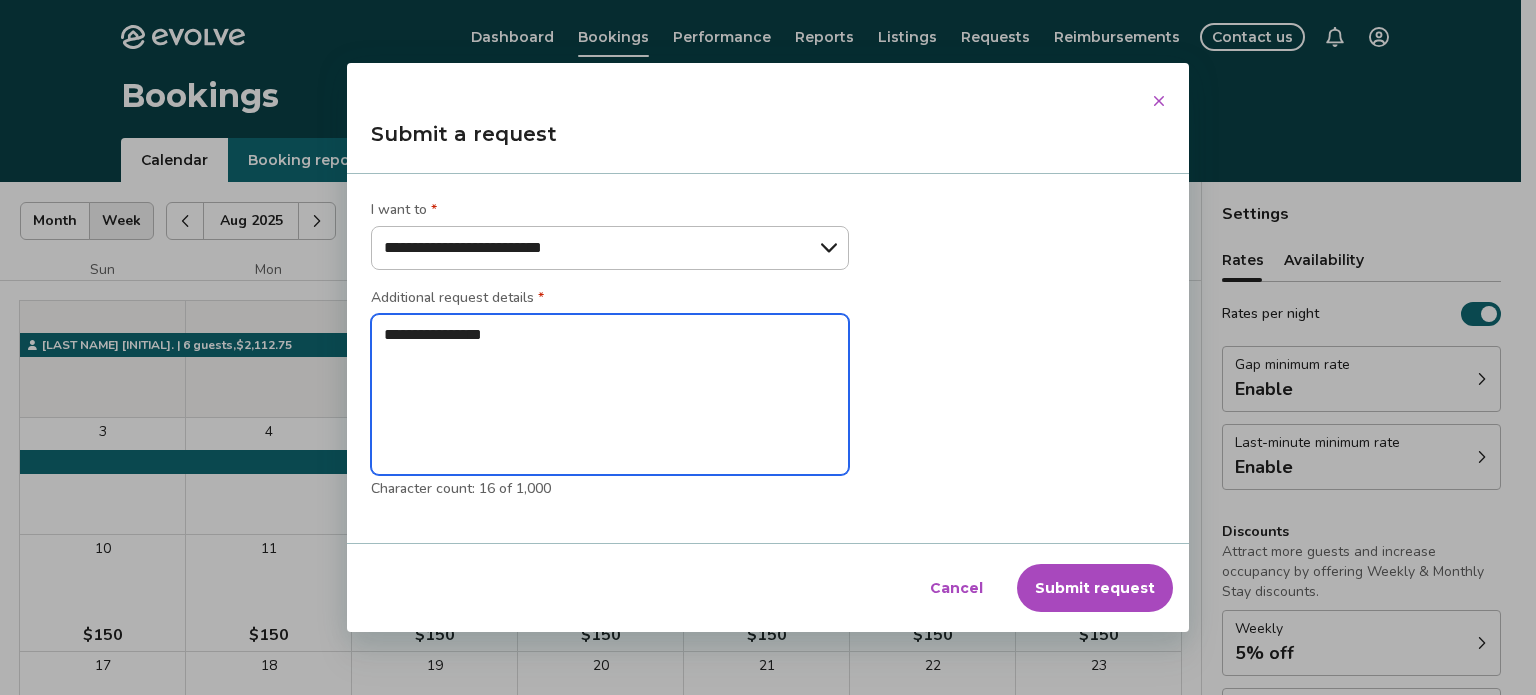 type on "*" 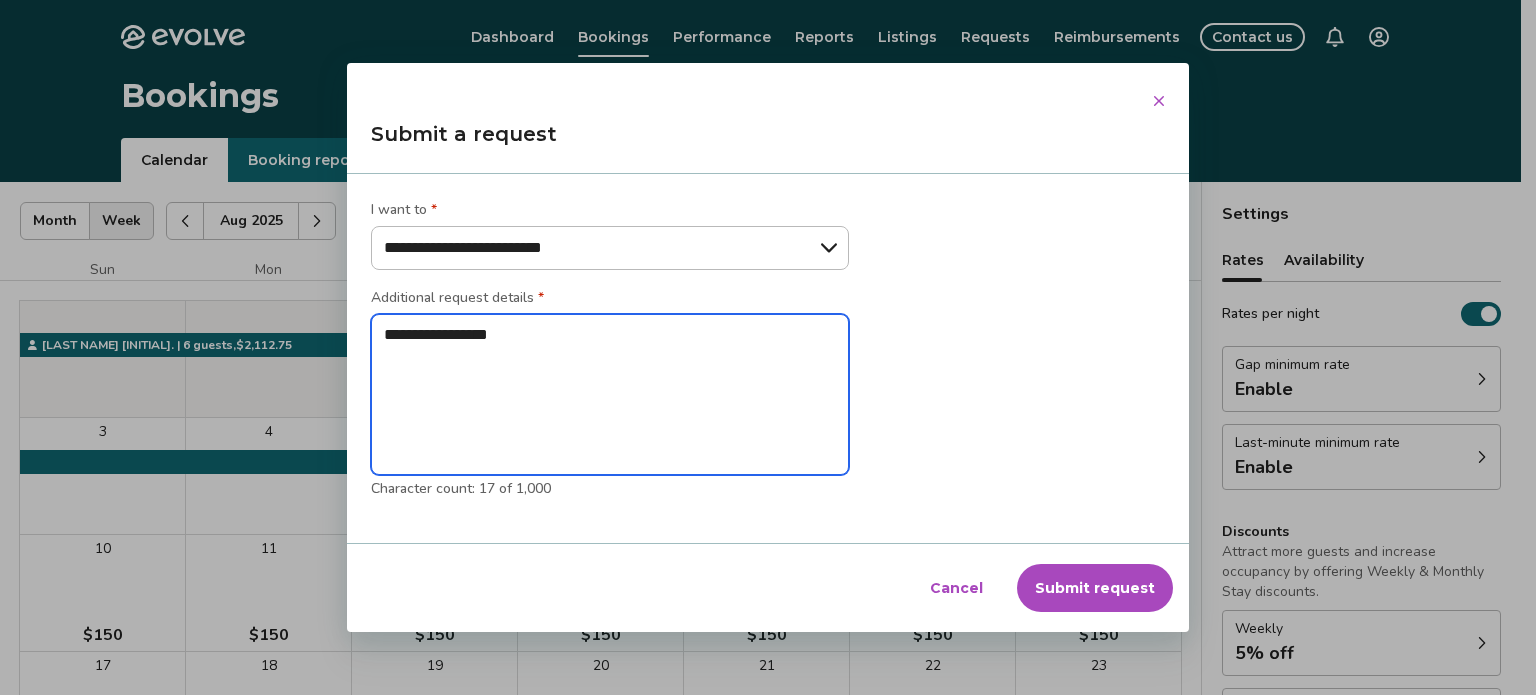 type on "*" 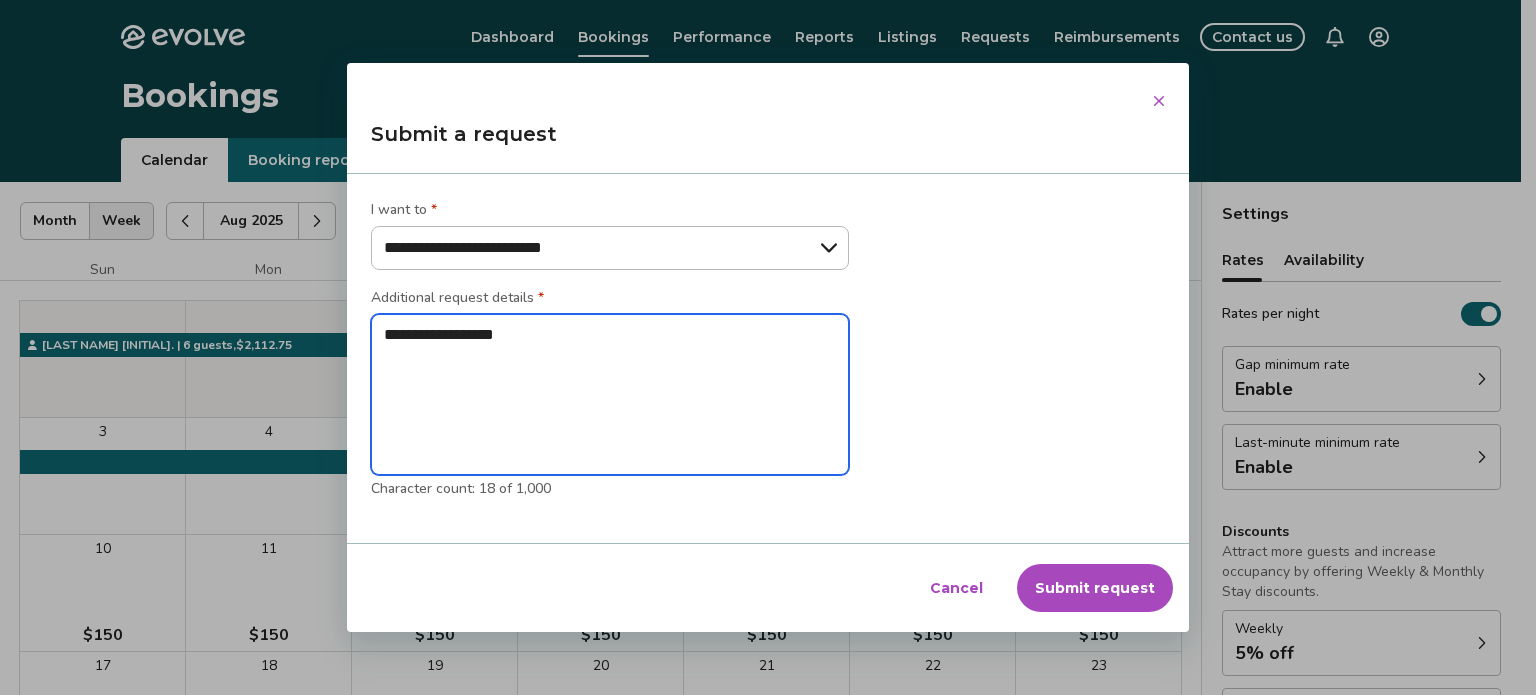 type on "*" 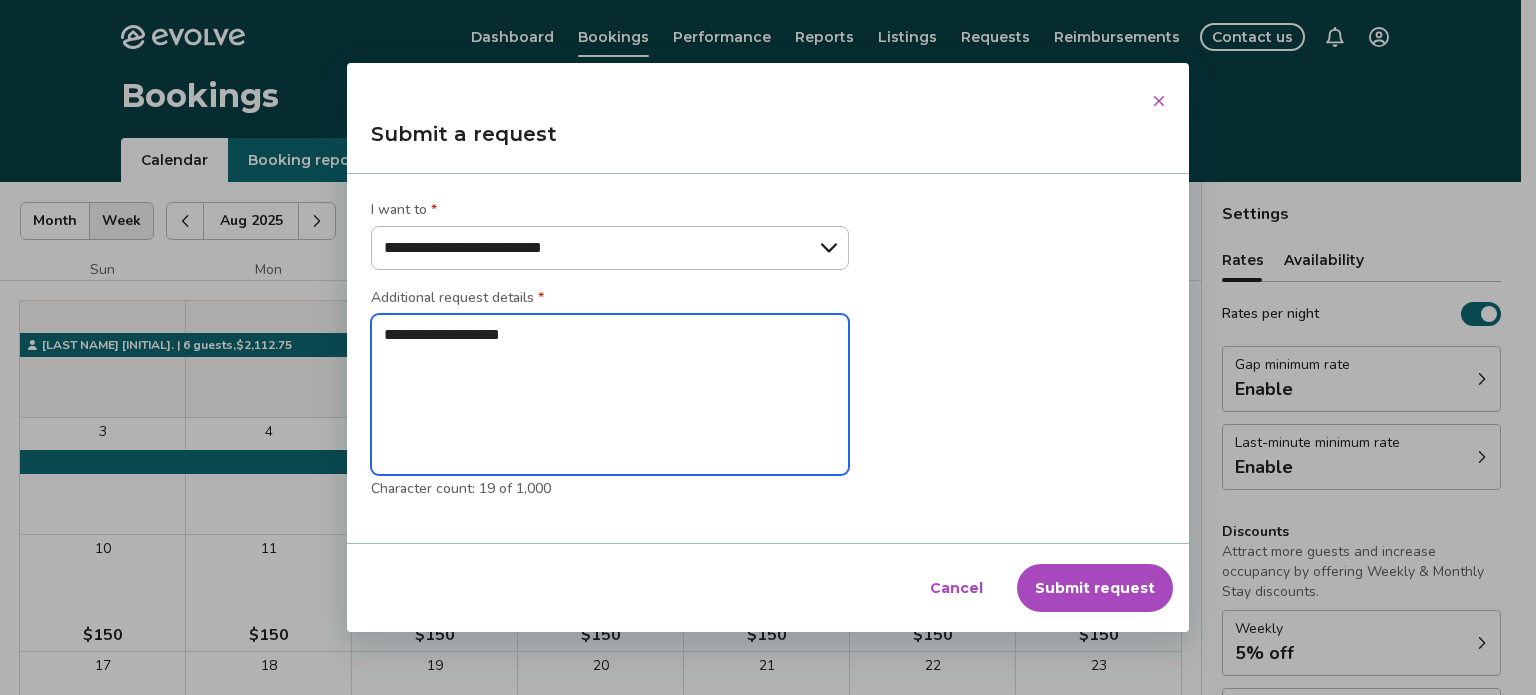 type on "*" 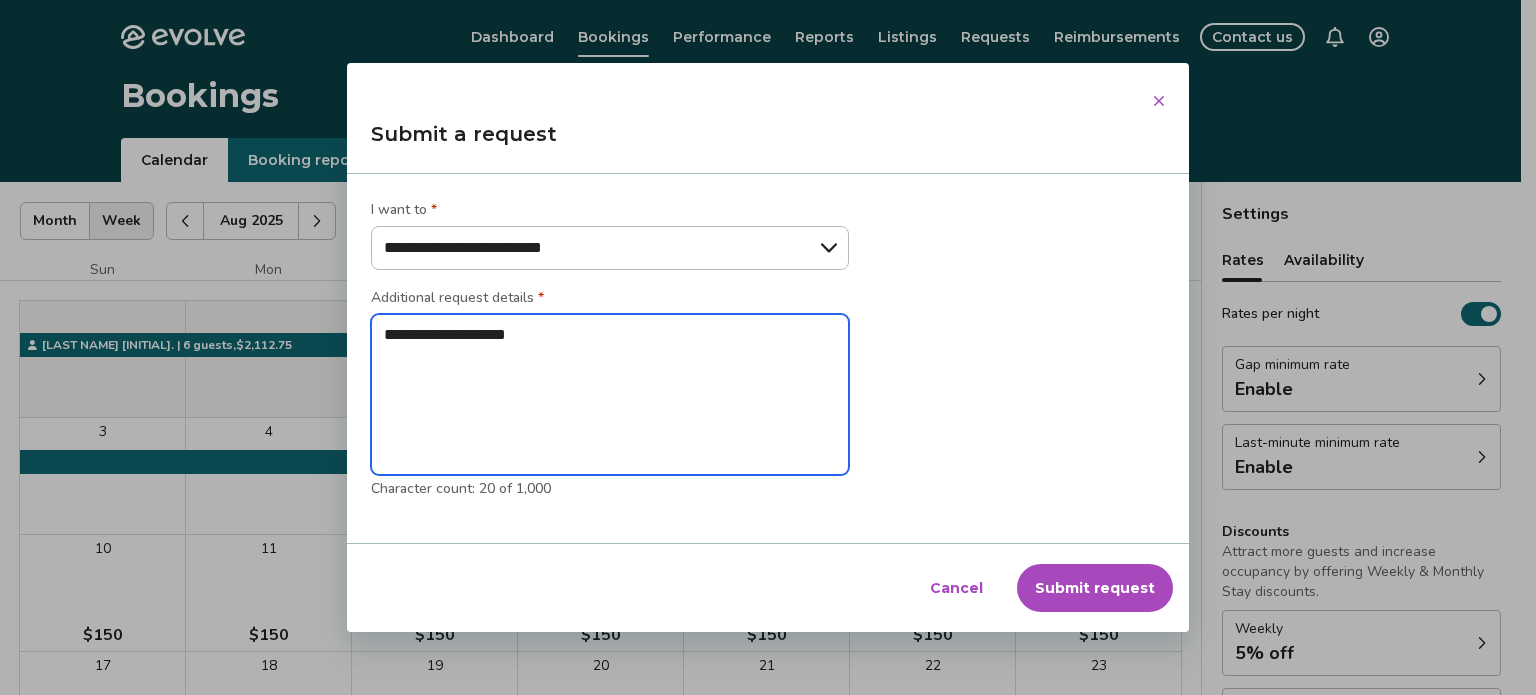 type on "*" 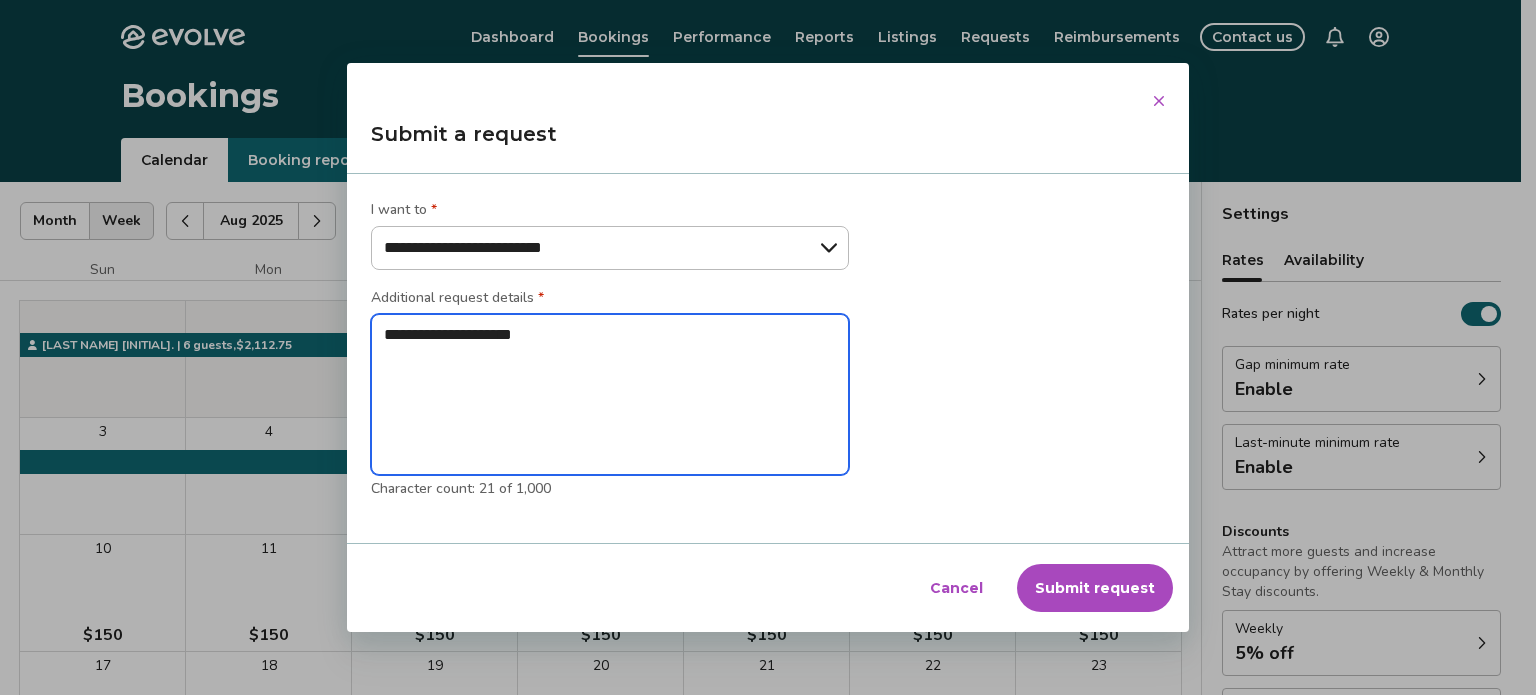 type on "*" 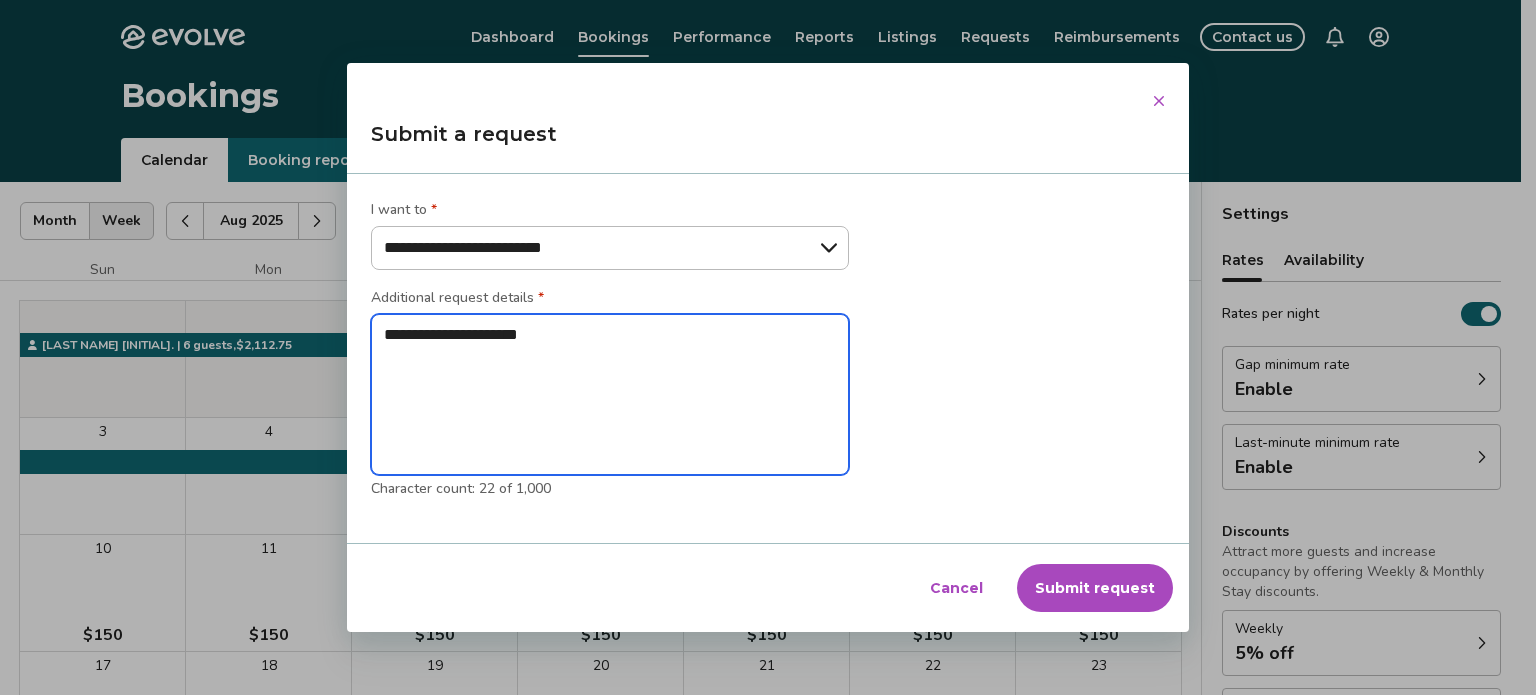 type on "*" 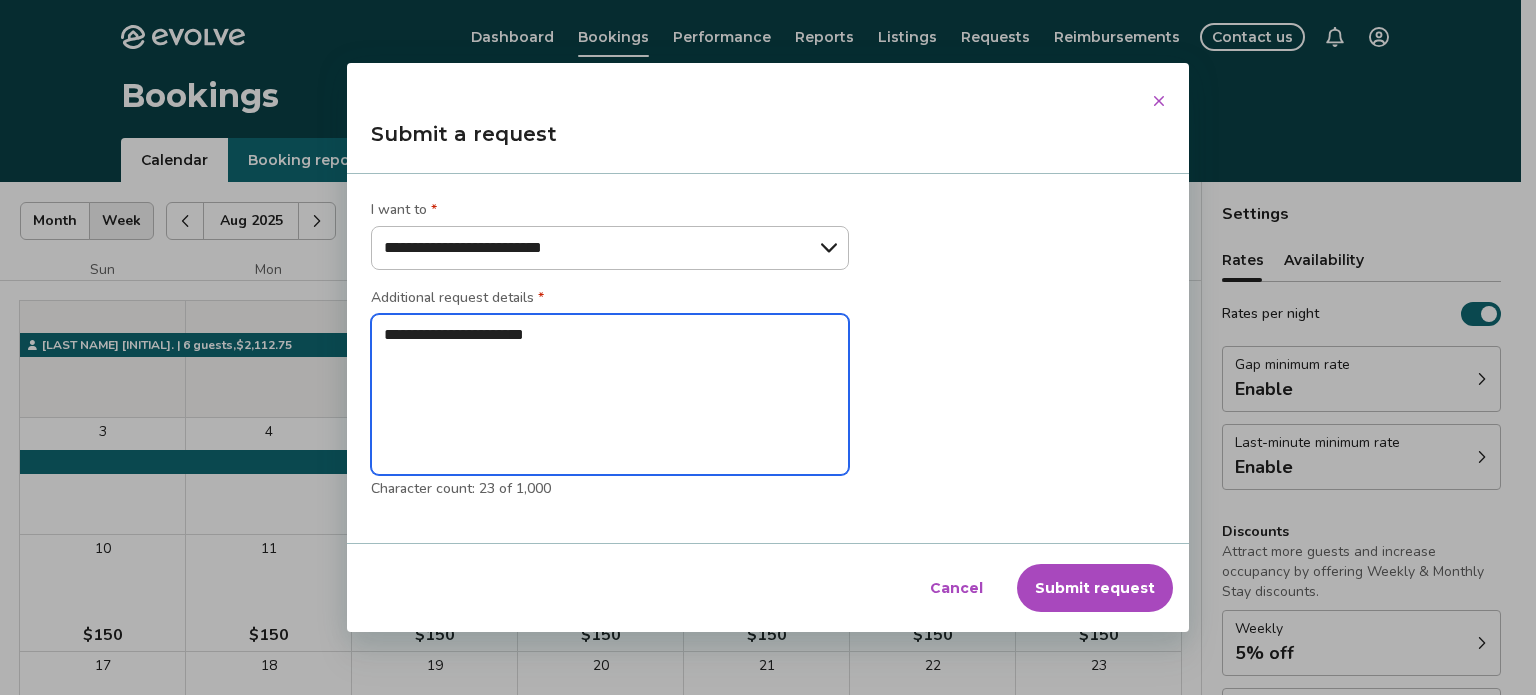 type on "*" 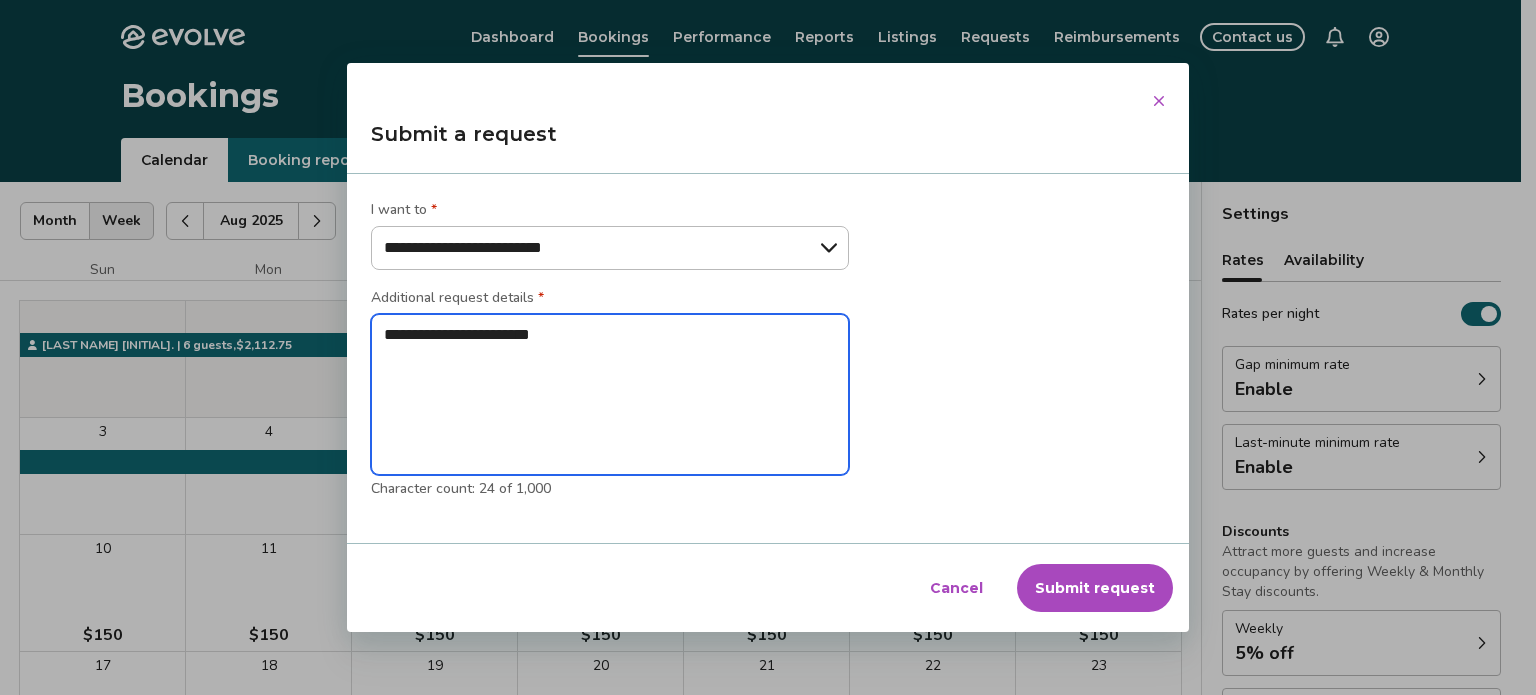 type on "*" 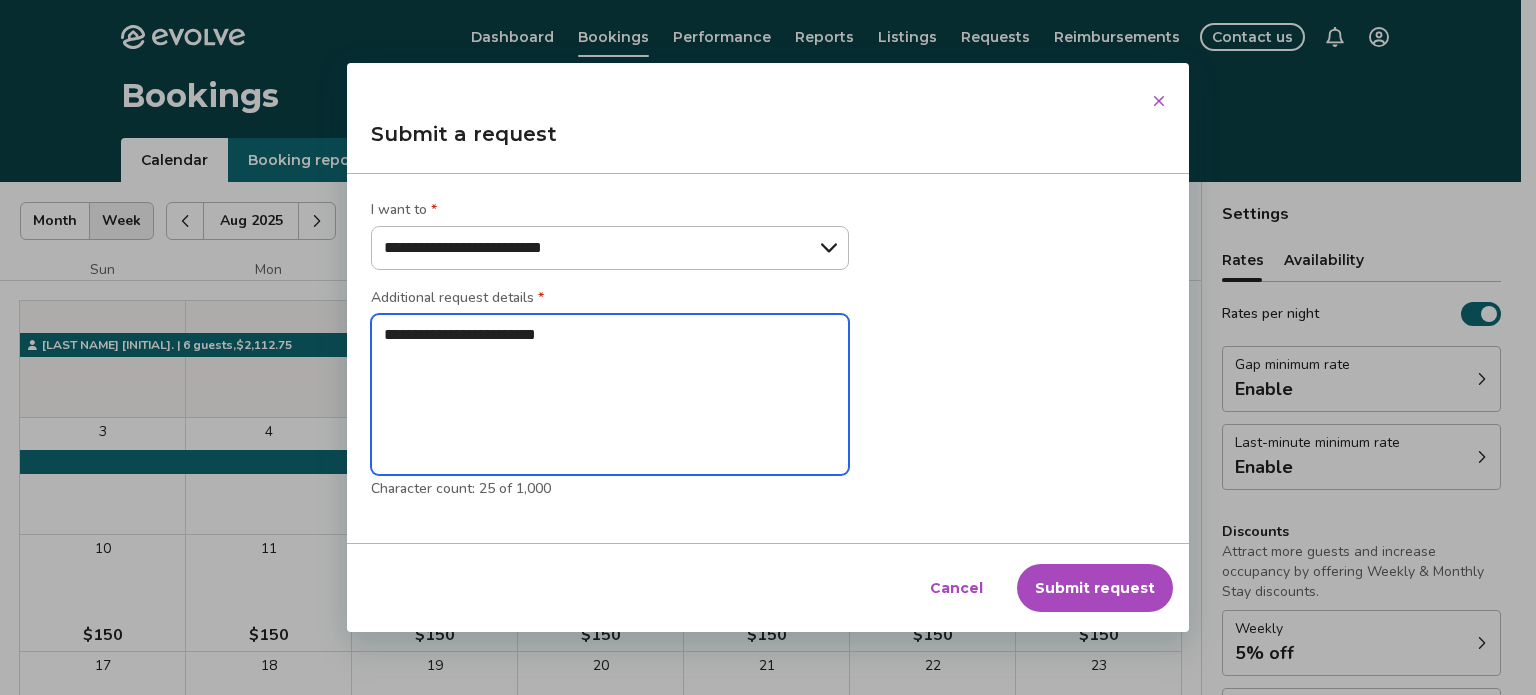 type on "*" 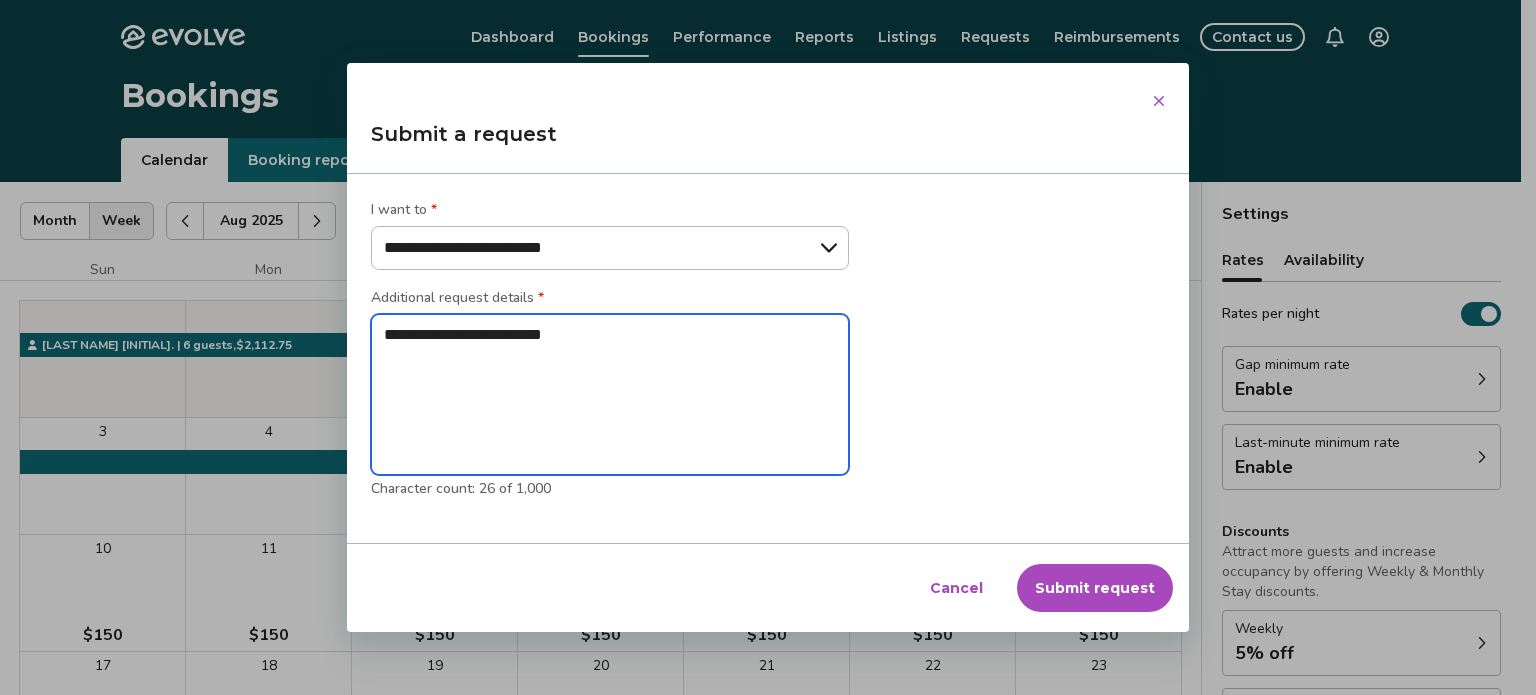 type on "*" 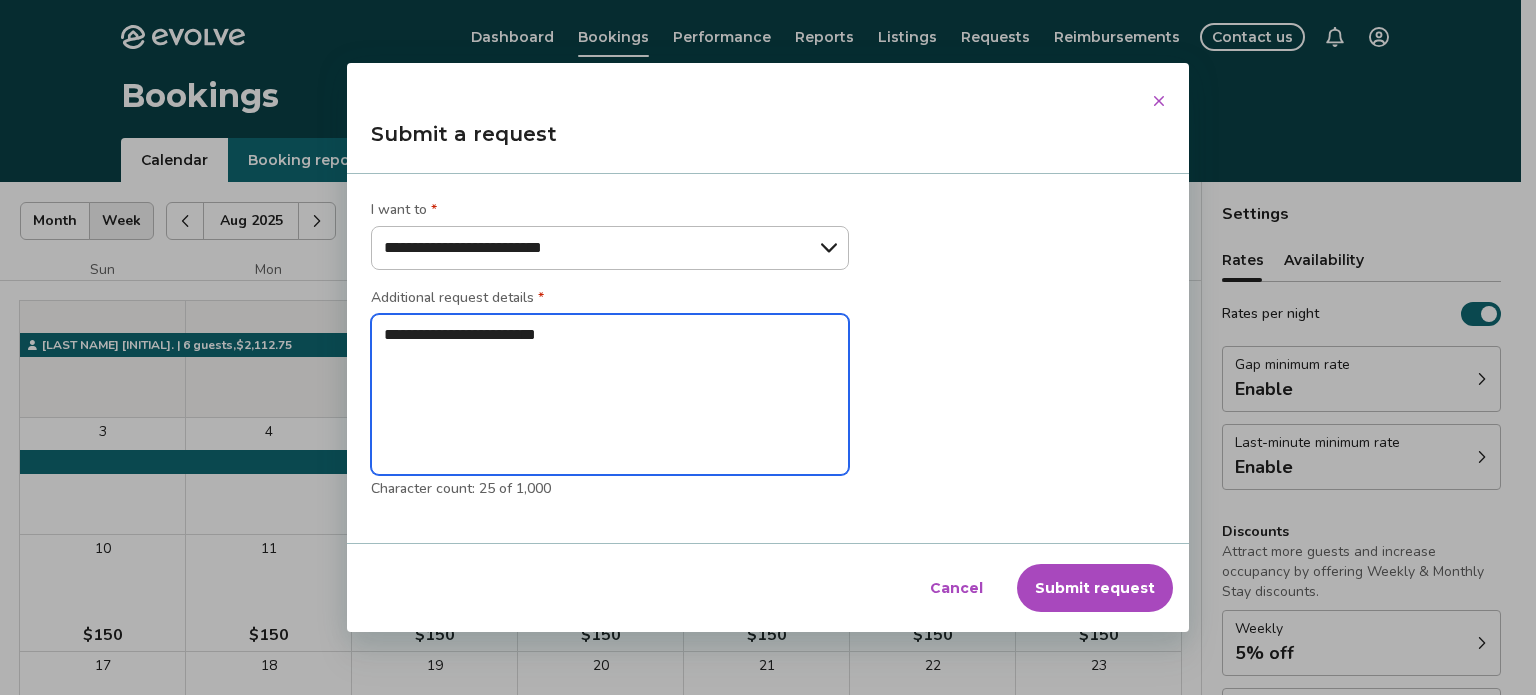 type on "*" 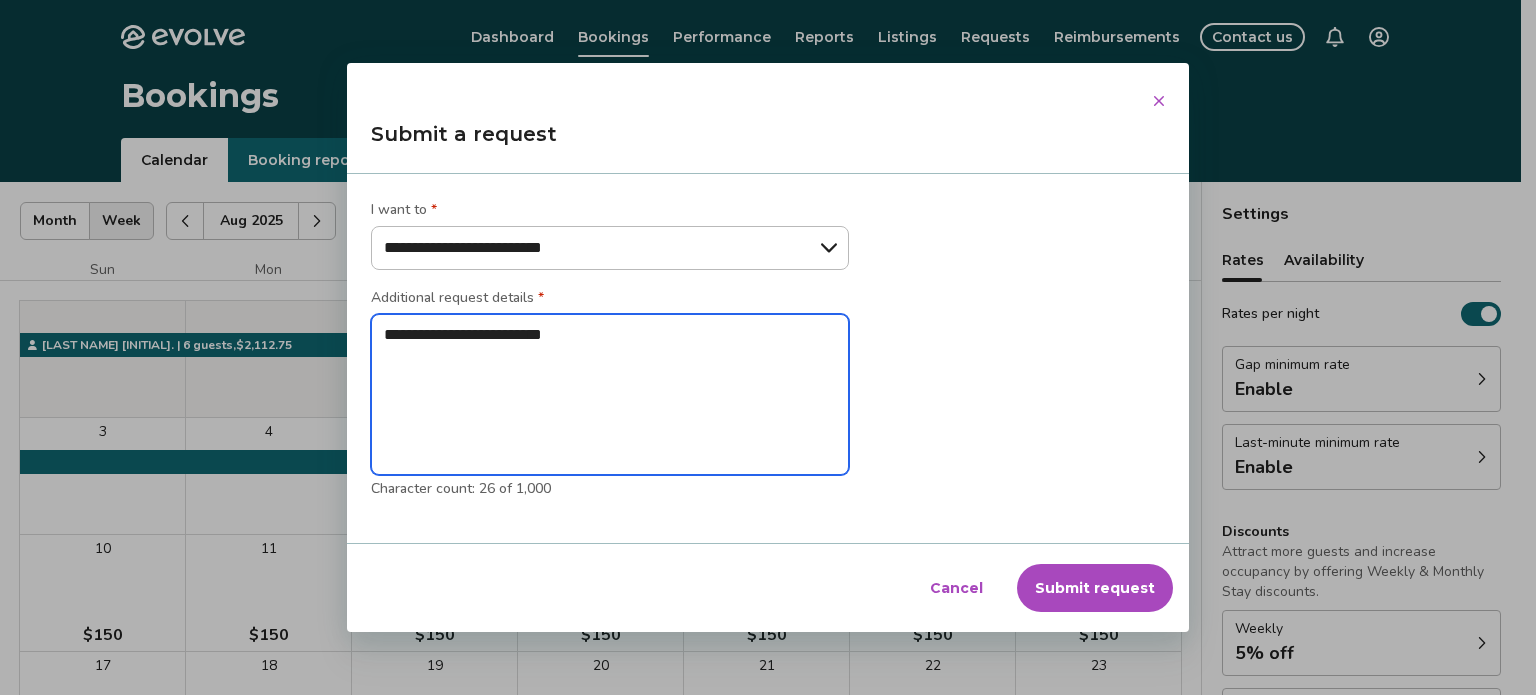 type on "*" 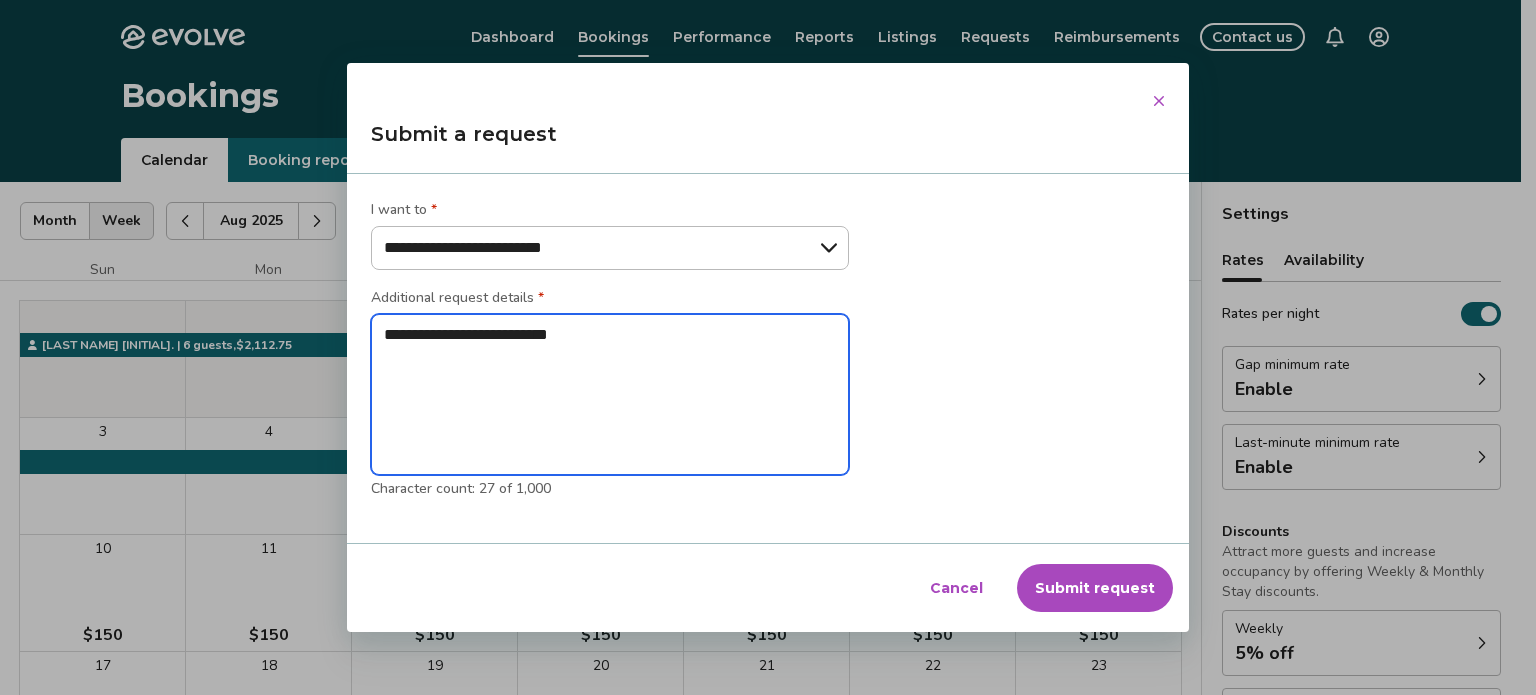 type on "*" 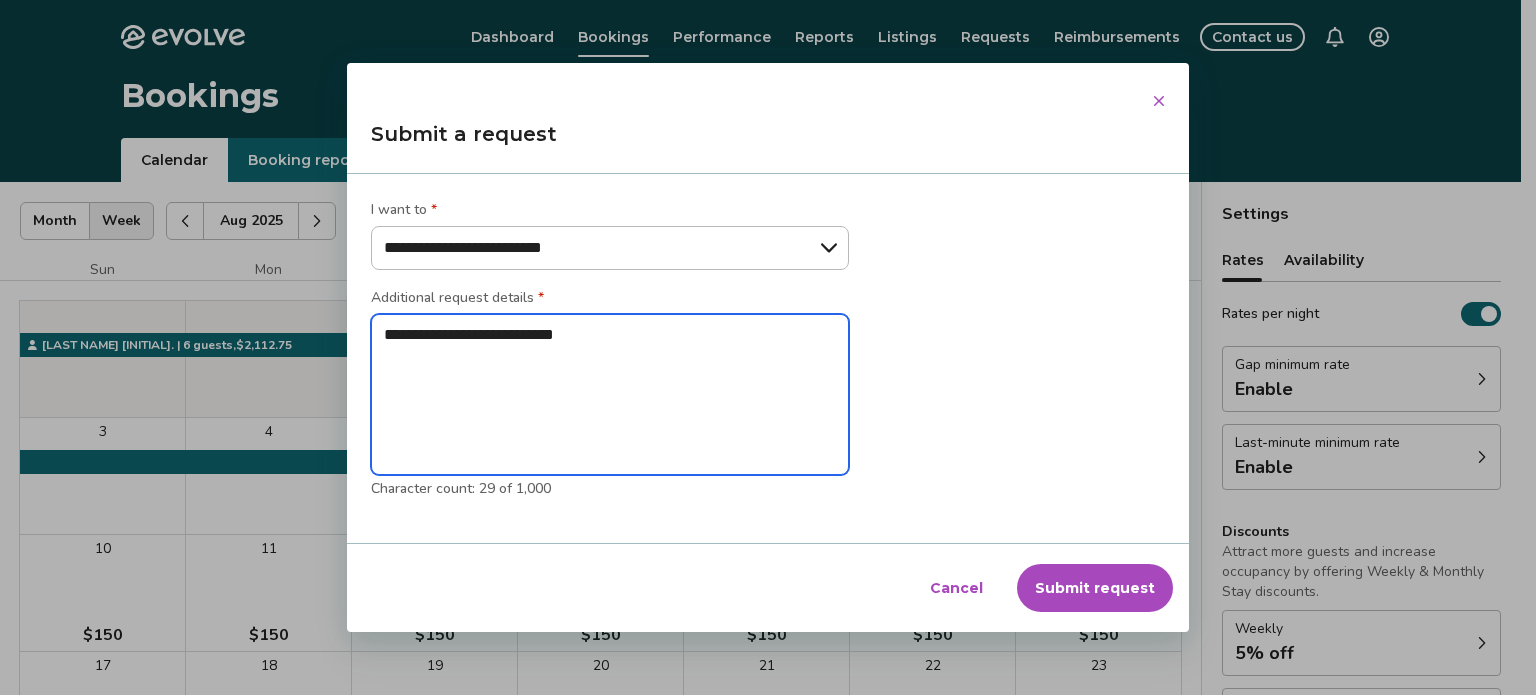 type on "*" 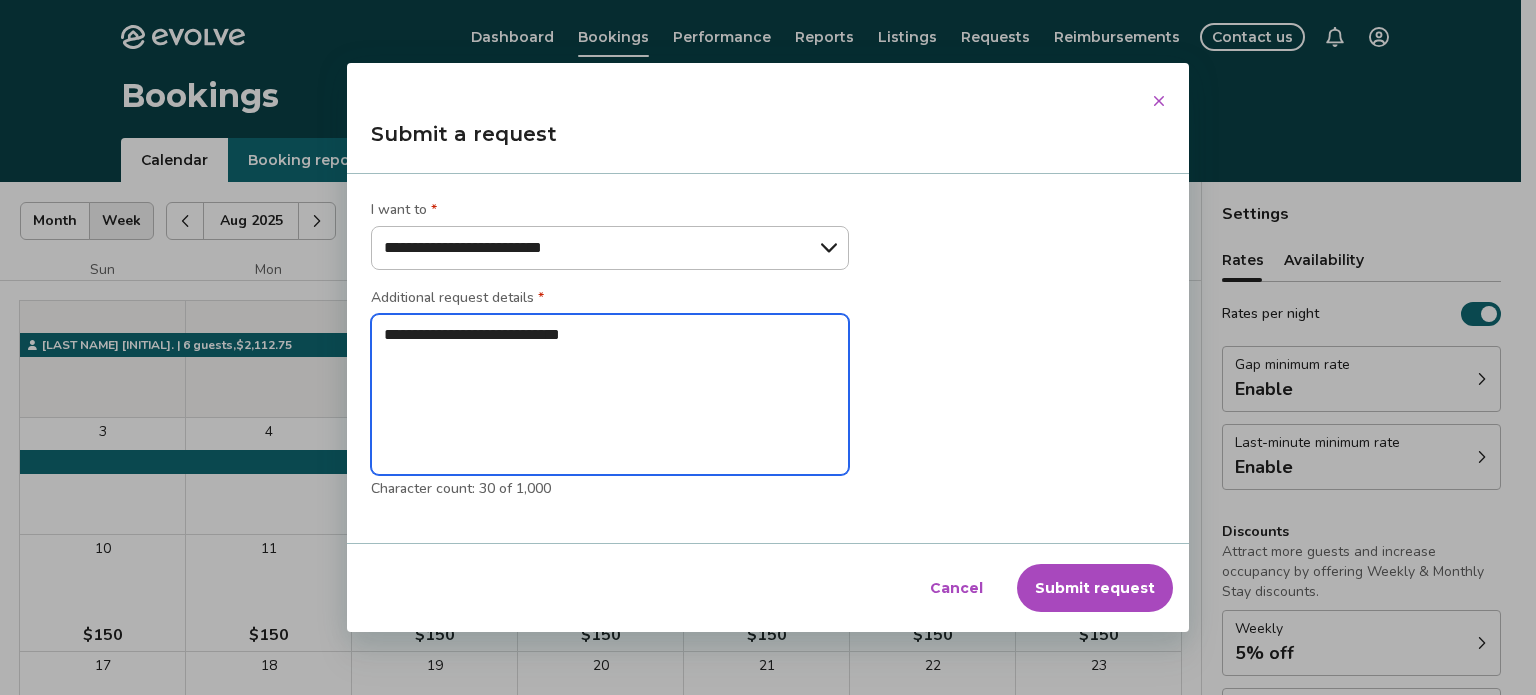 type on "*" 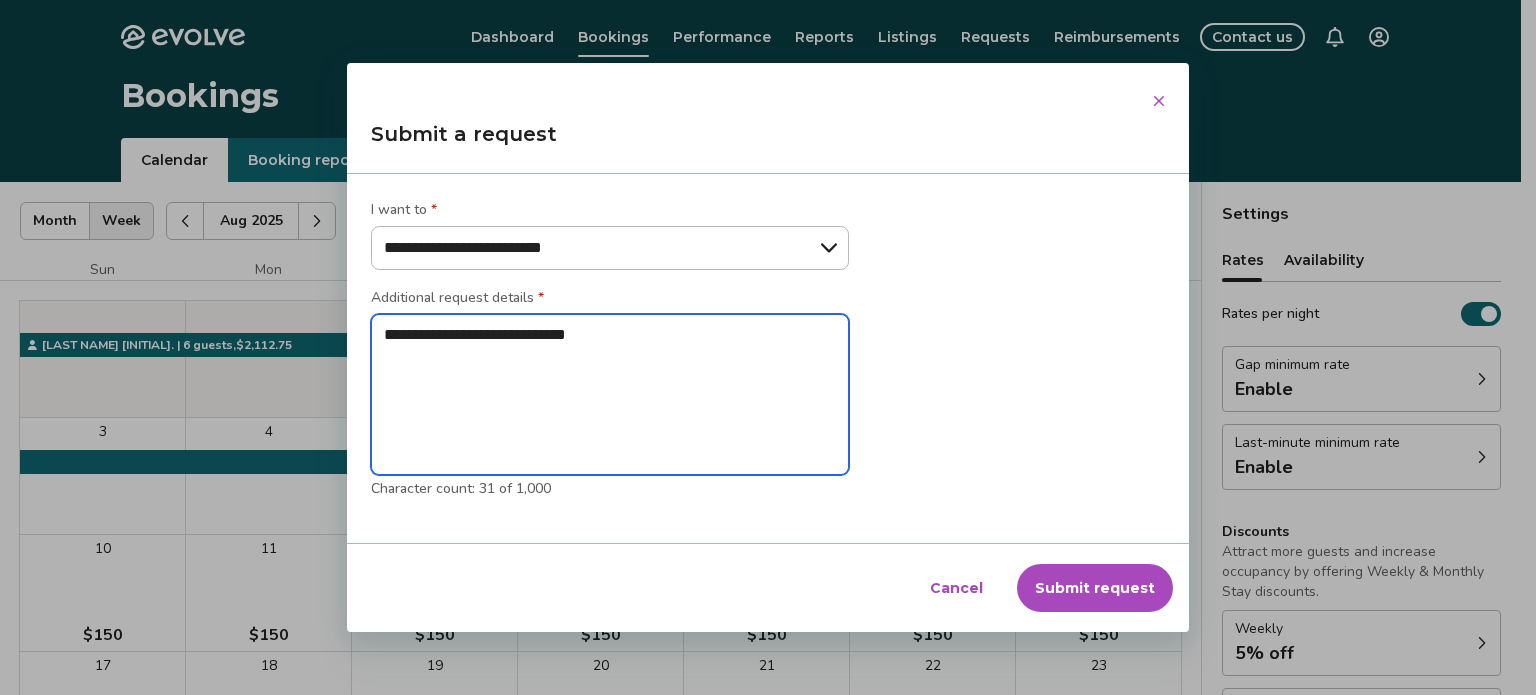 type on "*" 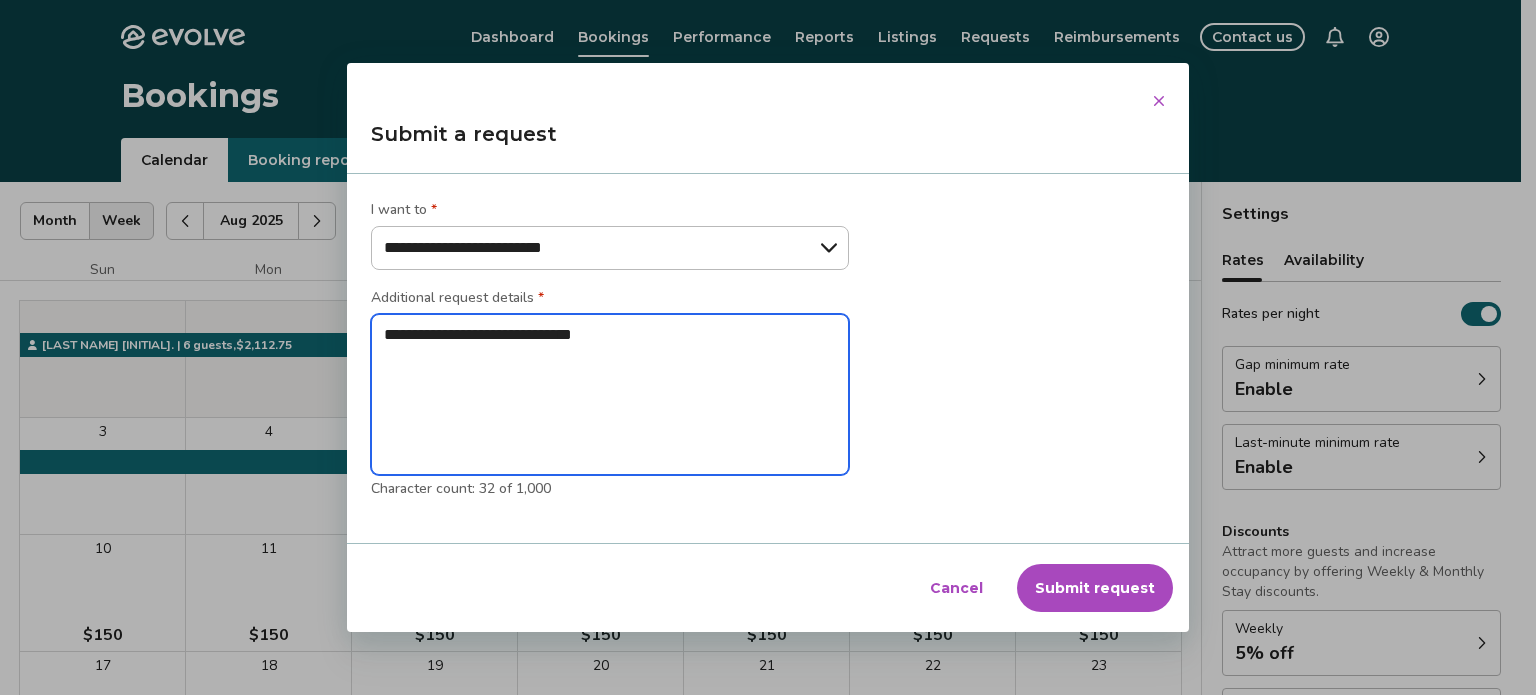 type on "*" 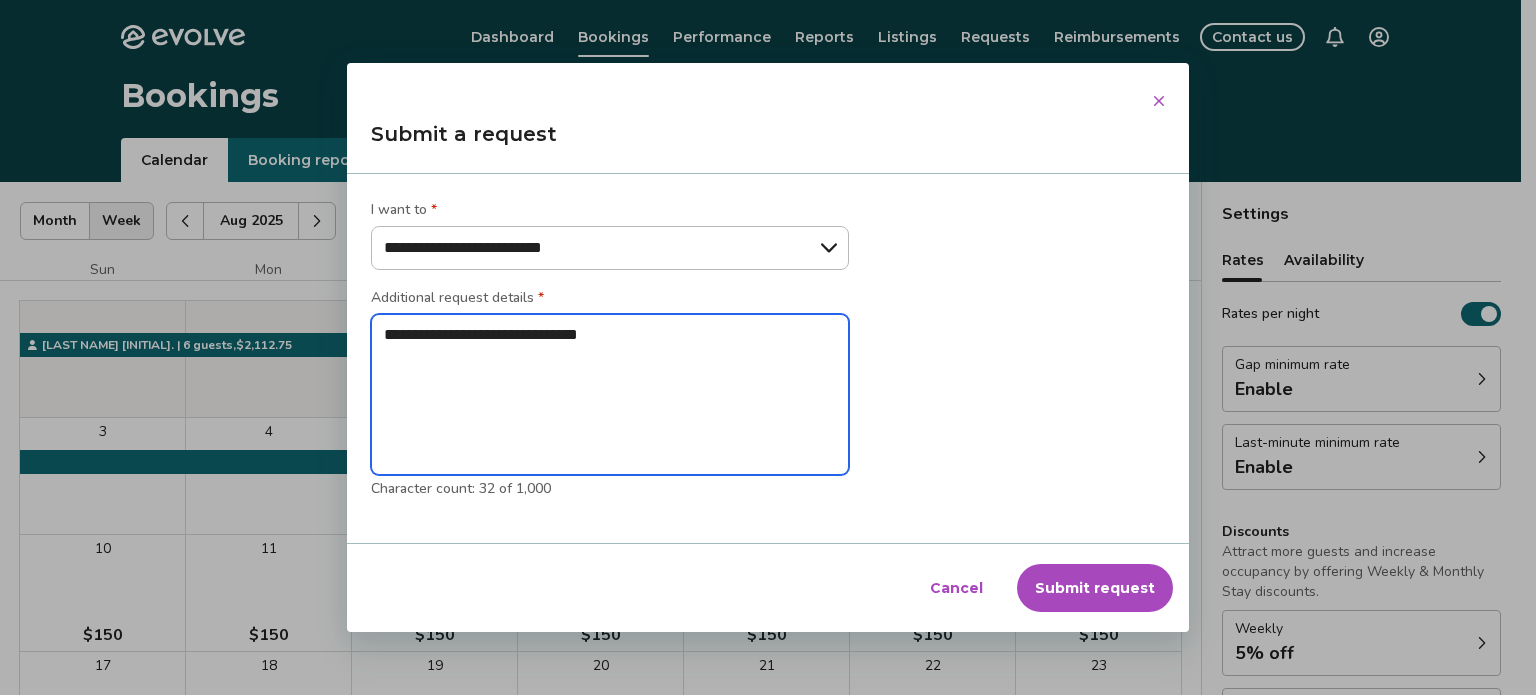 type on "*" 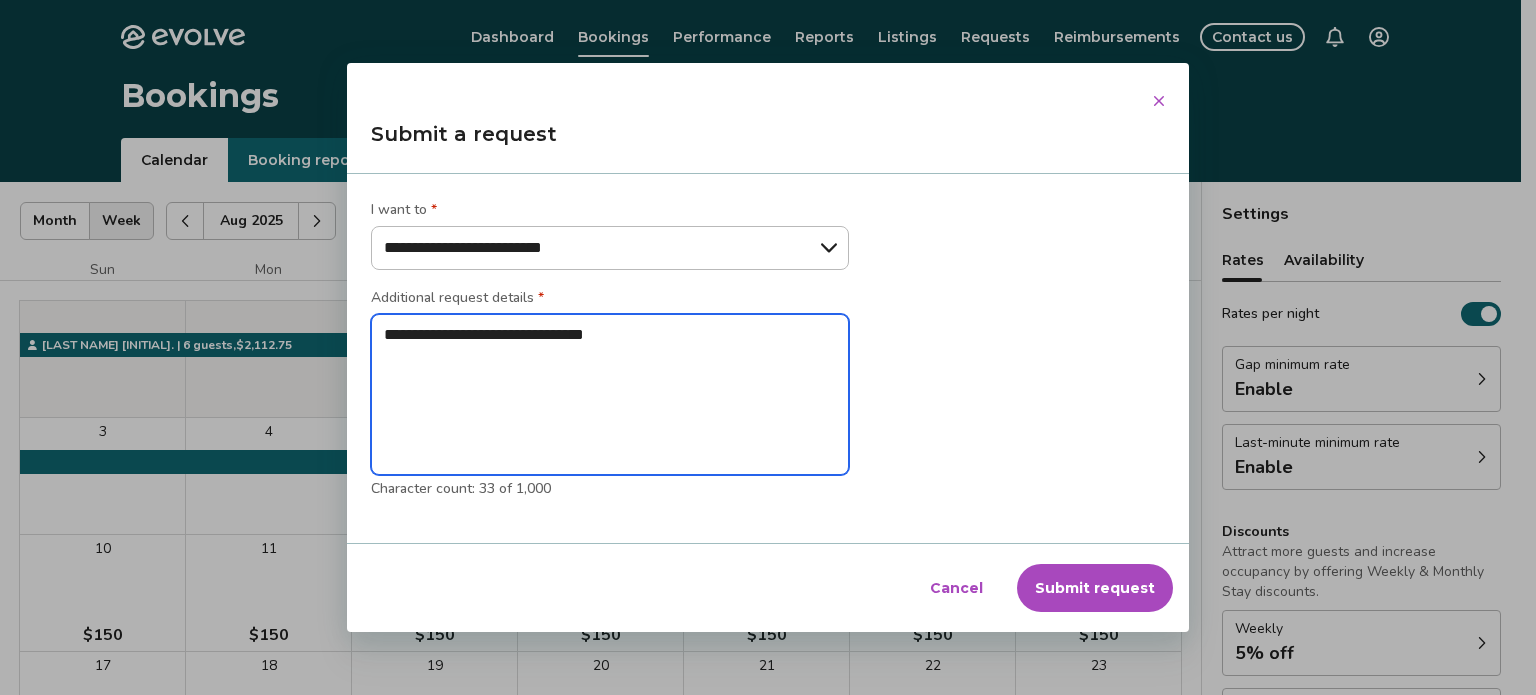 type on "*" 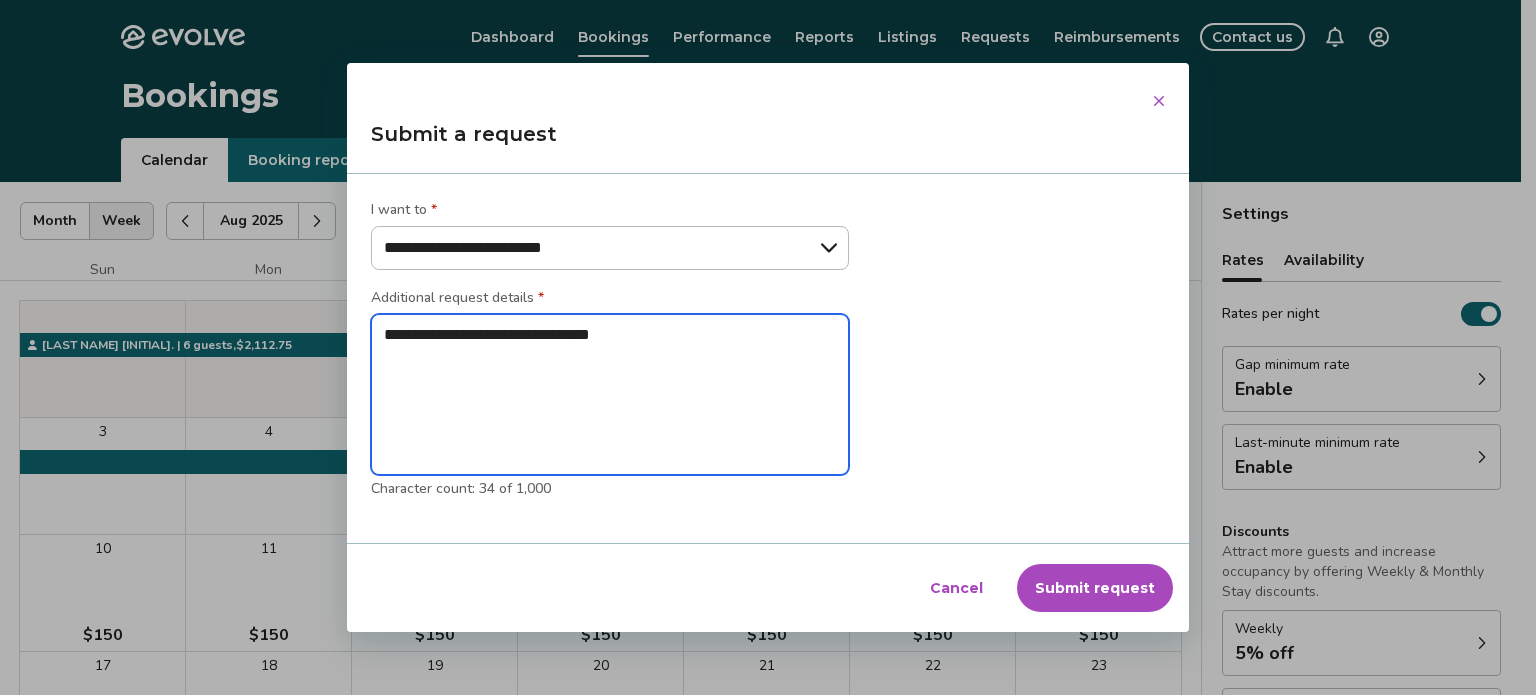 type on "*" 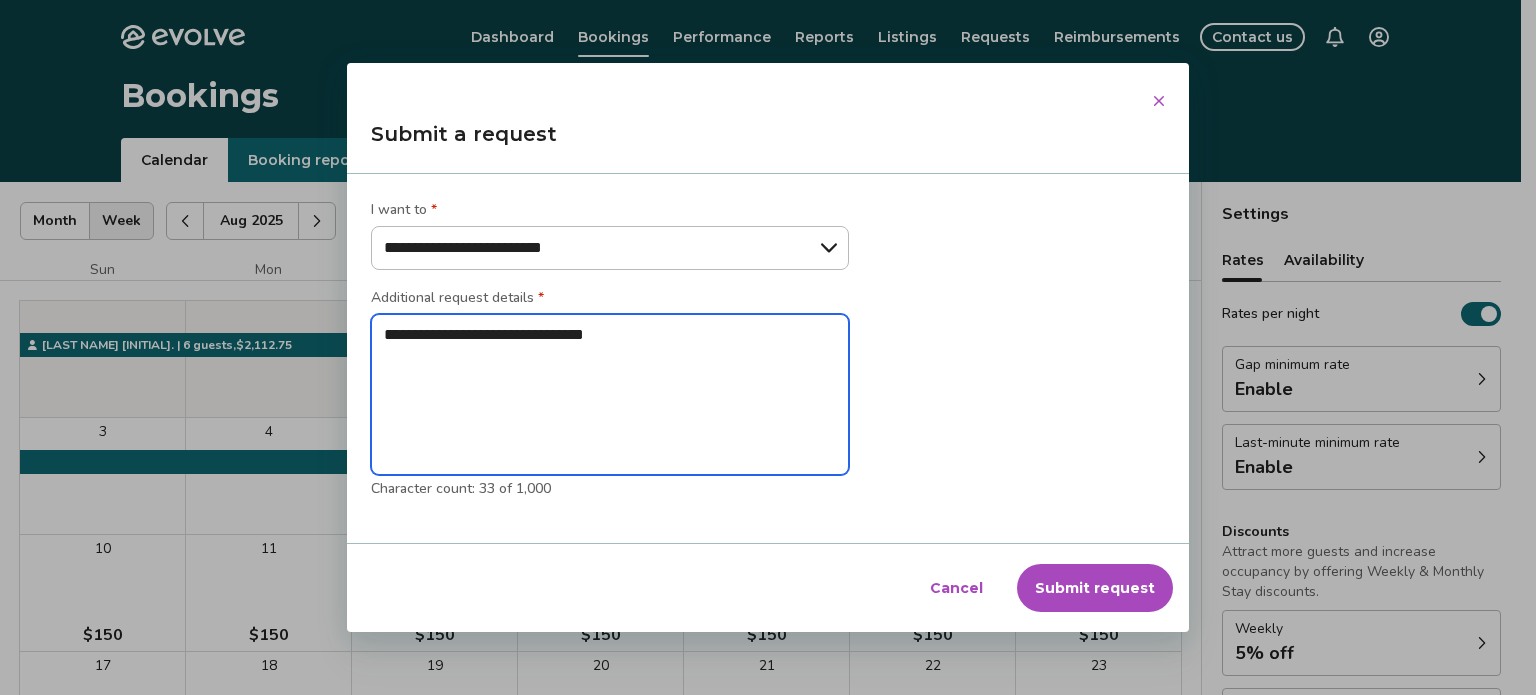 type on "*" 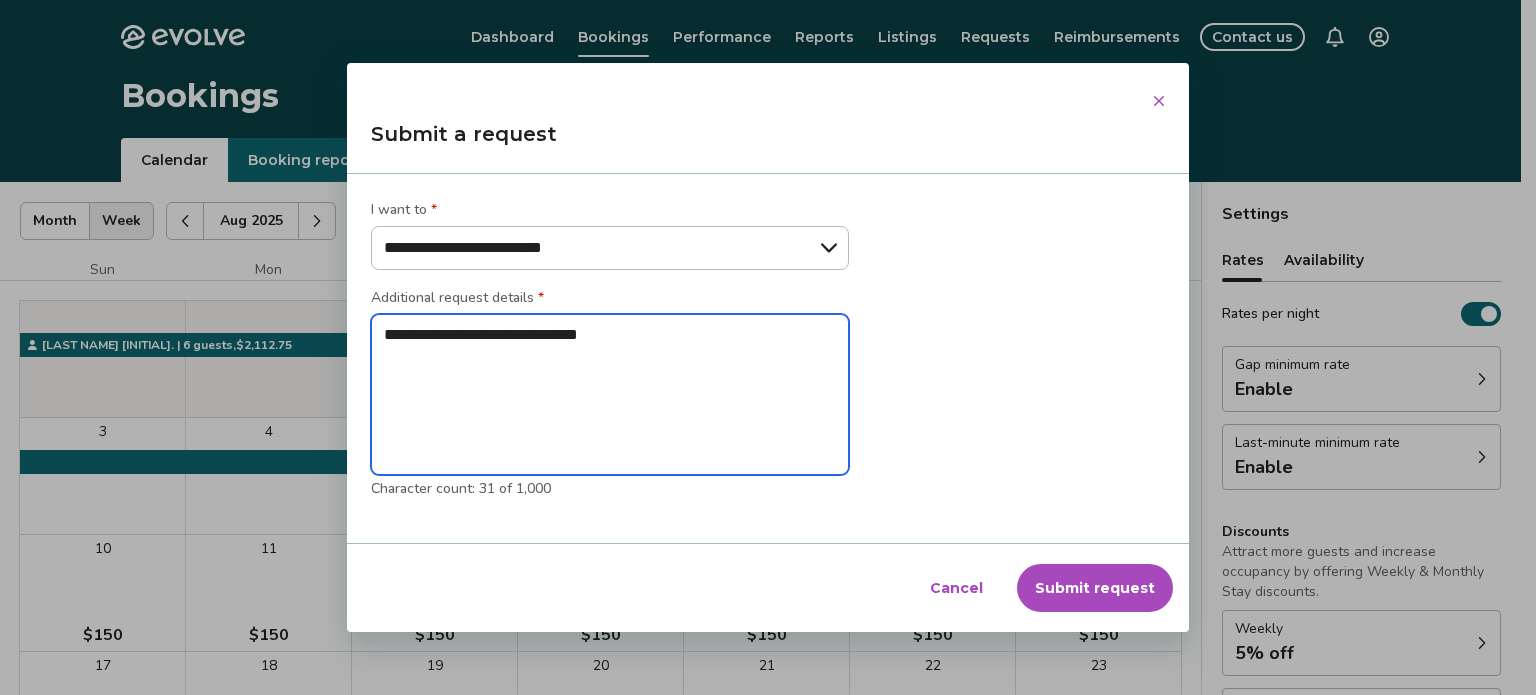 type on "*" 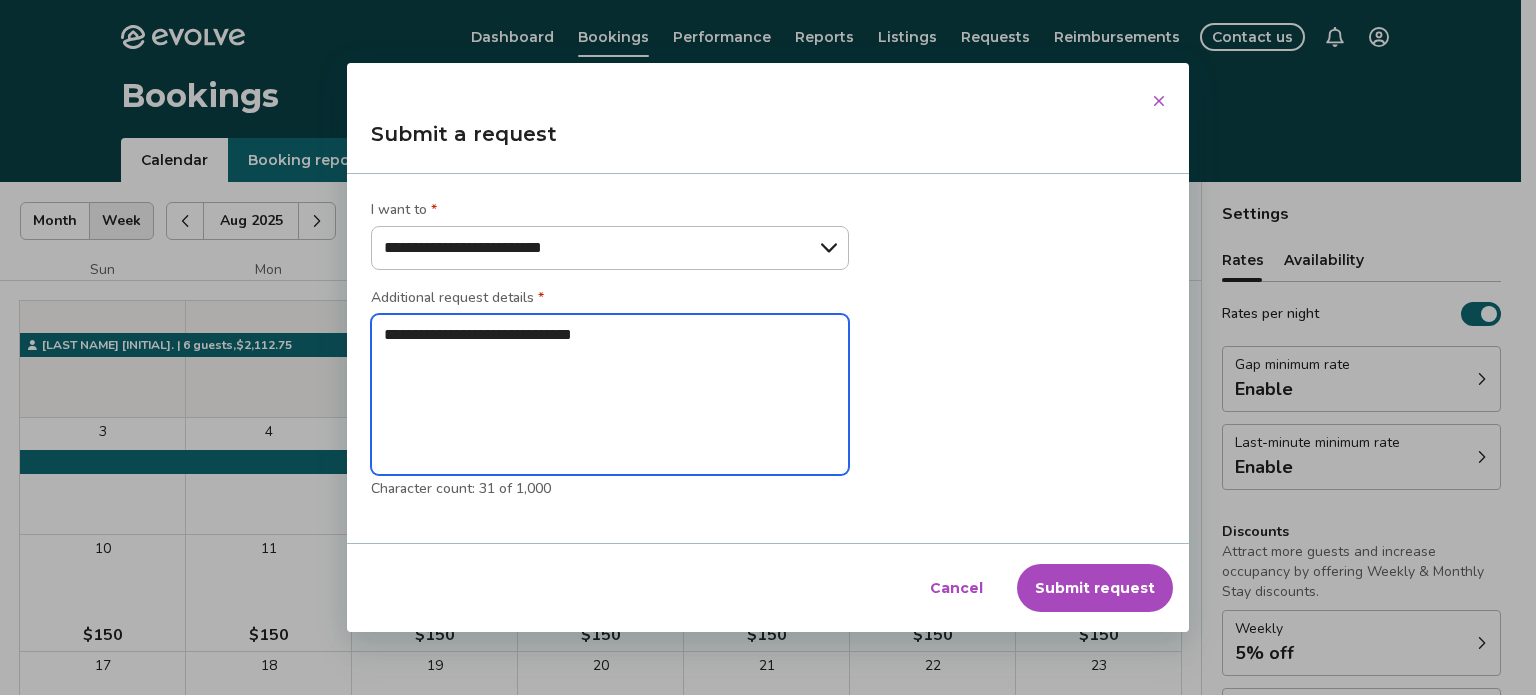type on "*" 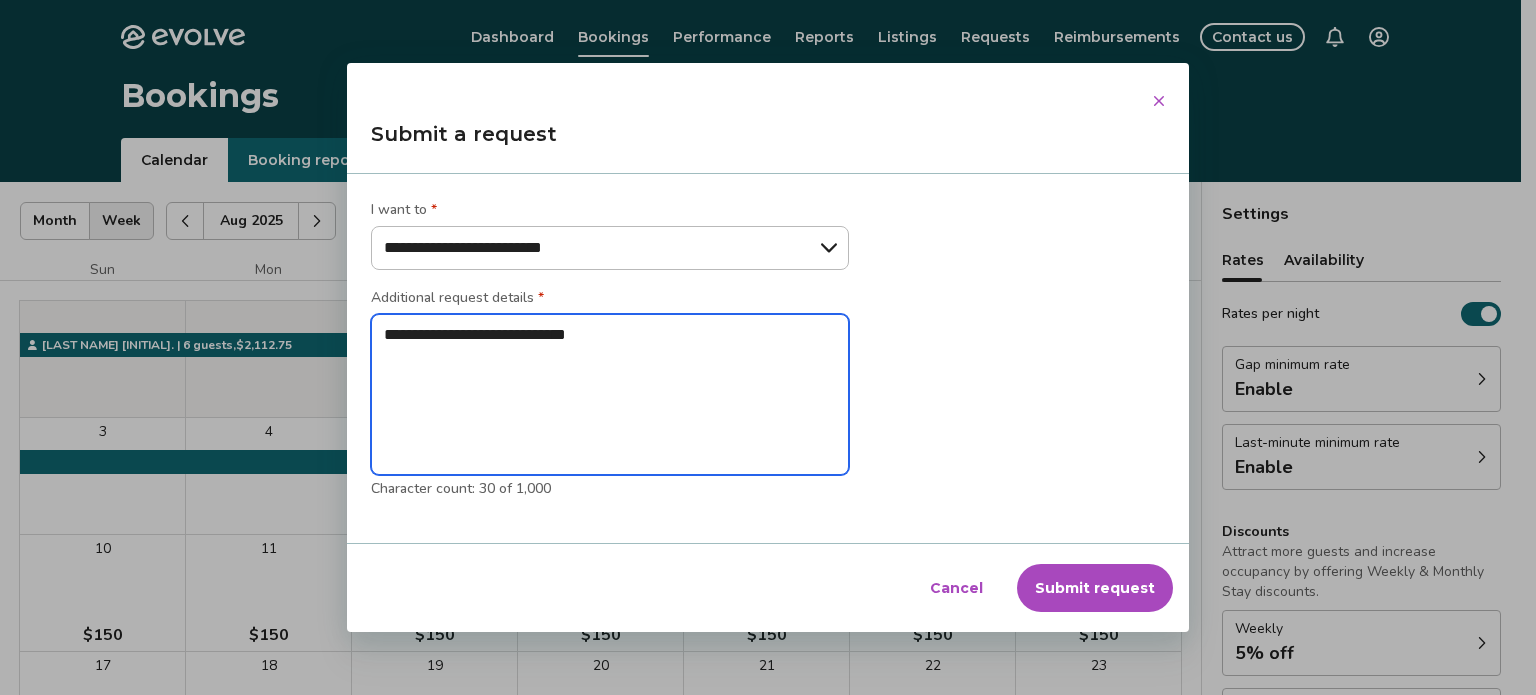 type on "*" 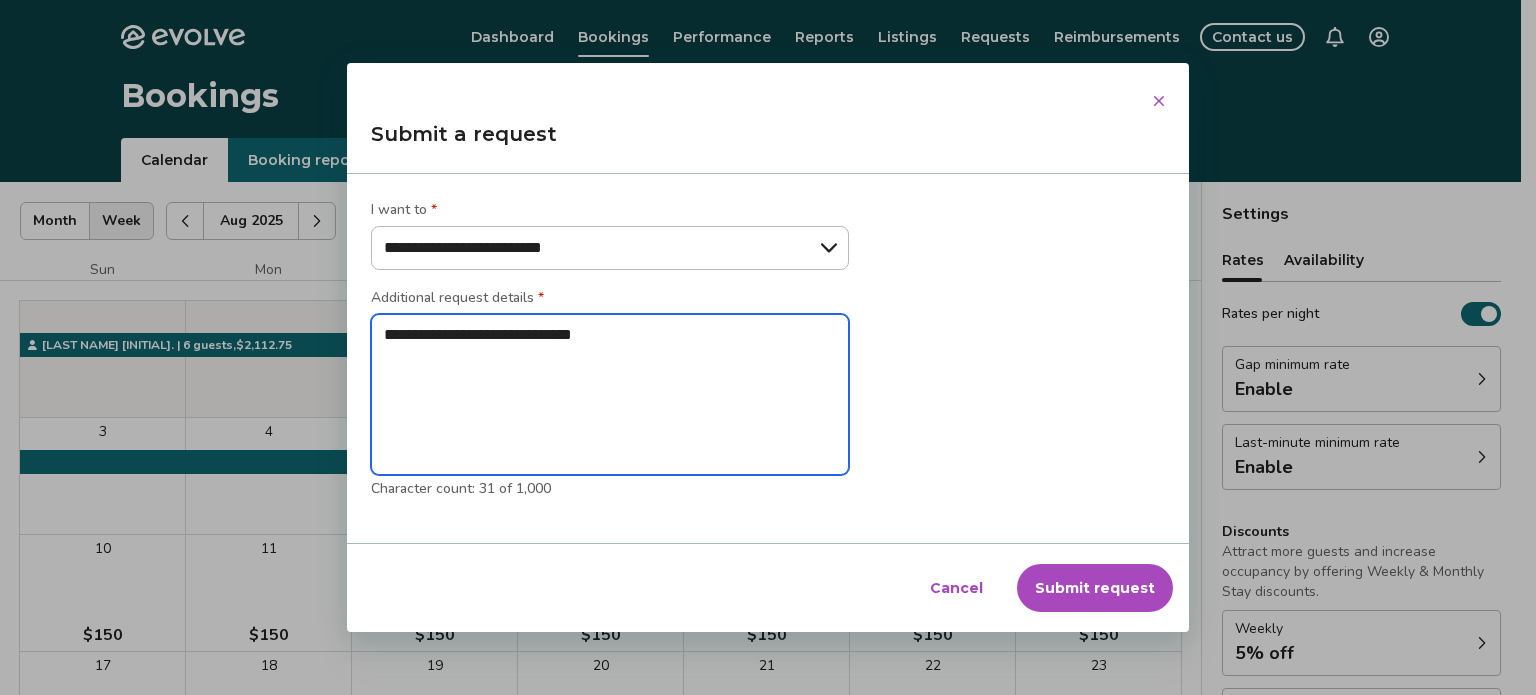 type on "*" 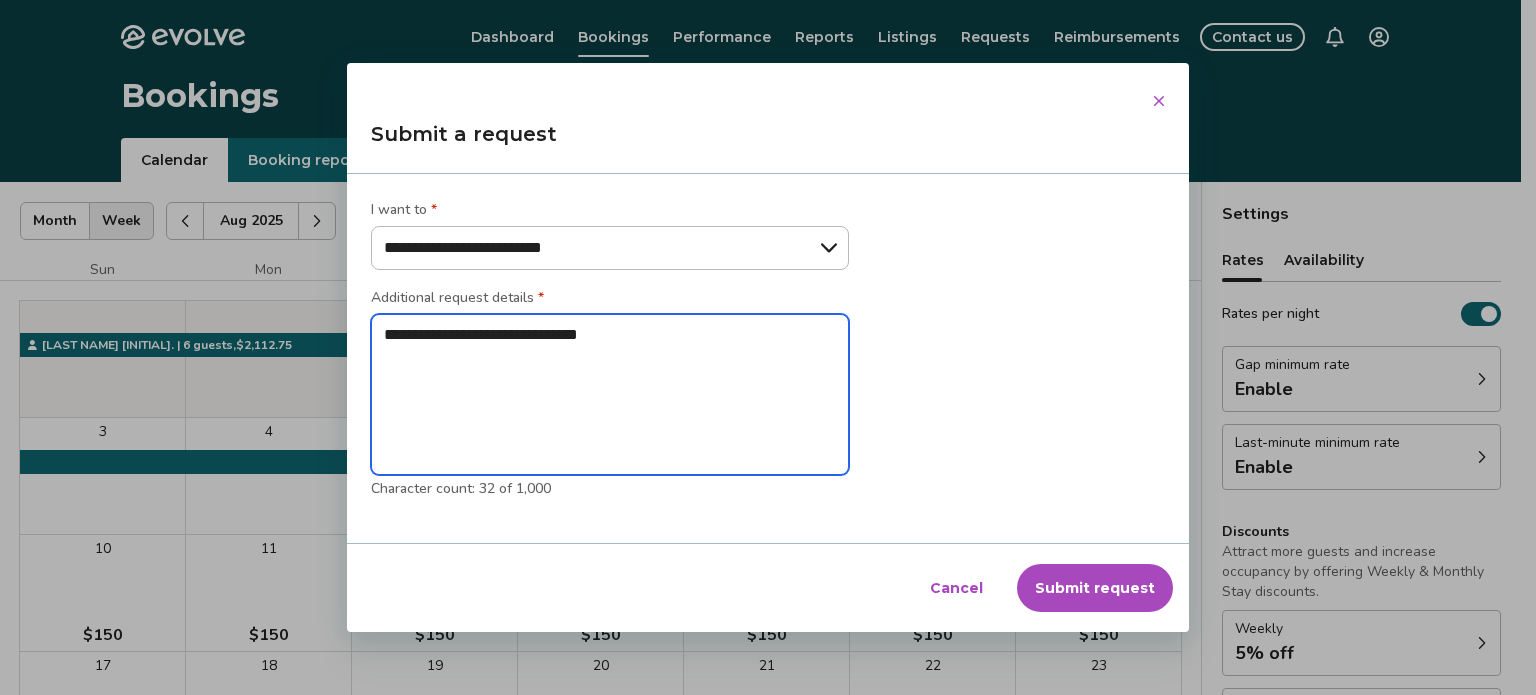 type on "*" 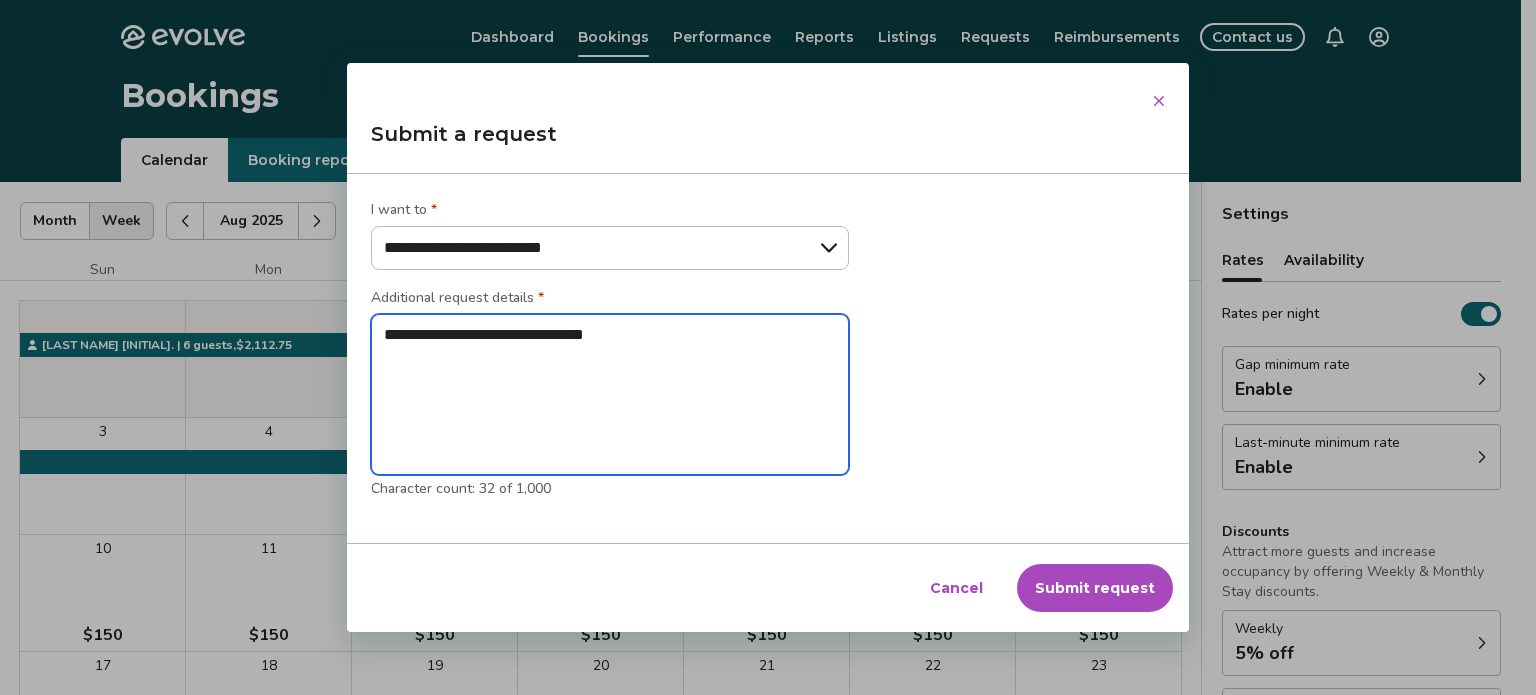 type on "*" 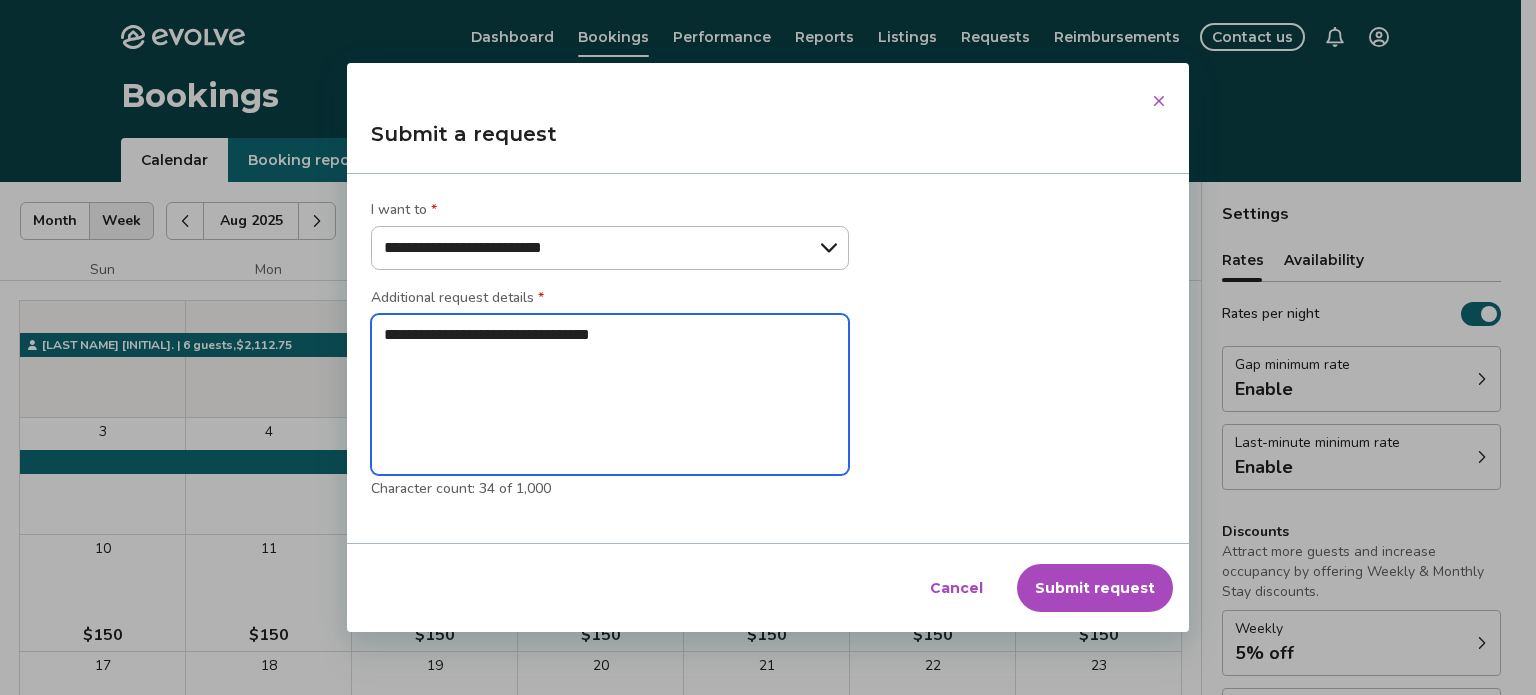 type on "*" 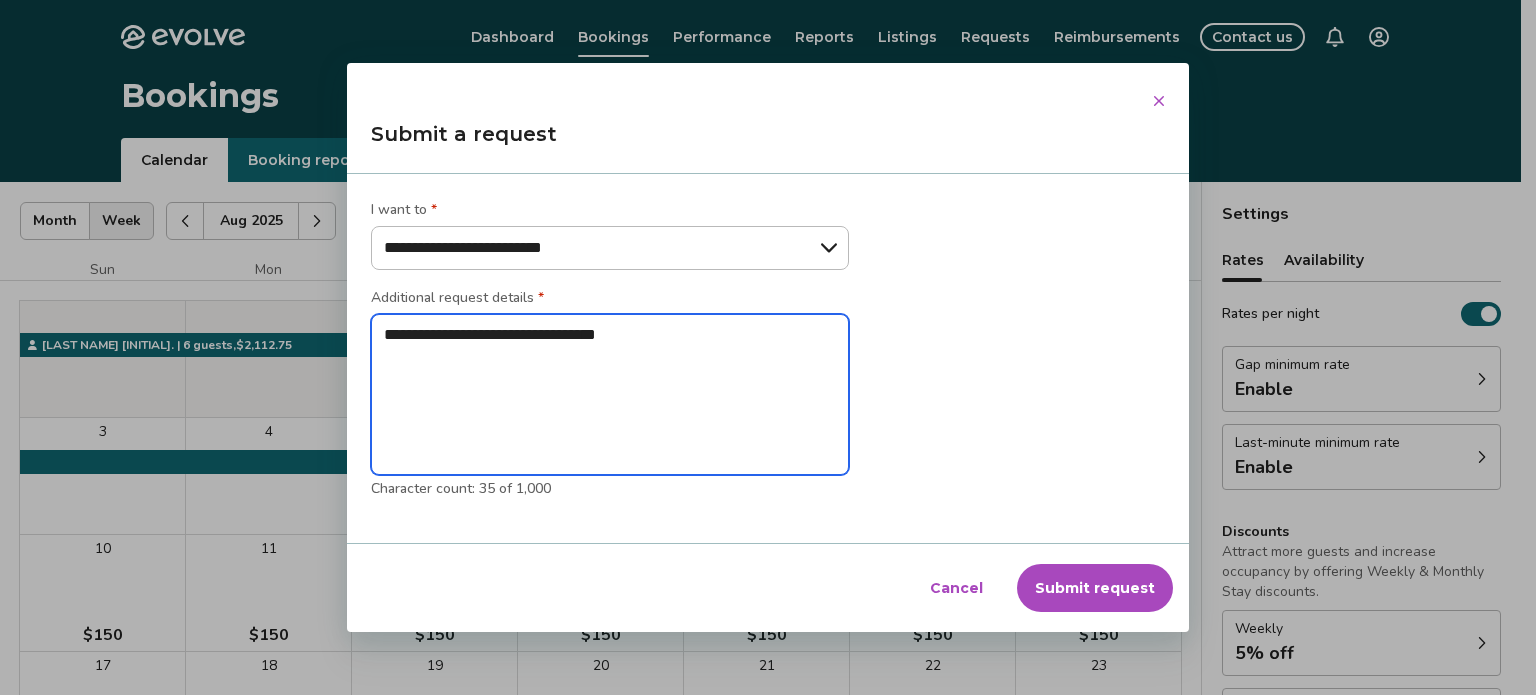 type on "*" 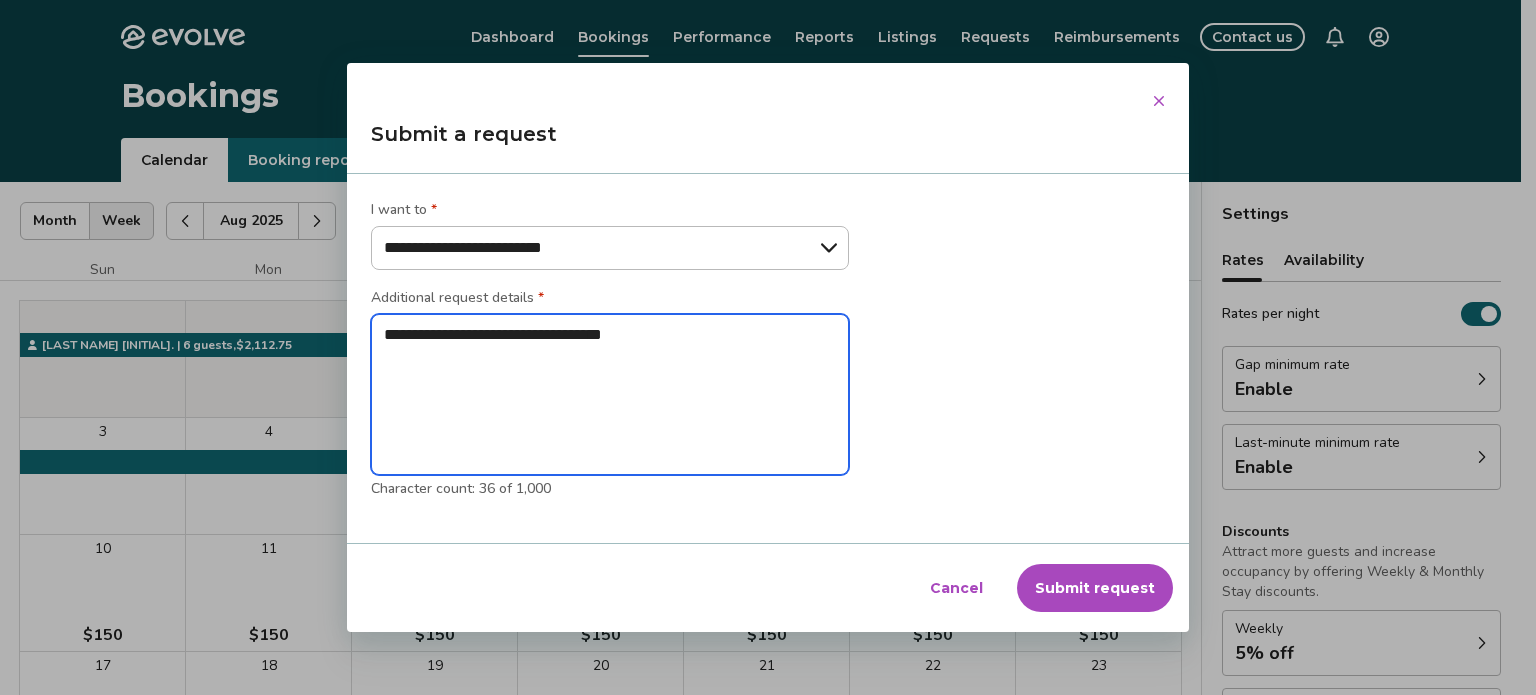type on "*" 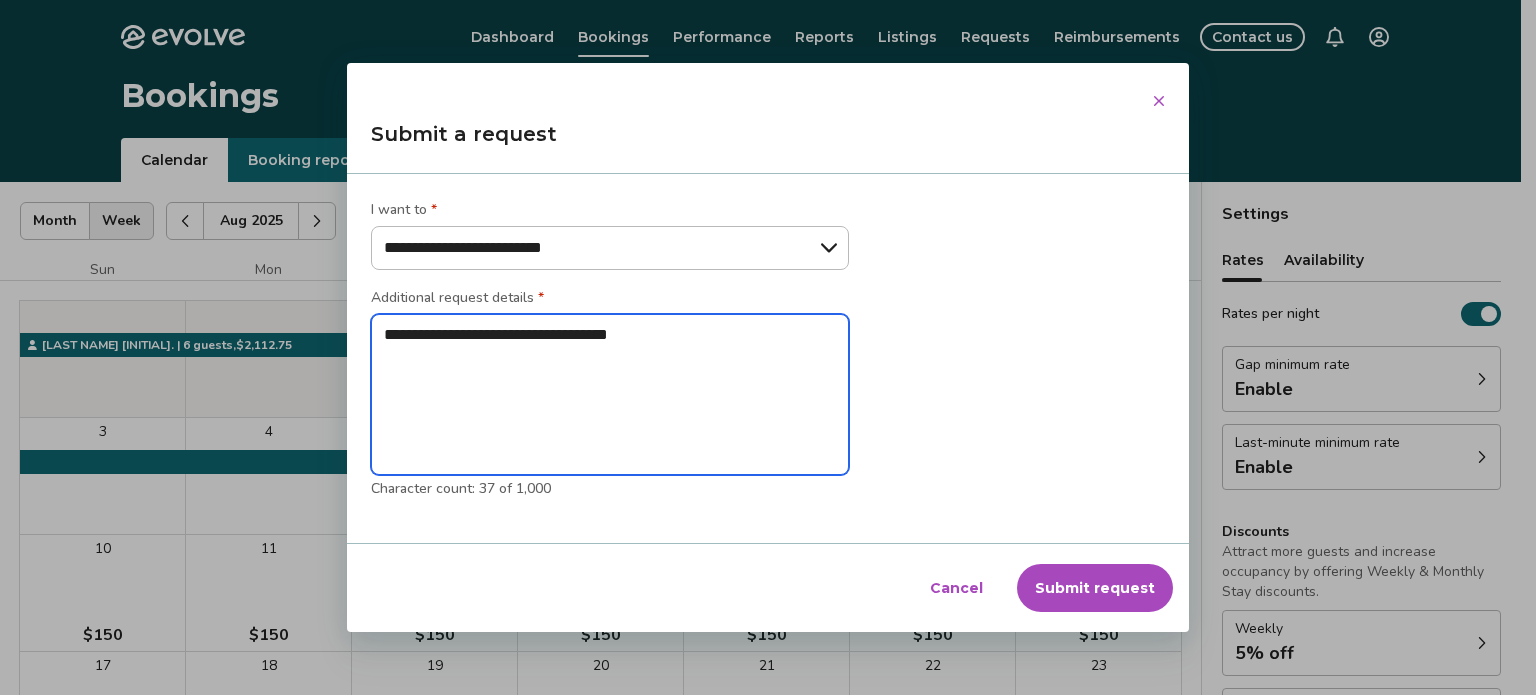 type on "*" 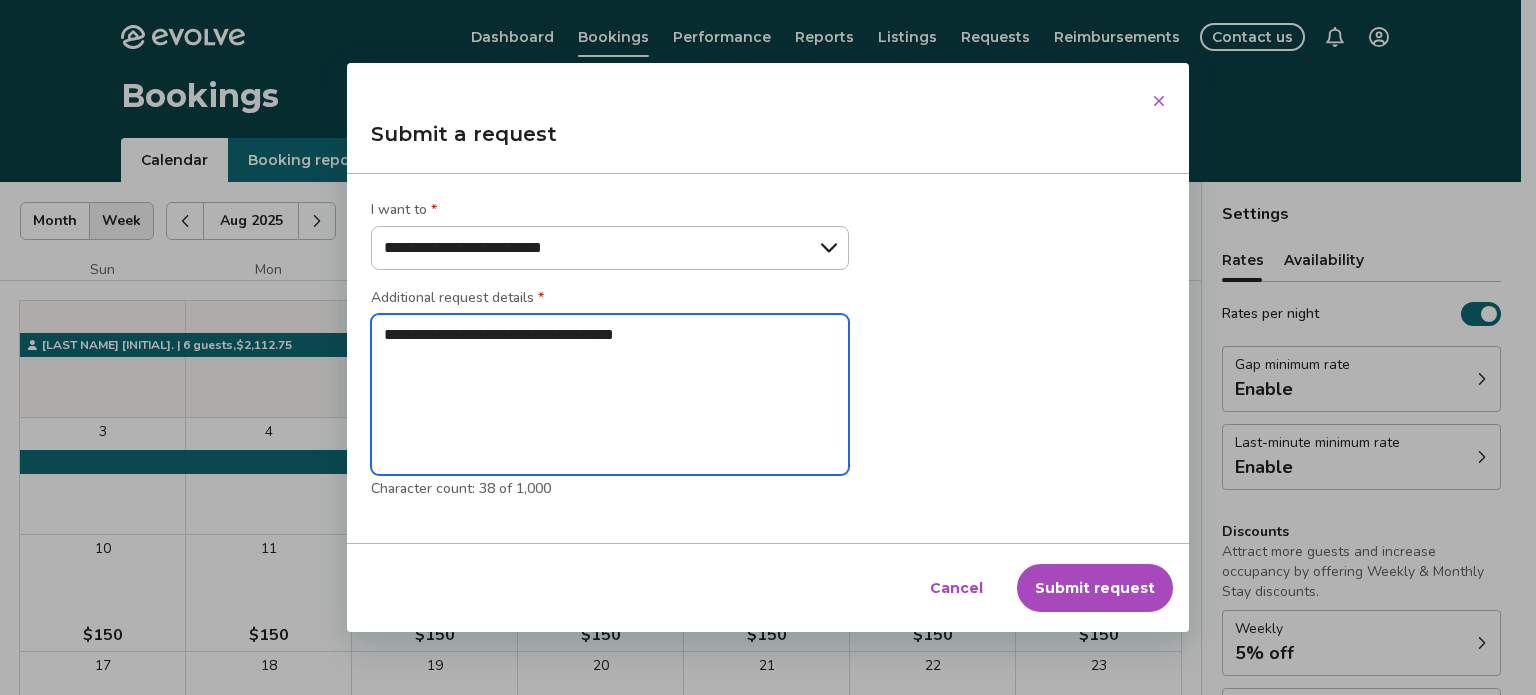 type on "*" 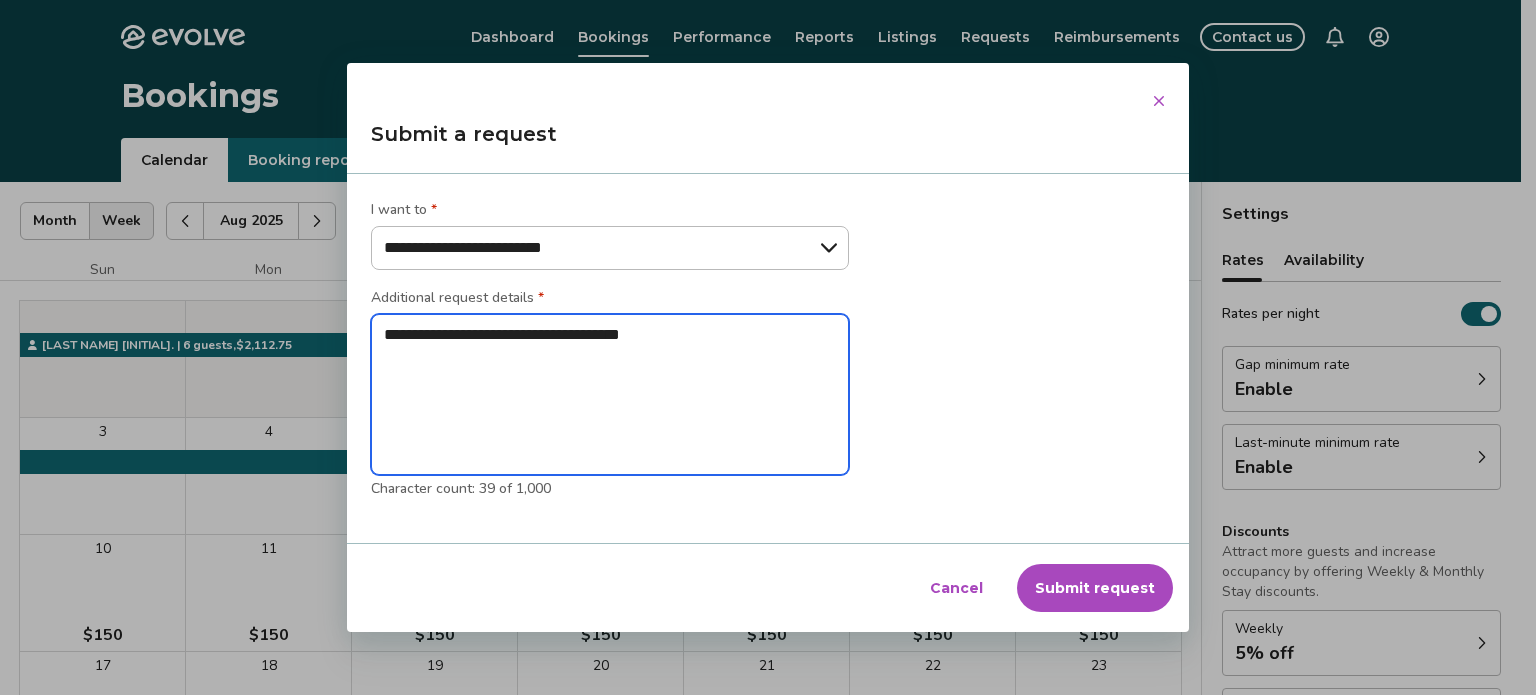 type on "*" 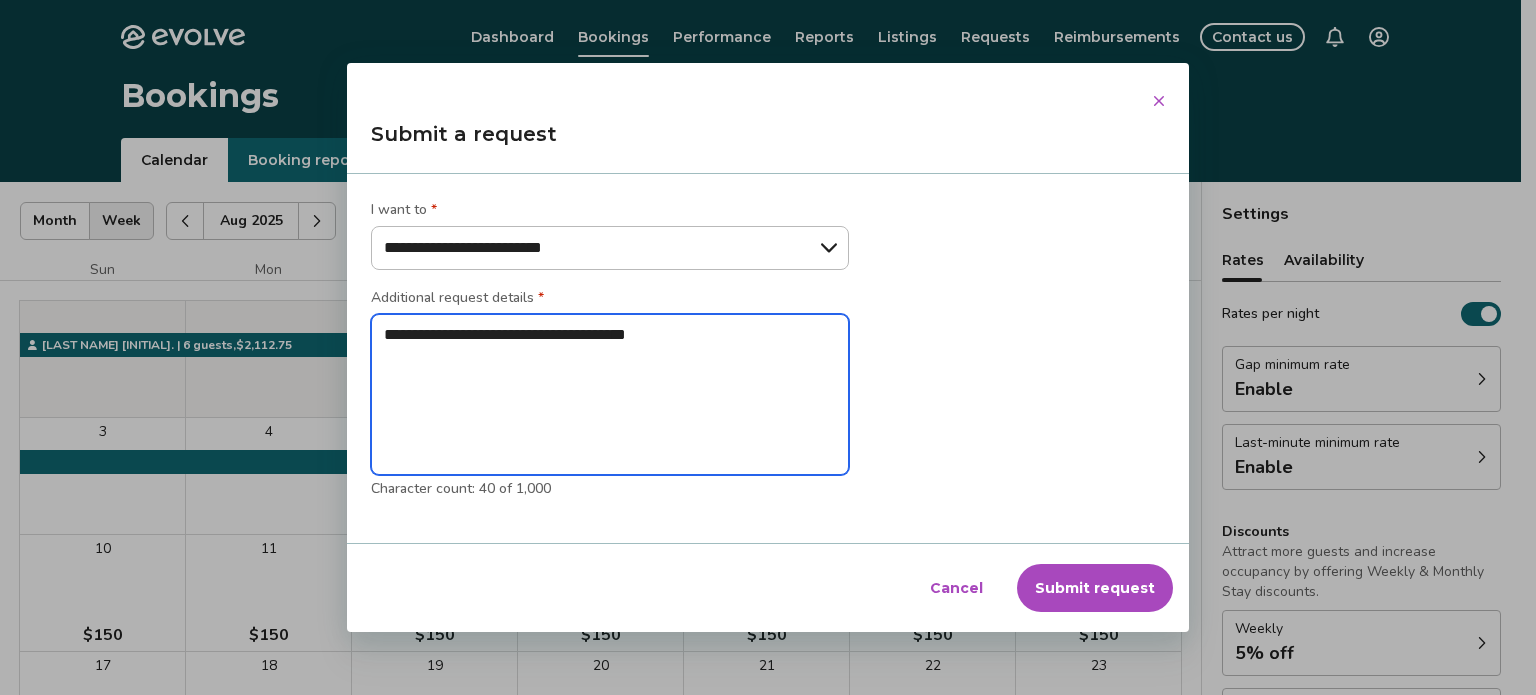 type on "*" 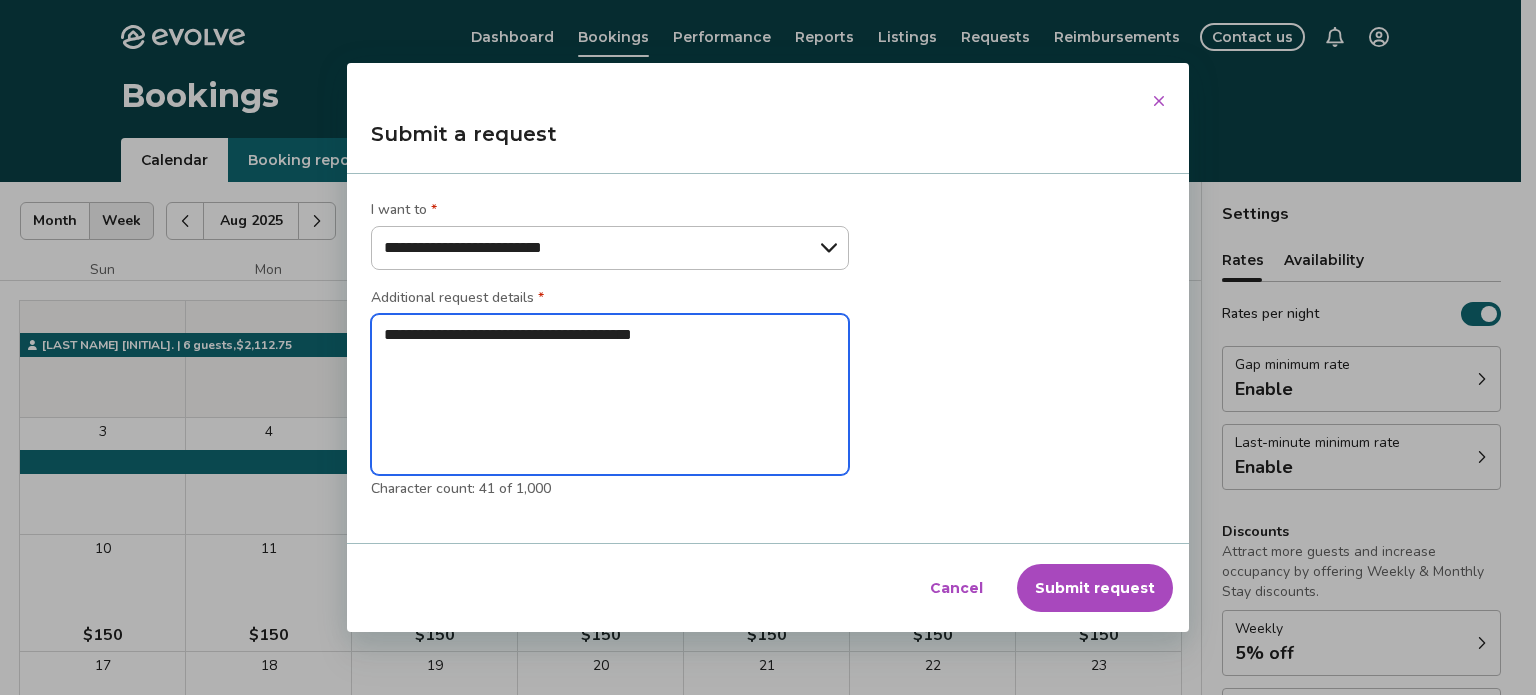 type on "*" 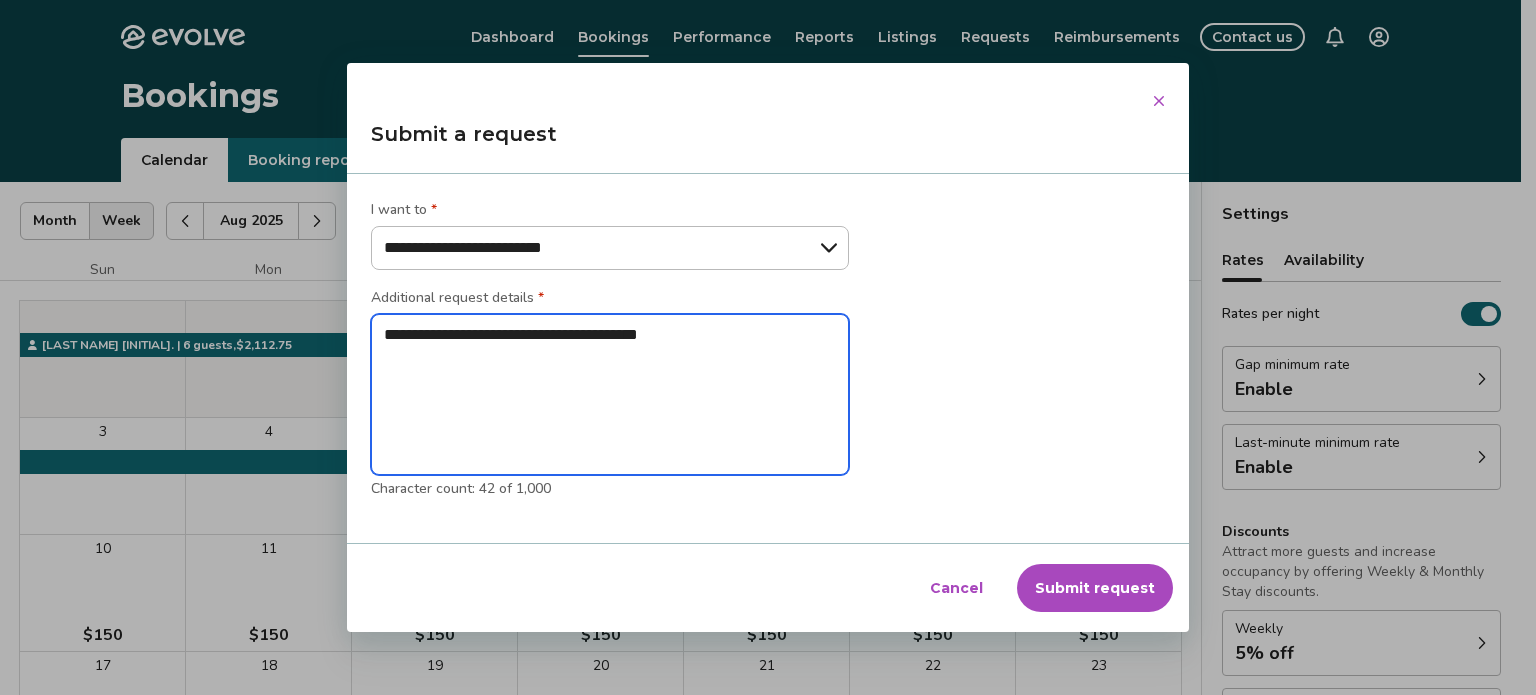 type on "*" 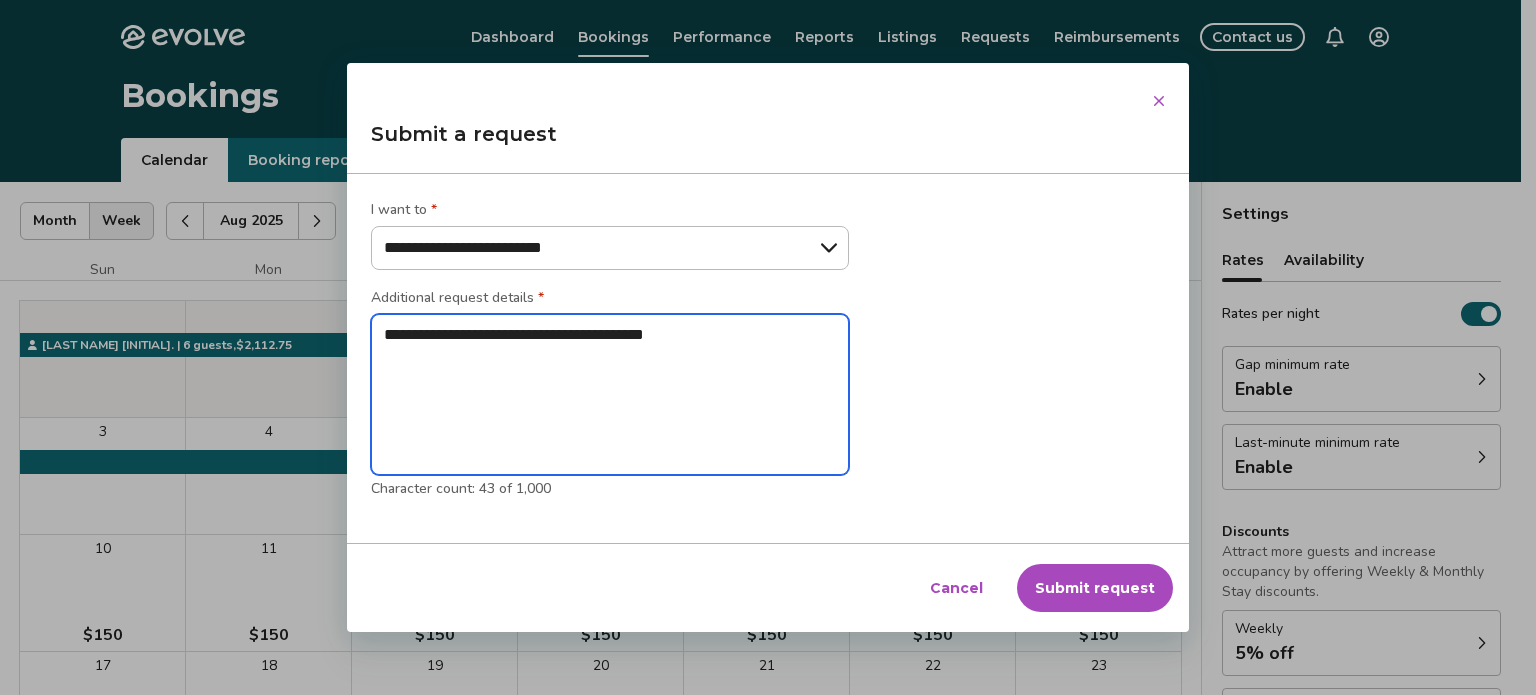 type on "*" 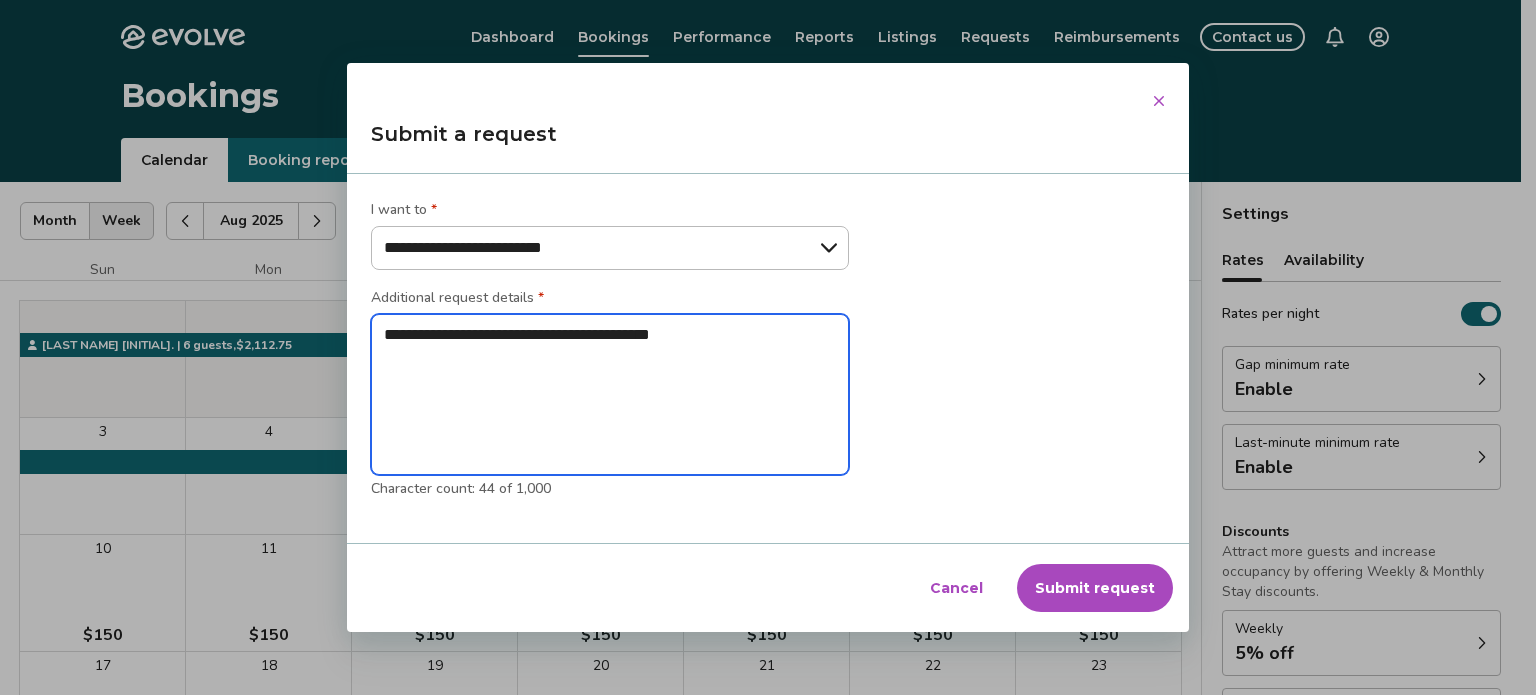 type on "*" 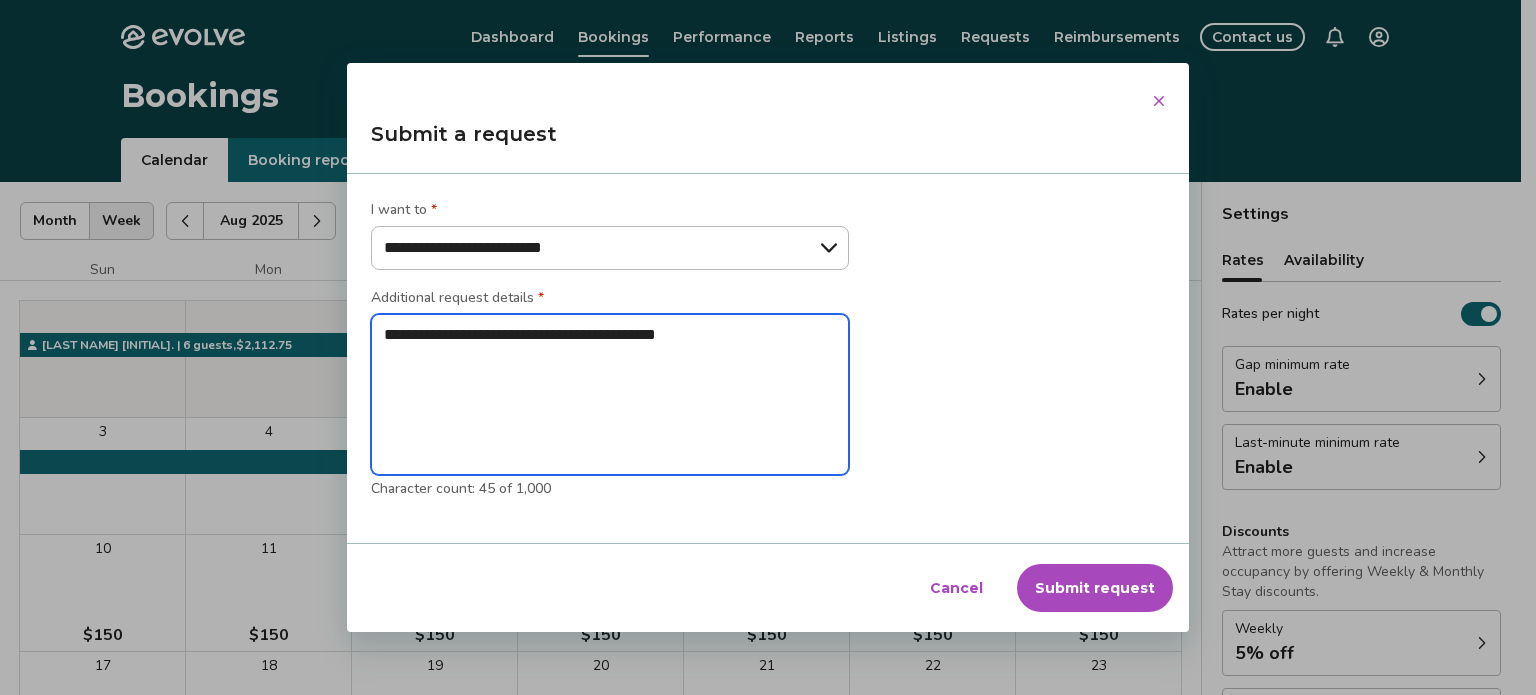 type on "*" 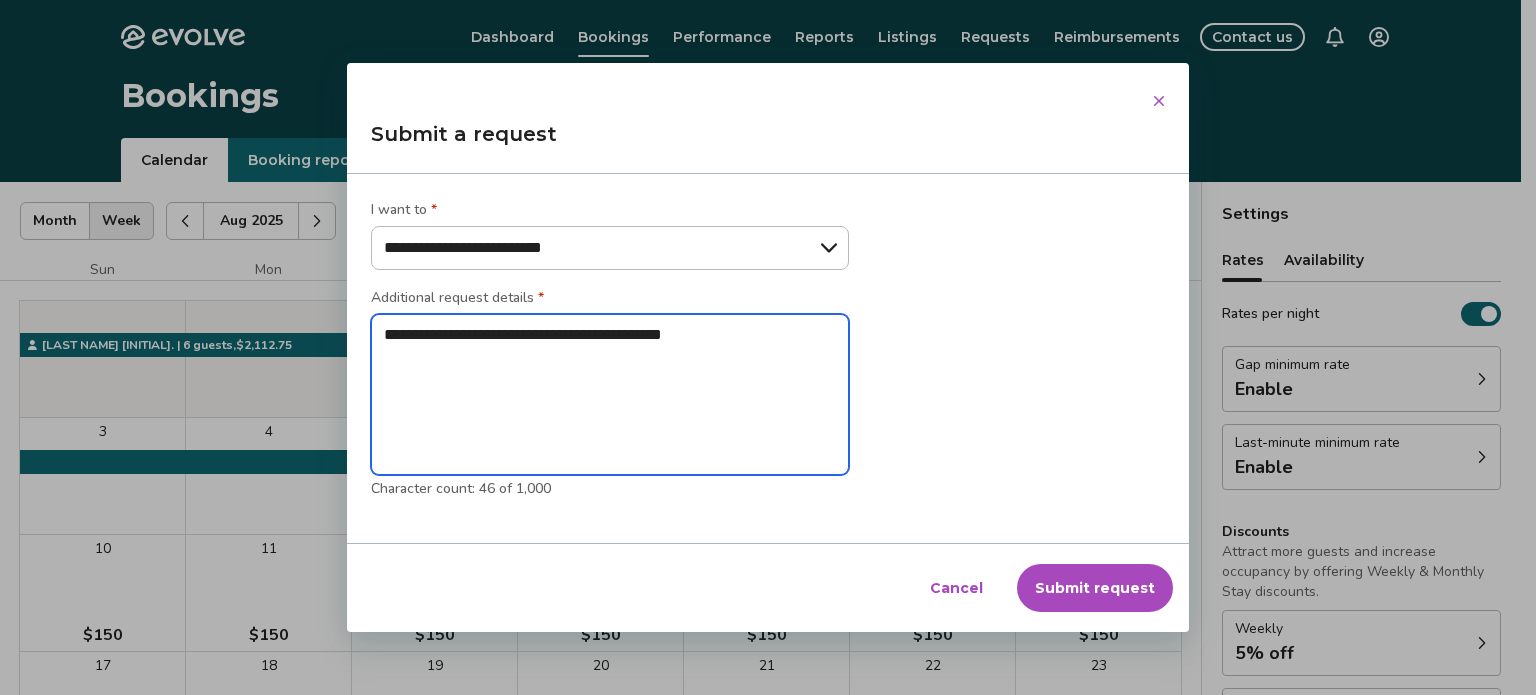 type on "*" 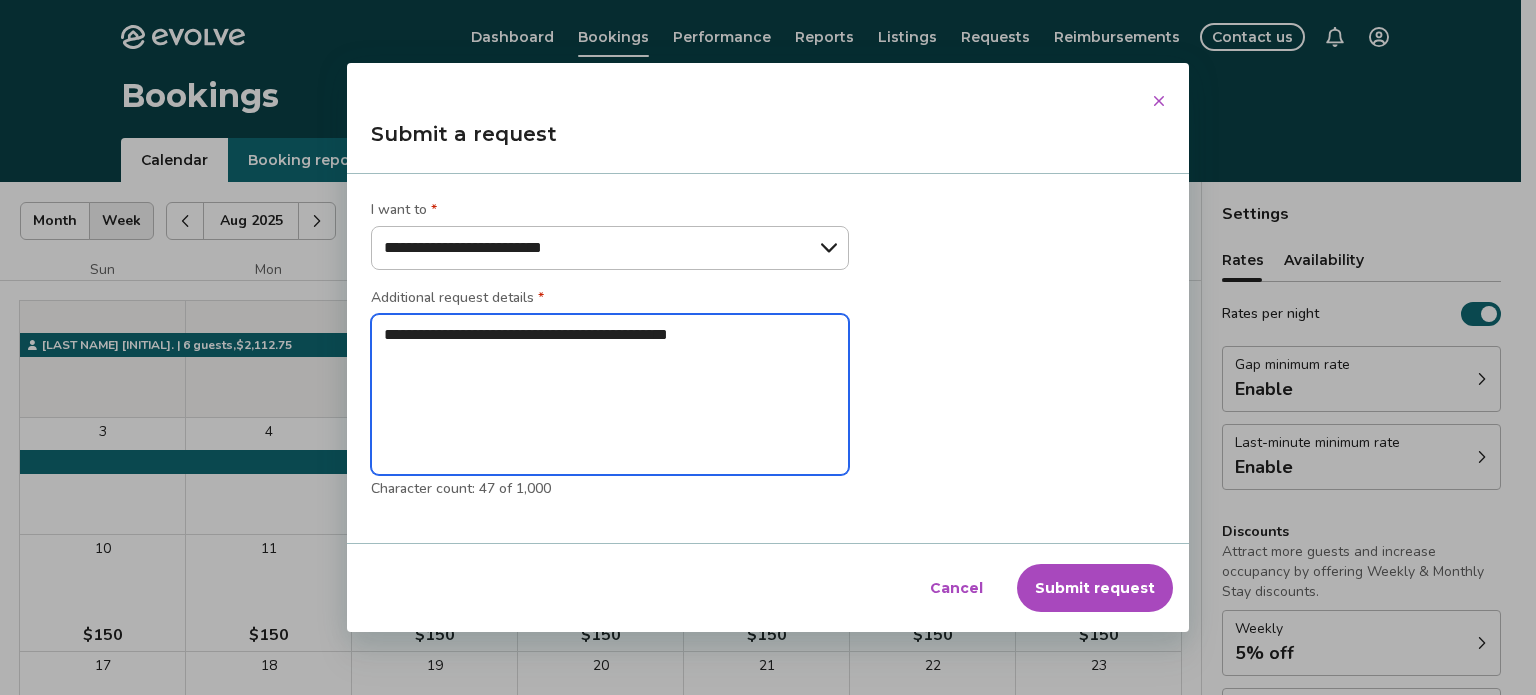 type on "*" 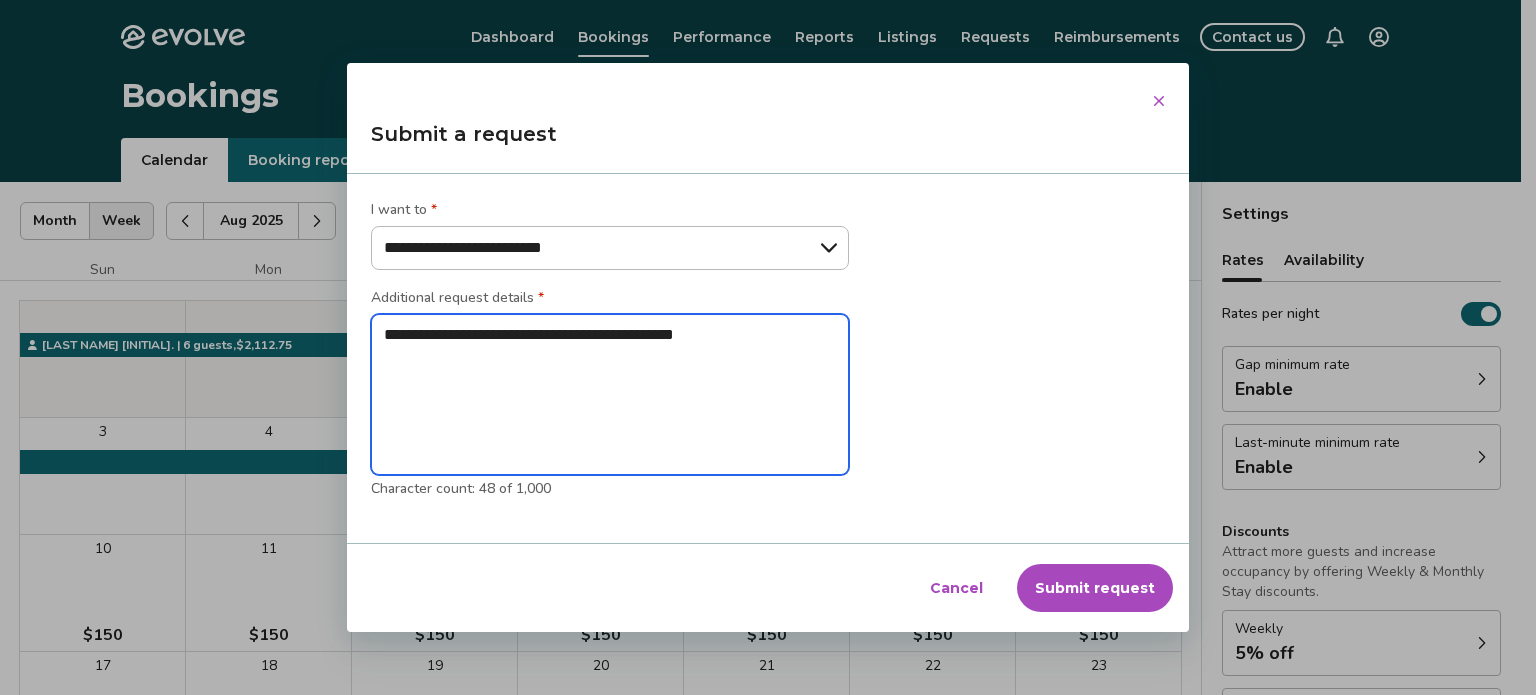 type on "*" 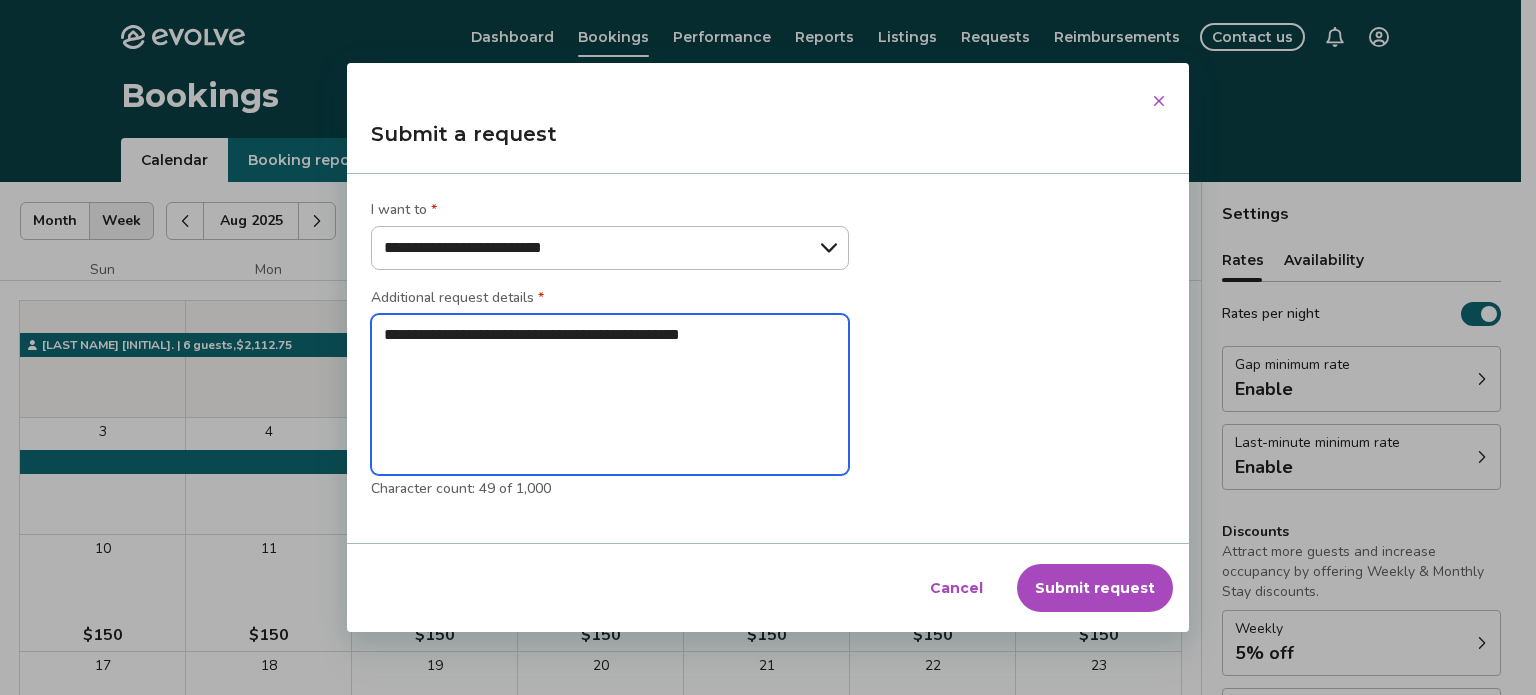type on "*" 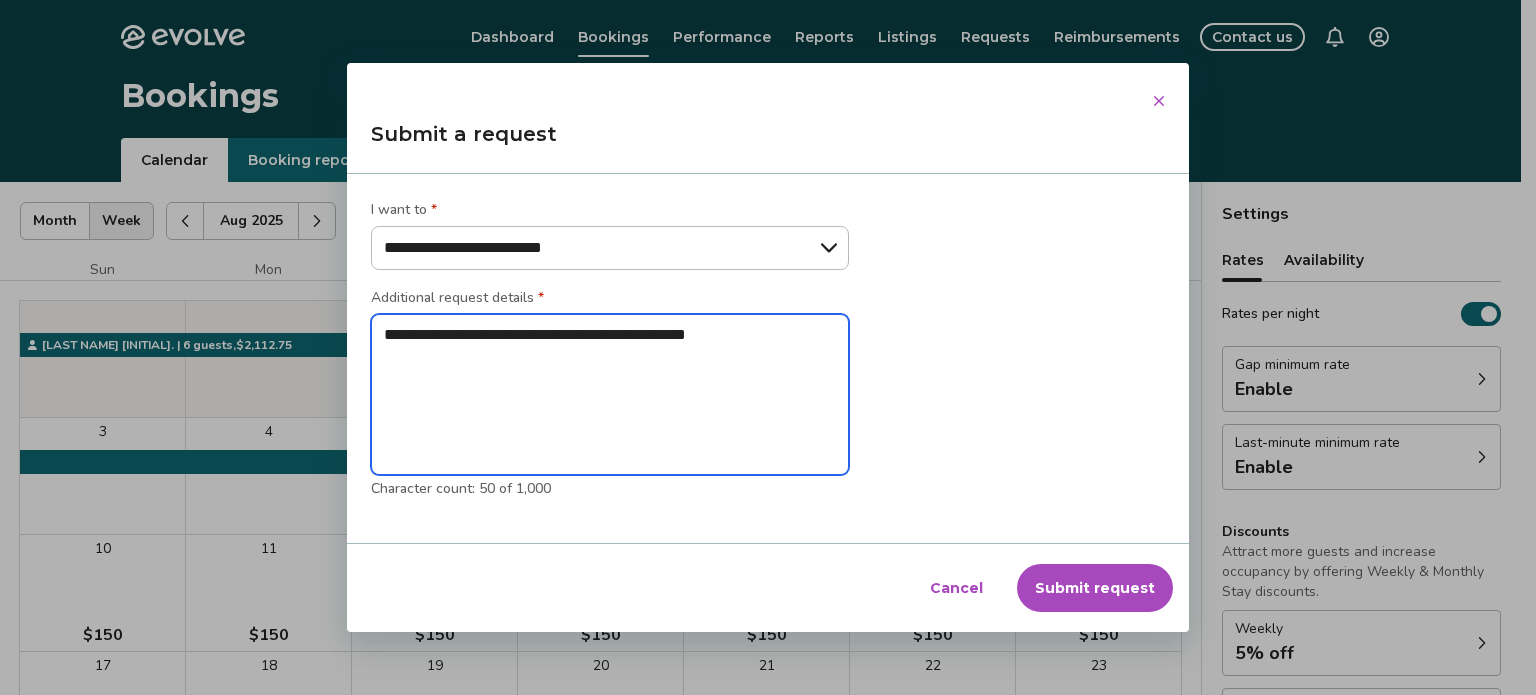 type on "*" 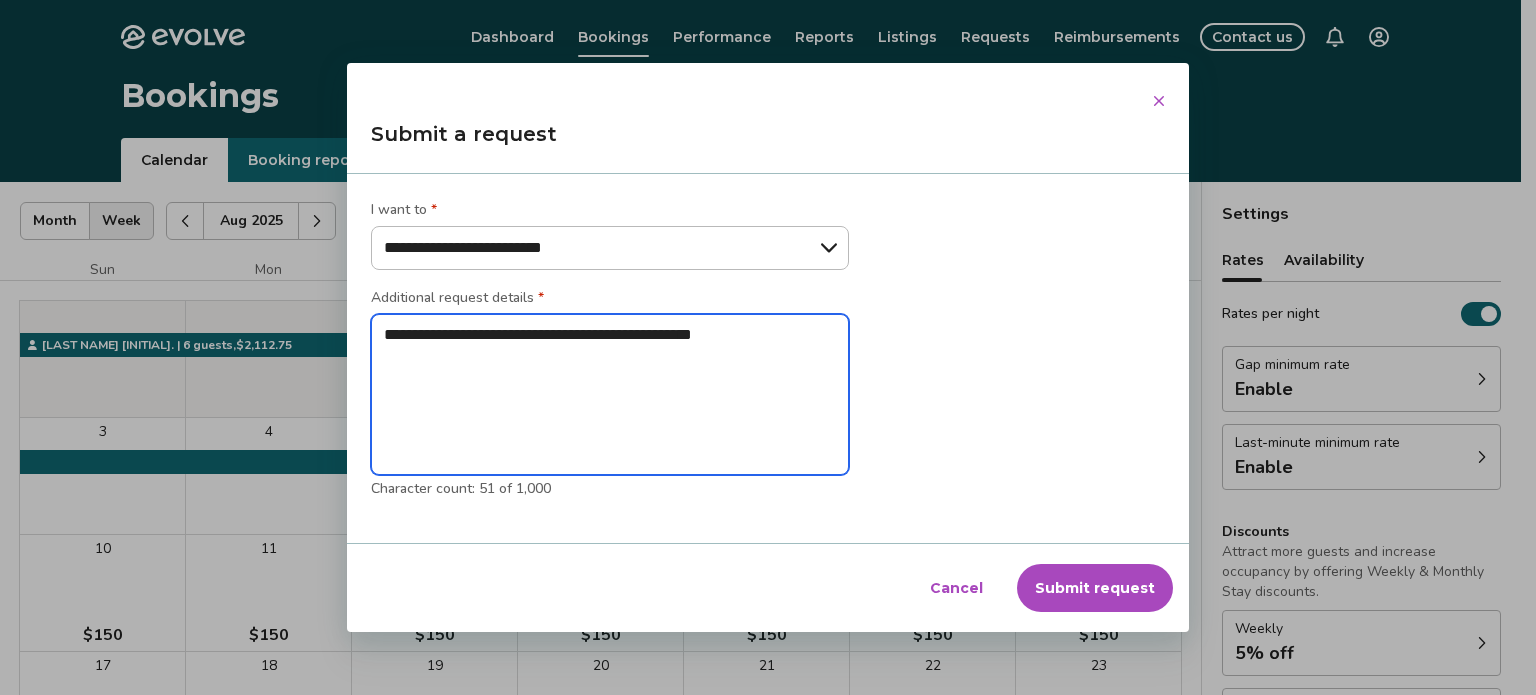 type on "*" 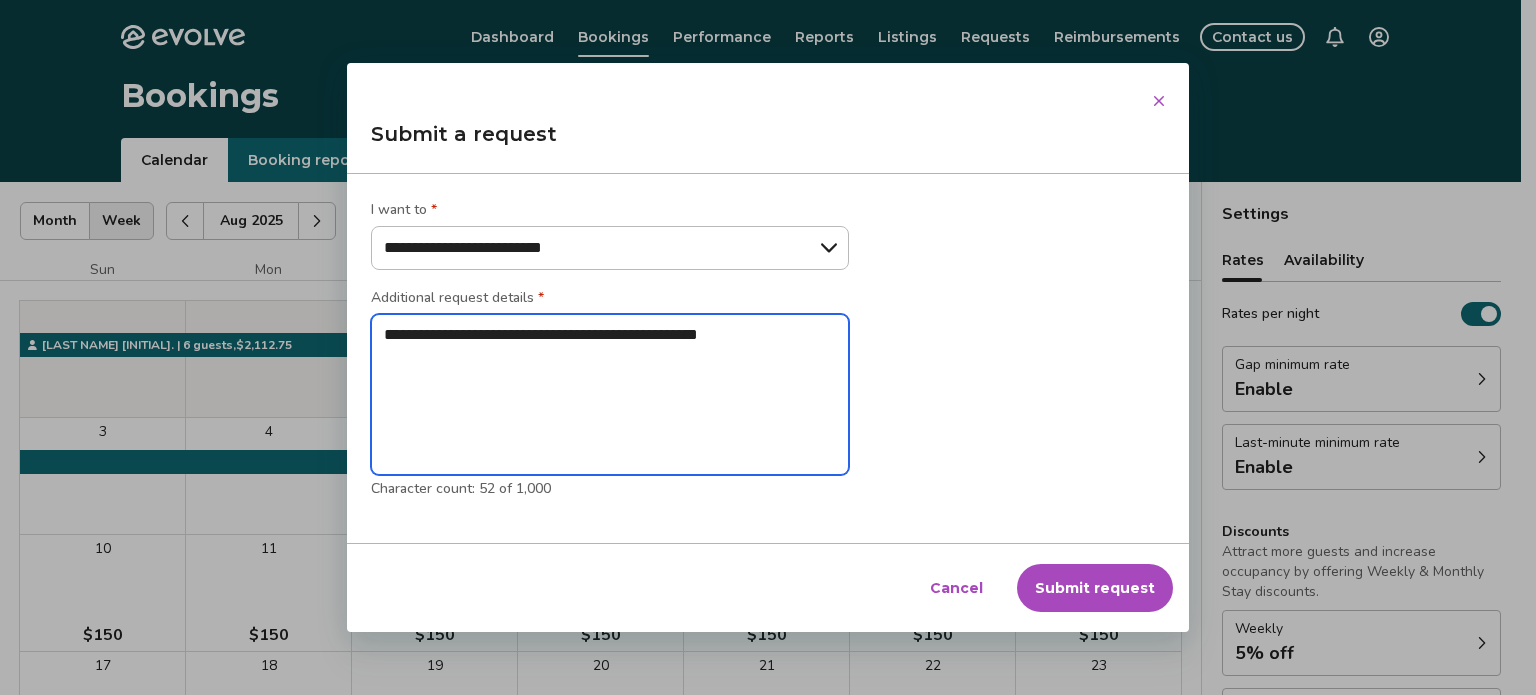 type on "*" 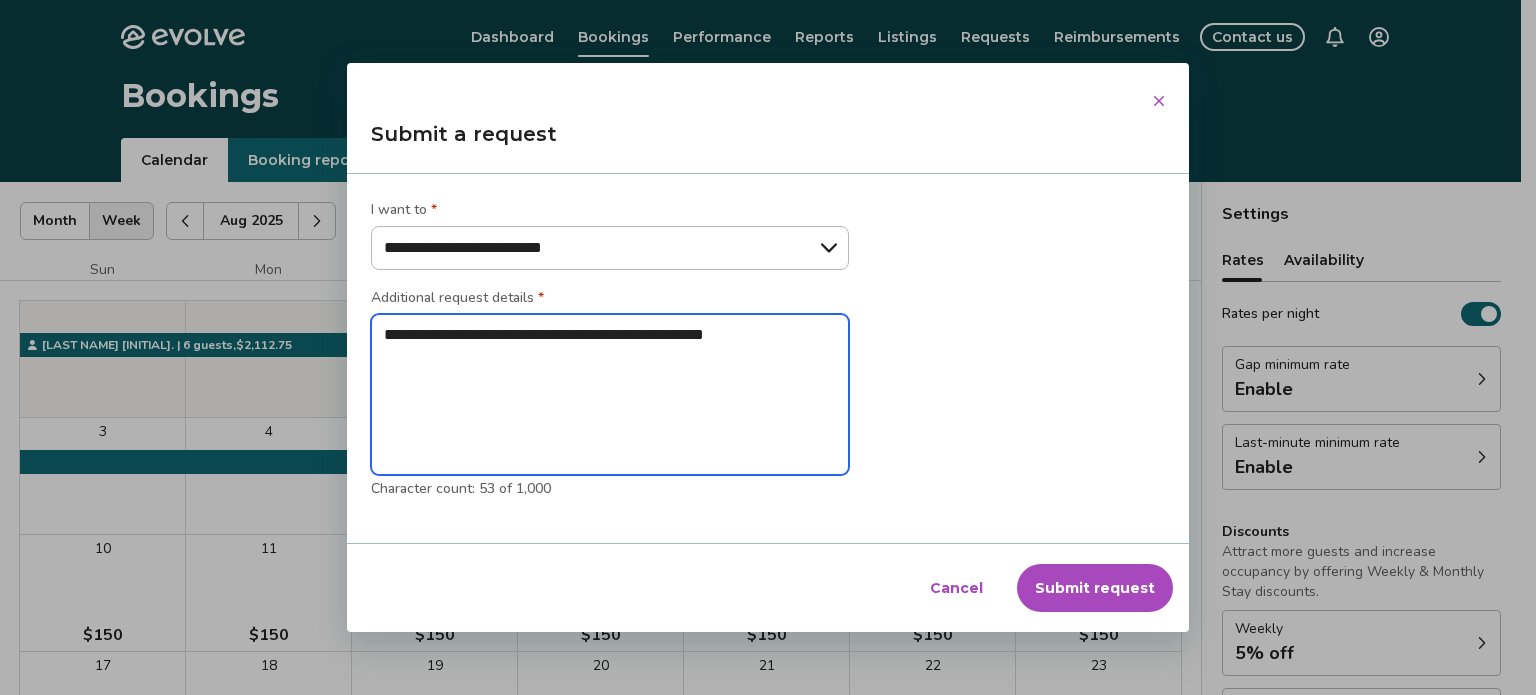 type on "*" 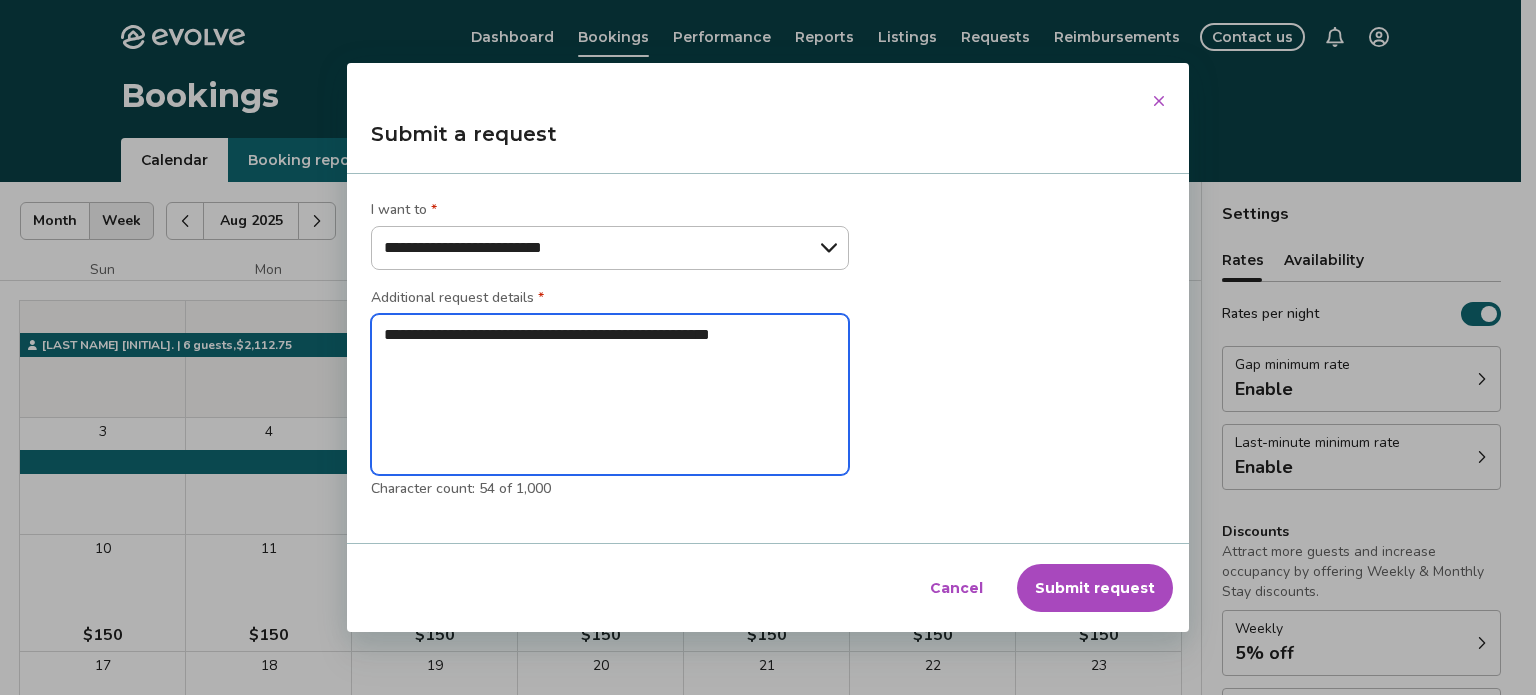 type on "*" 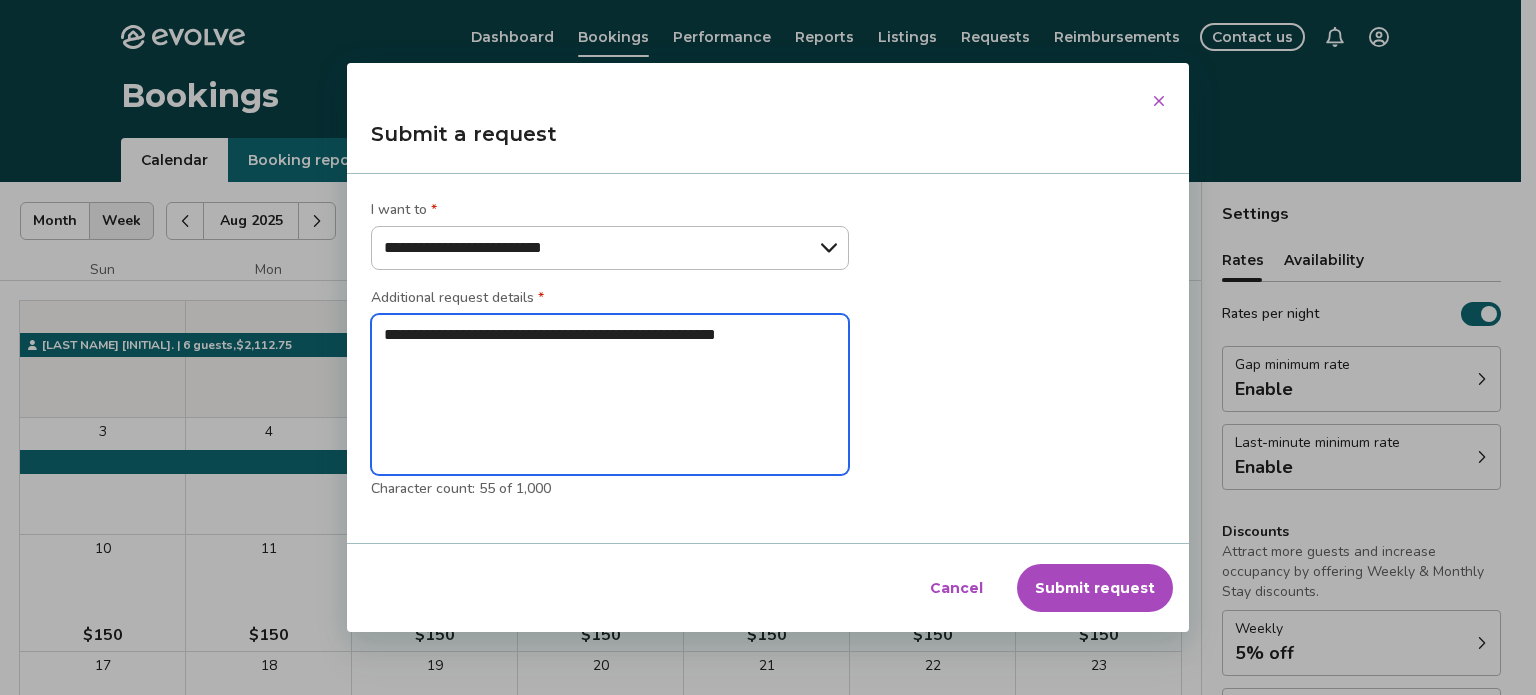 type on "*" 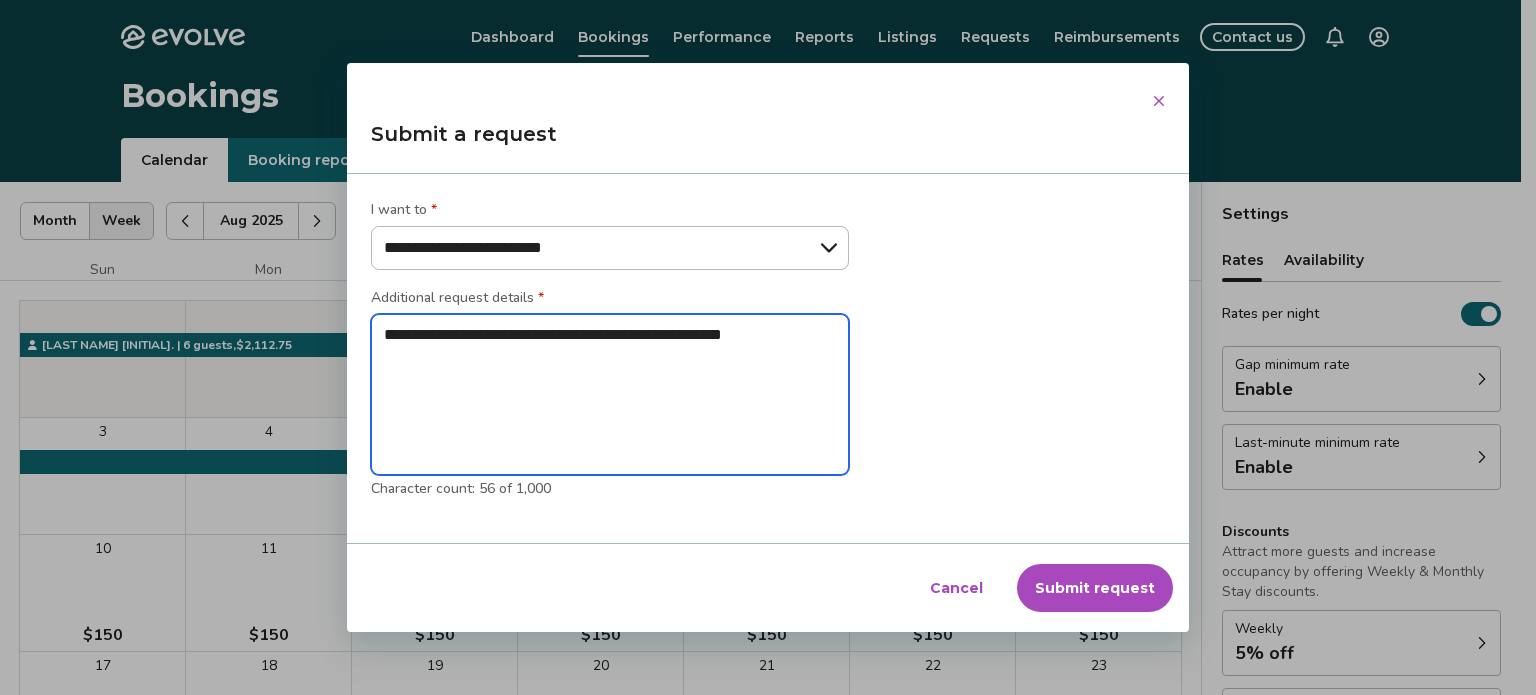 type on "*" 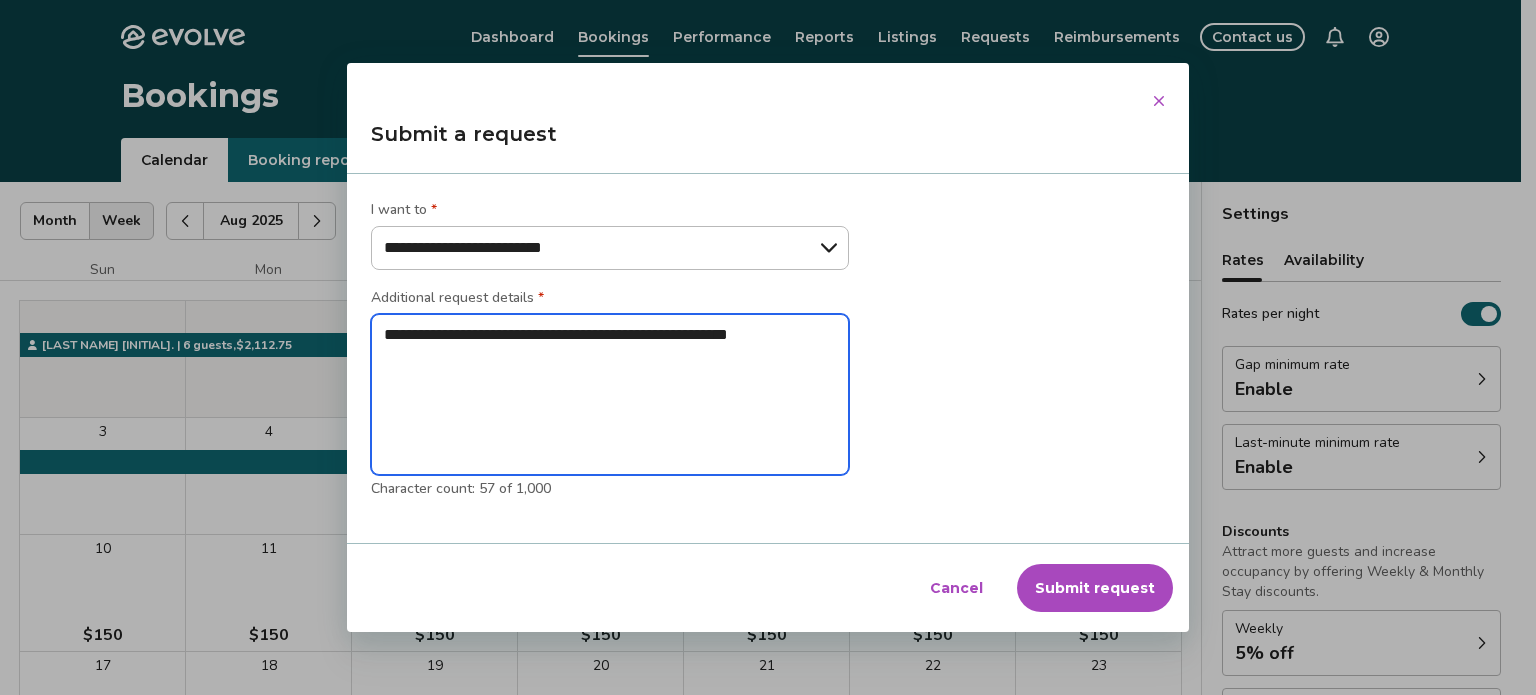 type on "*" 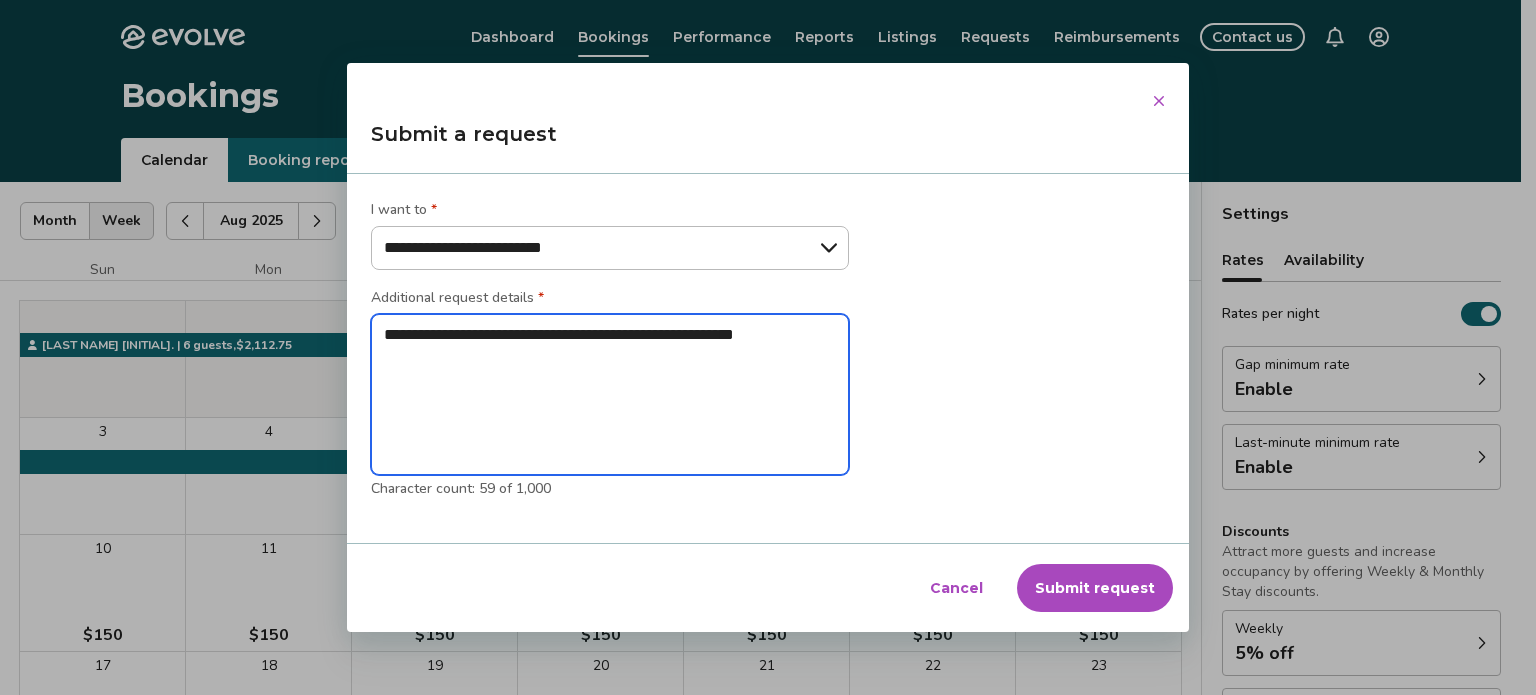 type on "*" 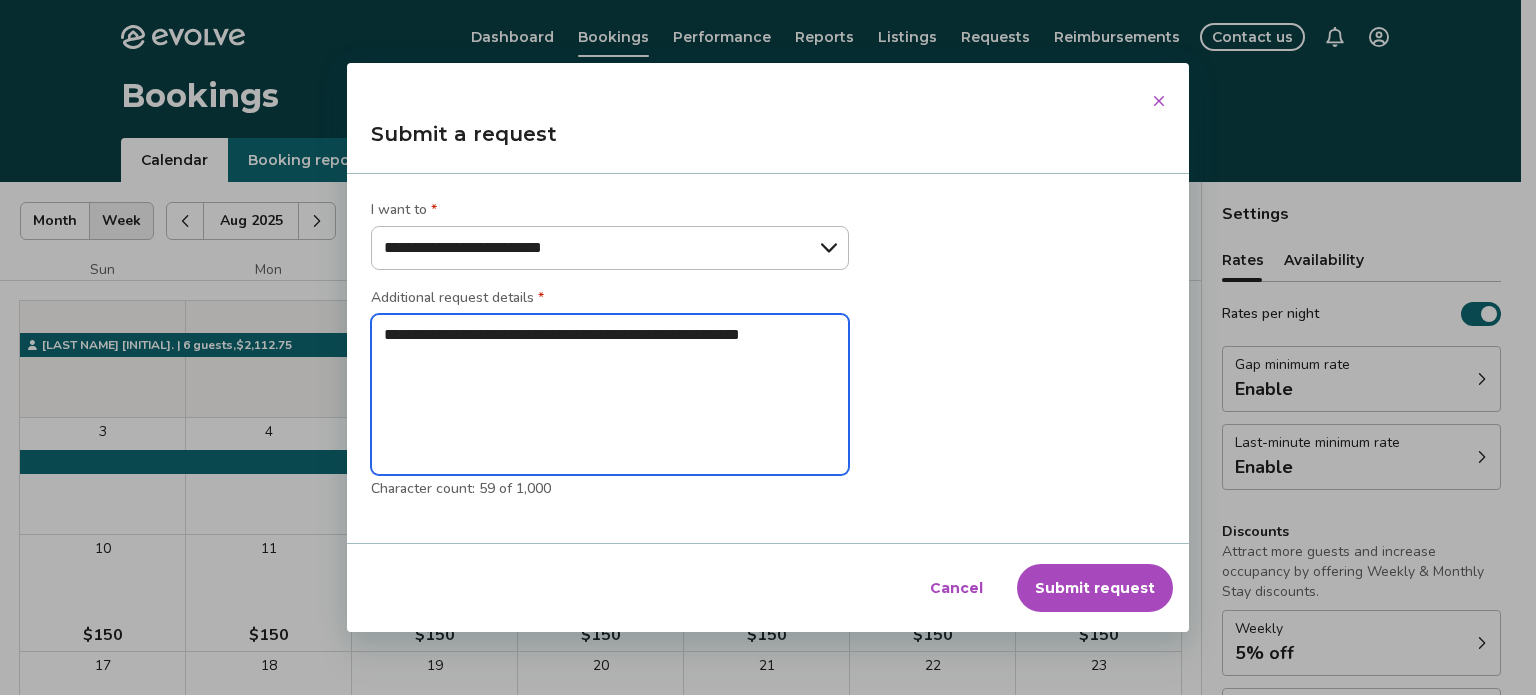 type on "*" 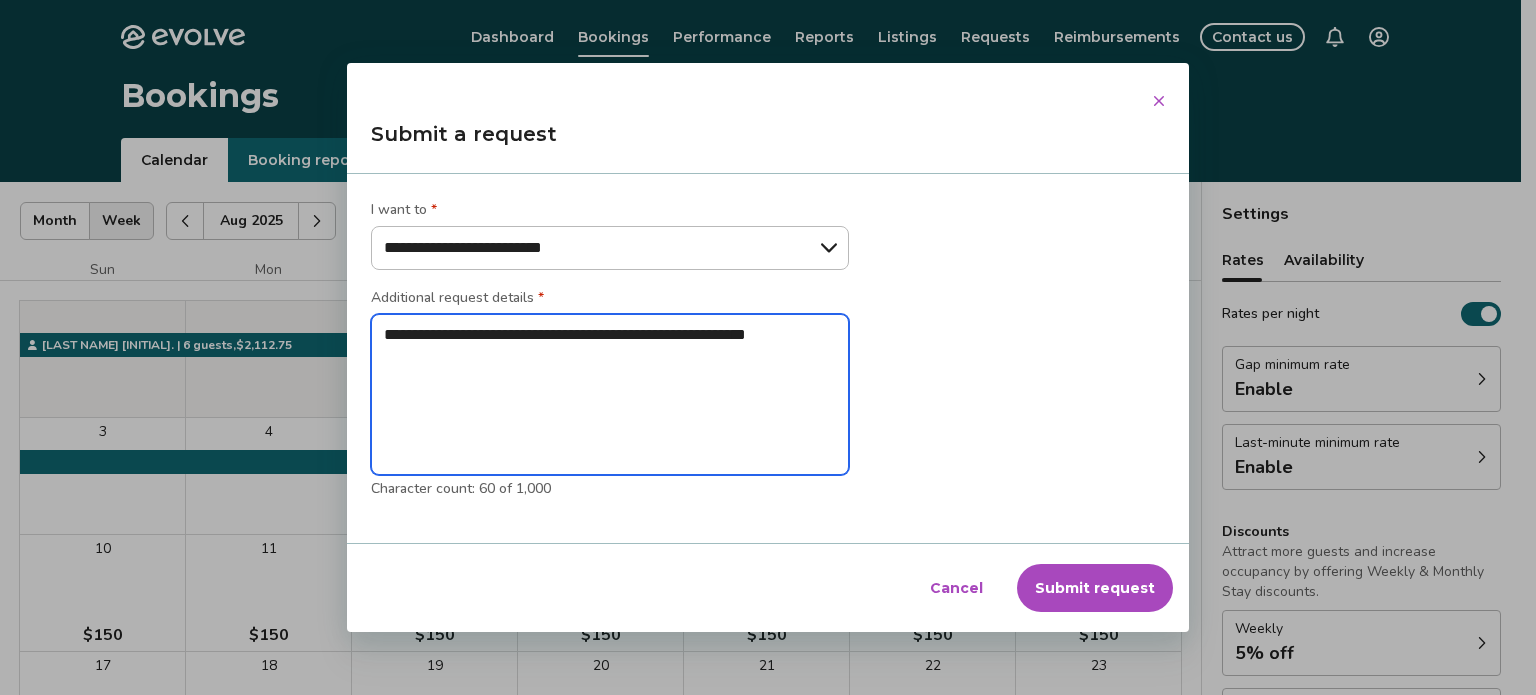 type on "*" 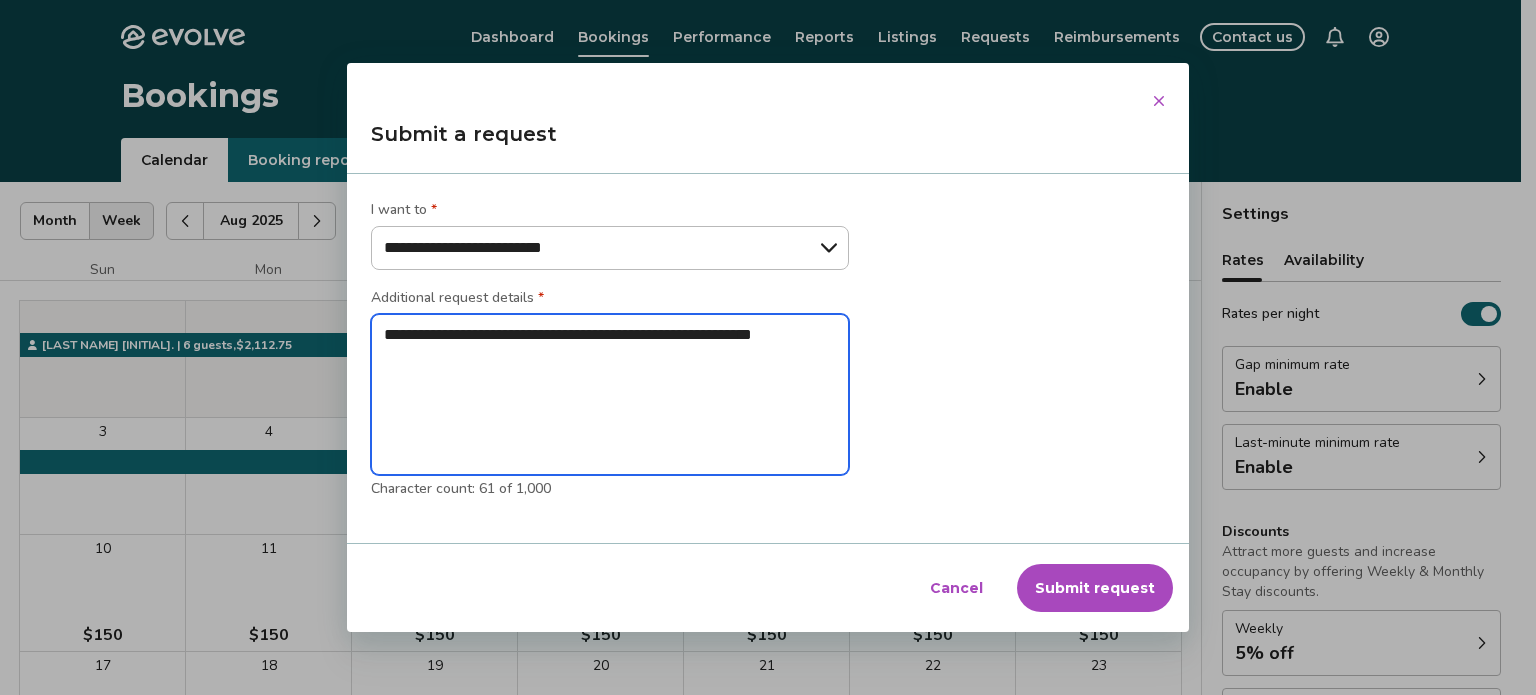 type on "*" 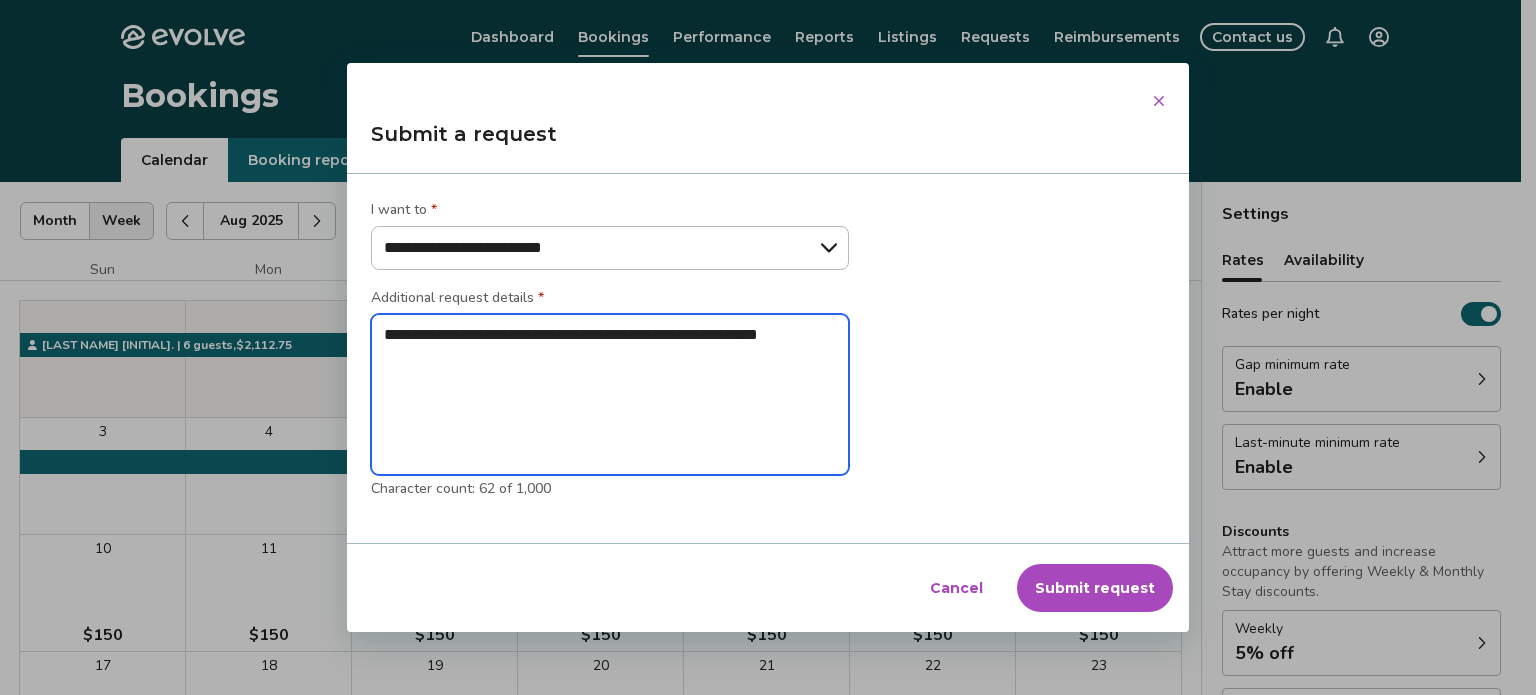 type on "*" 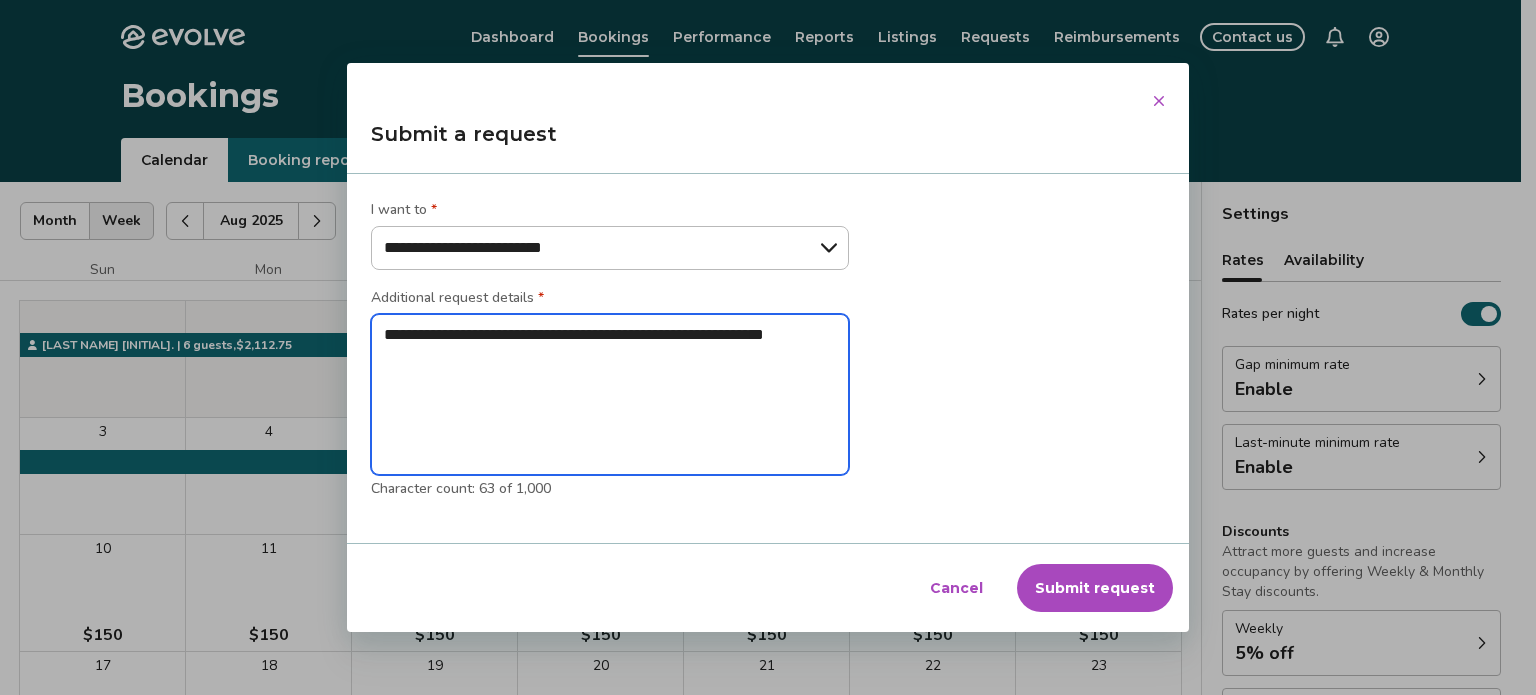 type on "*" 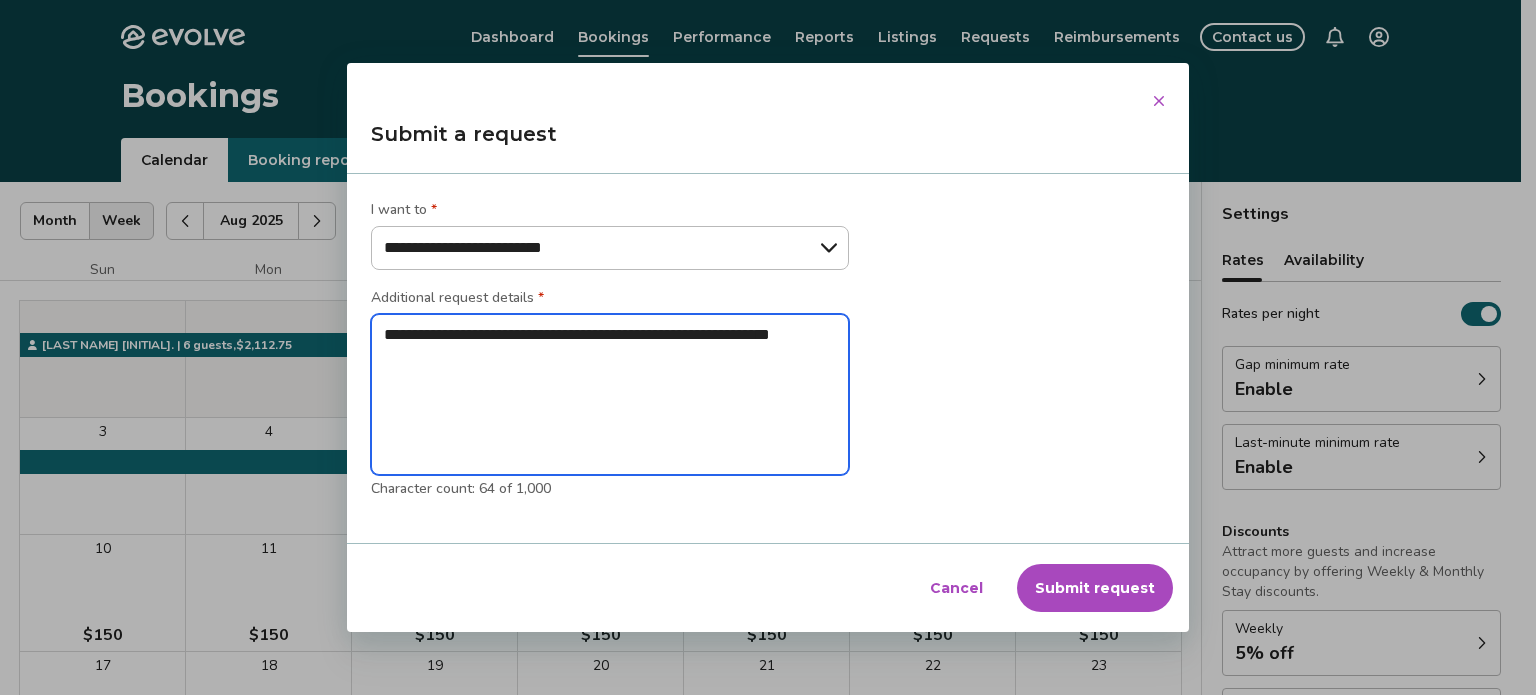 type on "*" 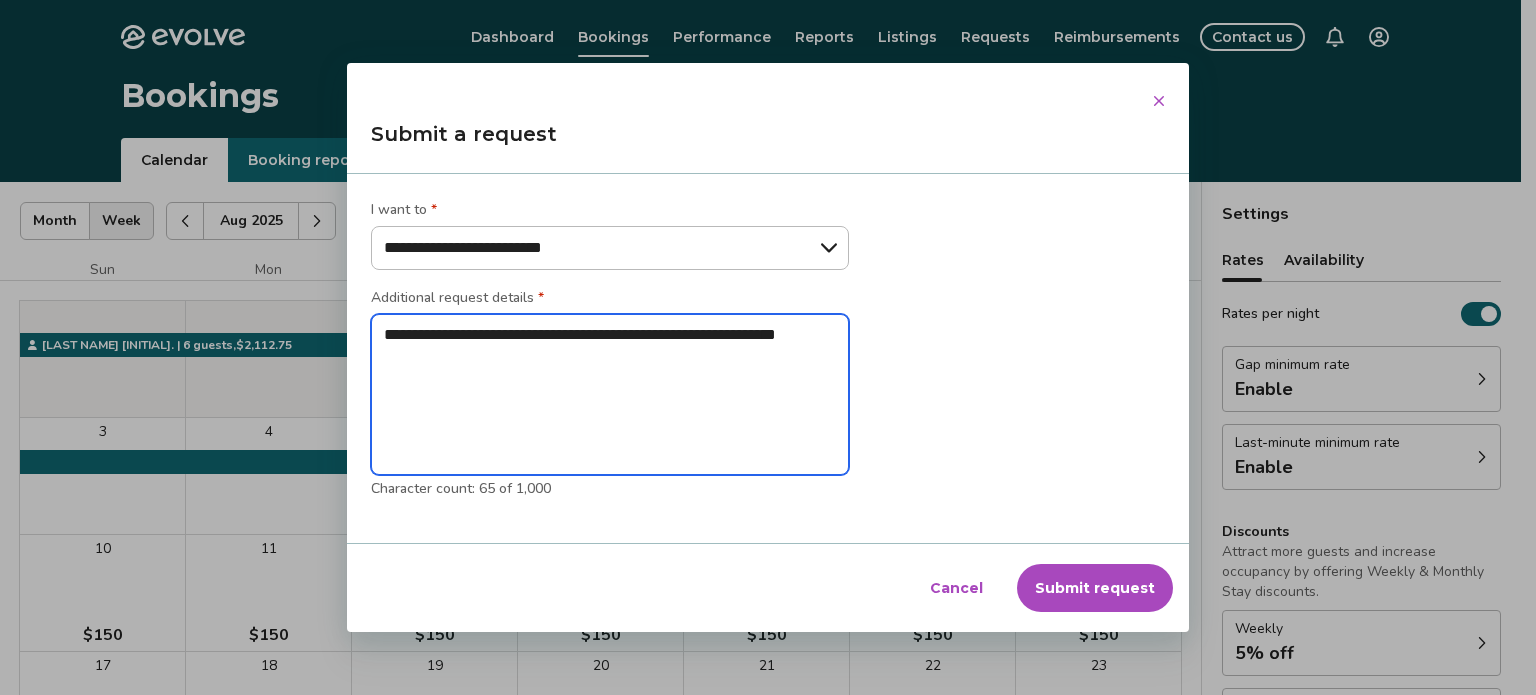 type on "*" 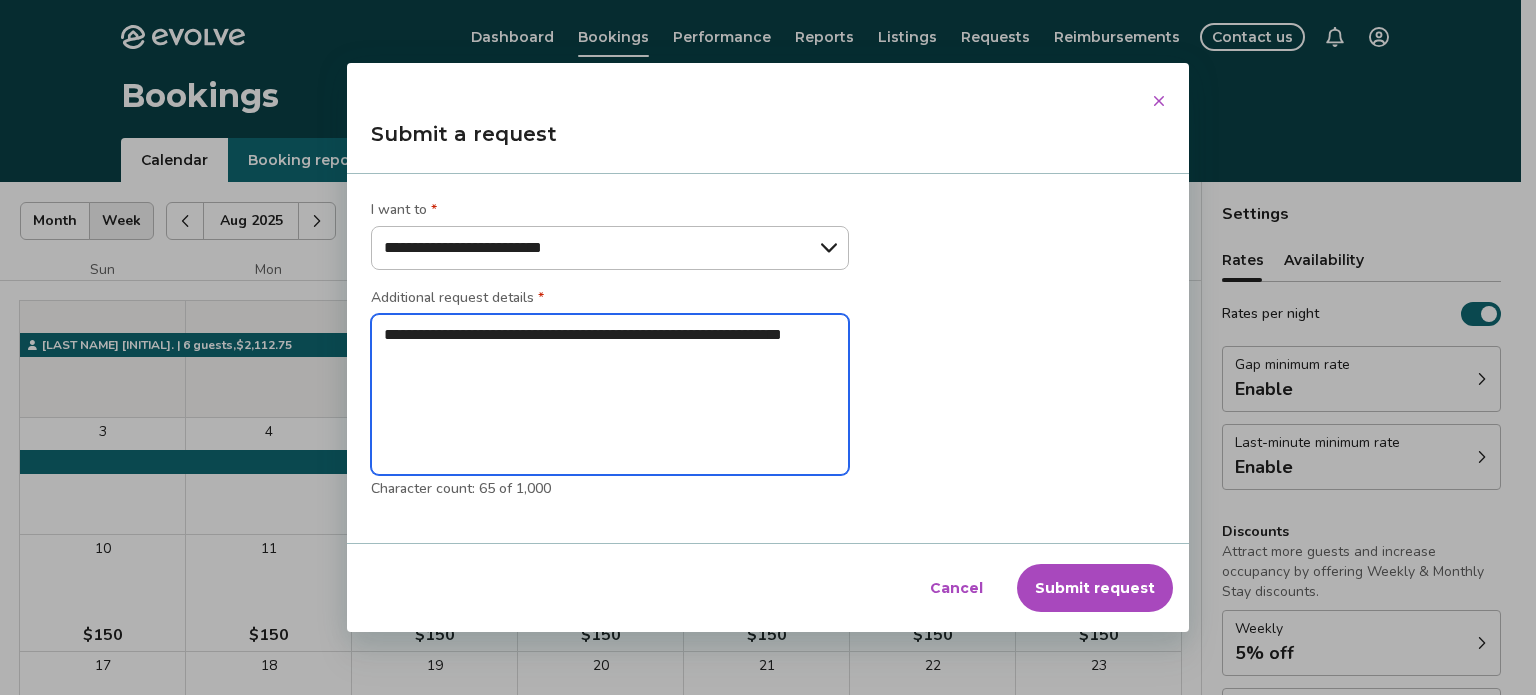 type on "*" 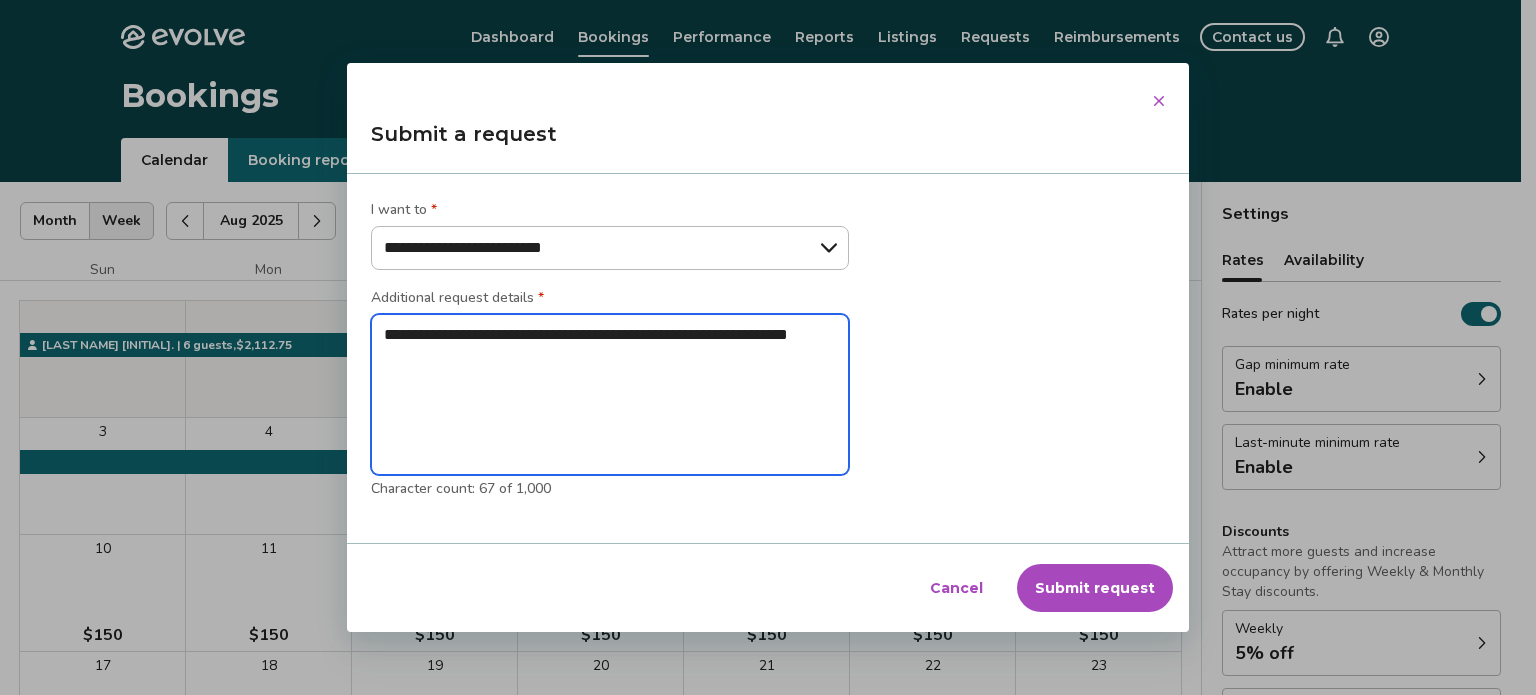 type on "*" 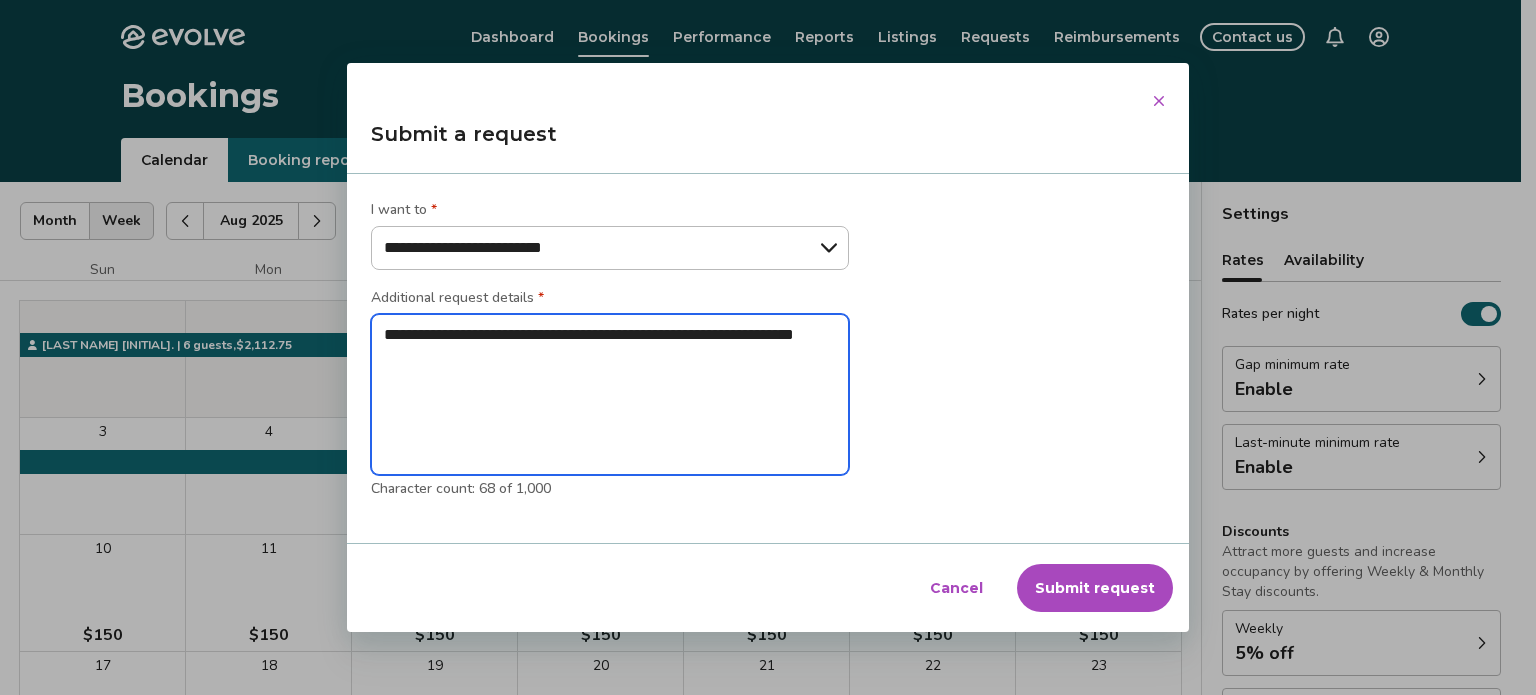 type on "*" 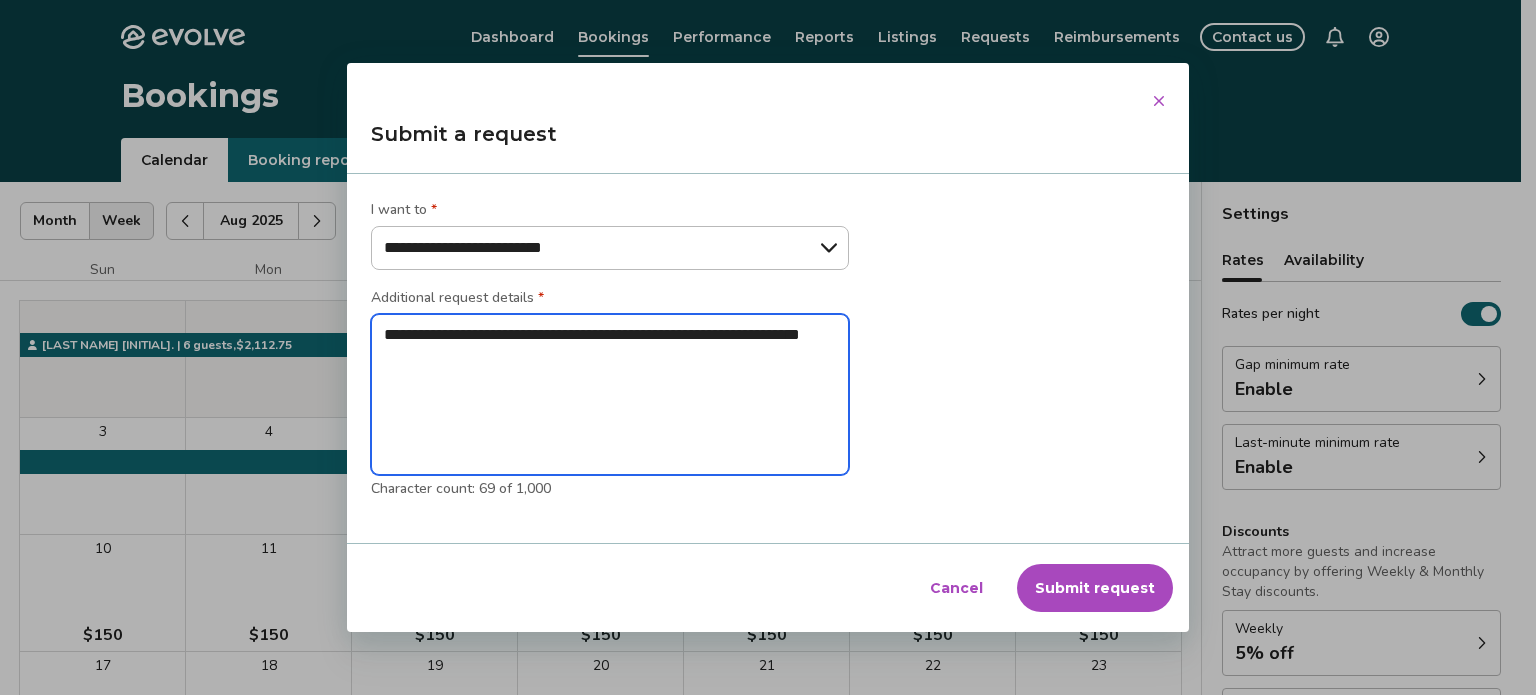 type on "*" 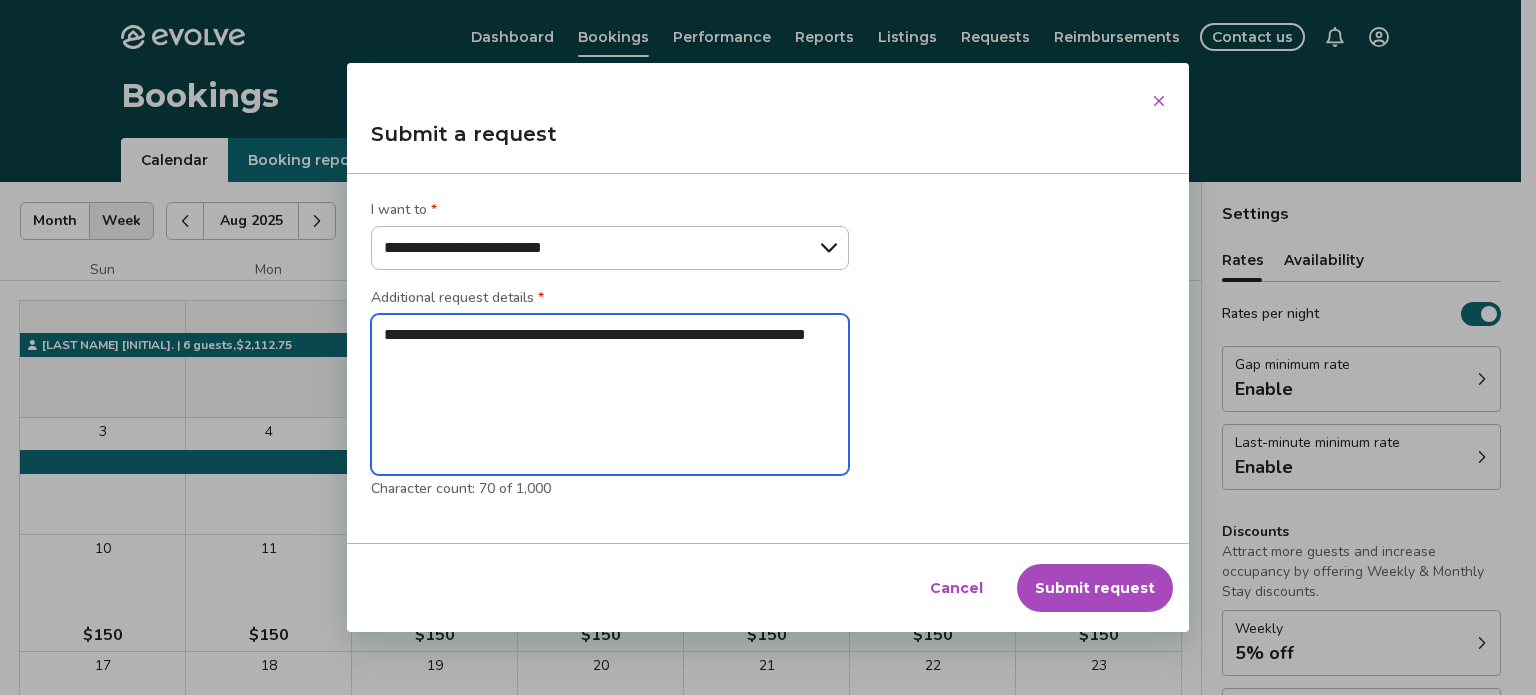 type on "*" 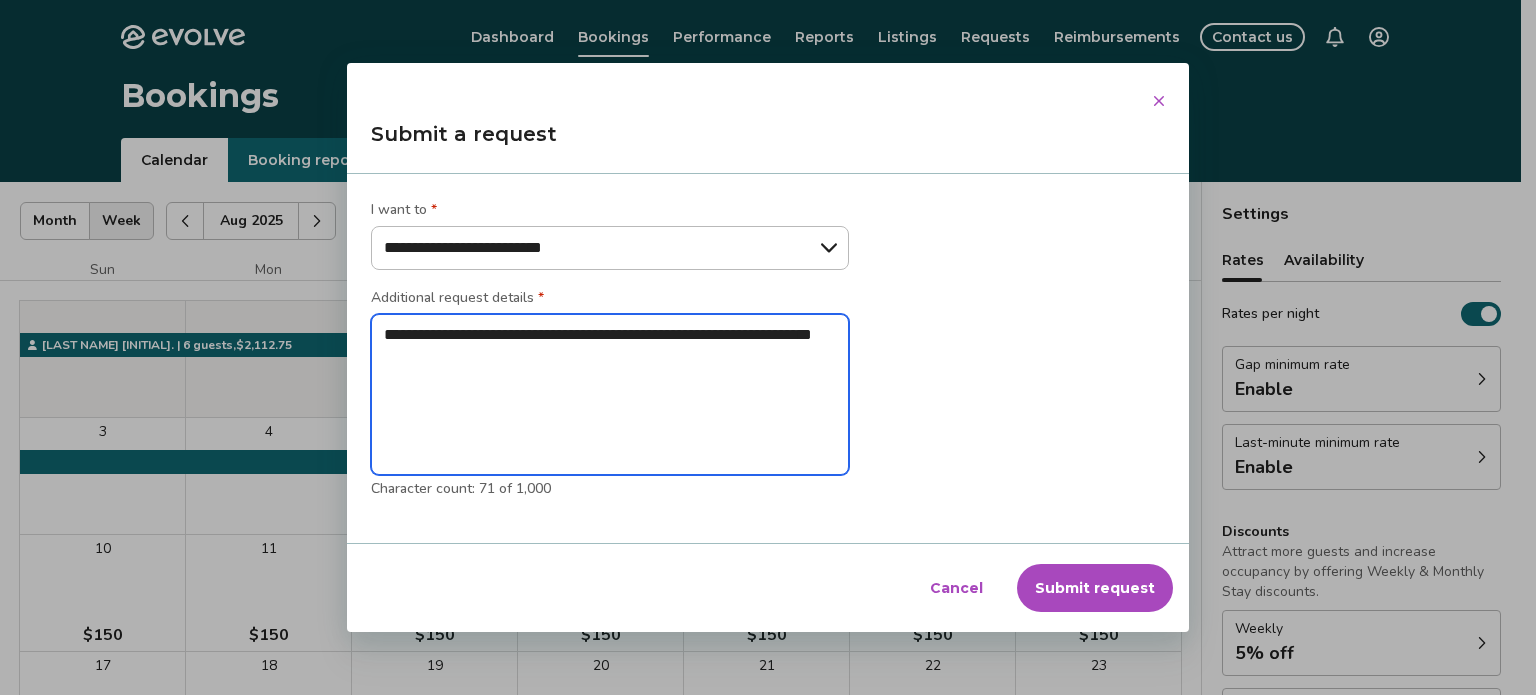 type on "*" 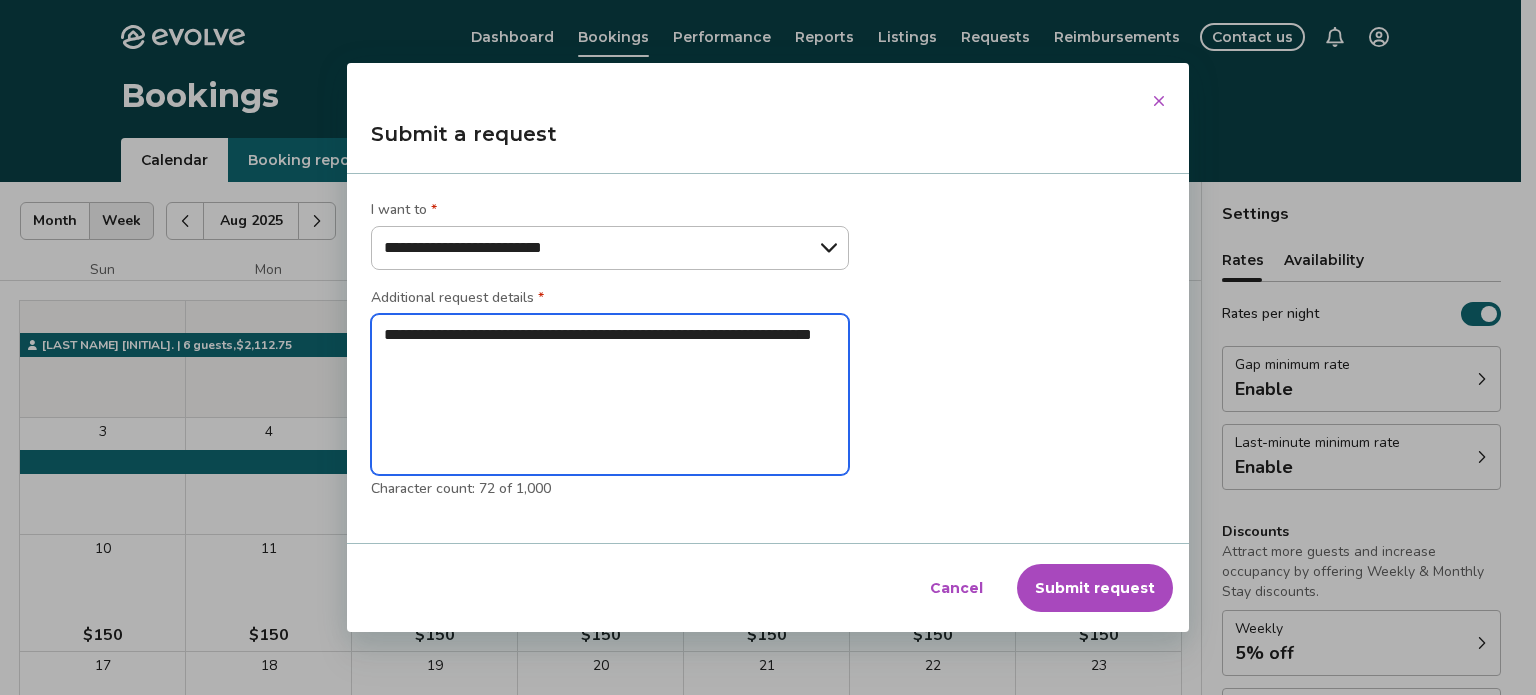 type on "*" 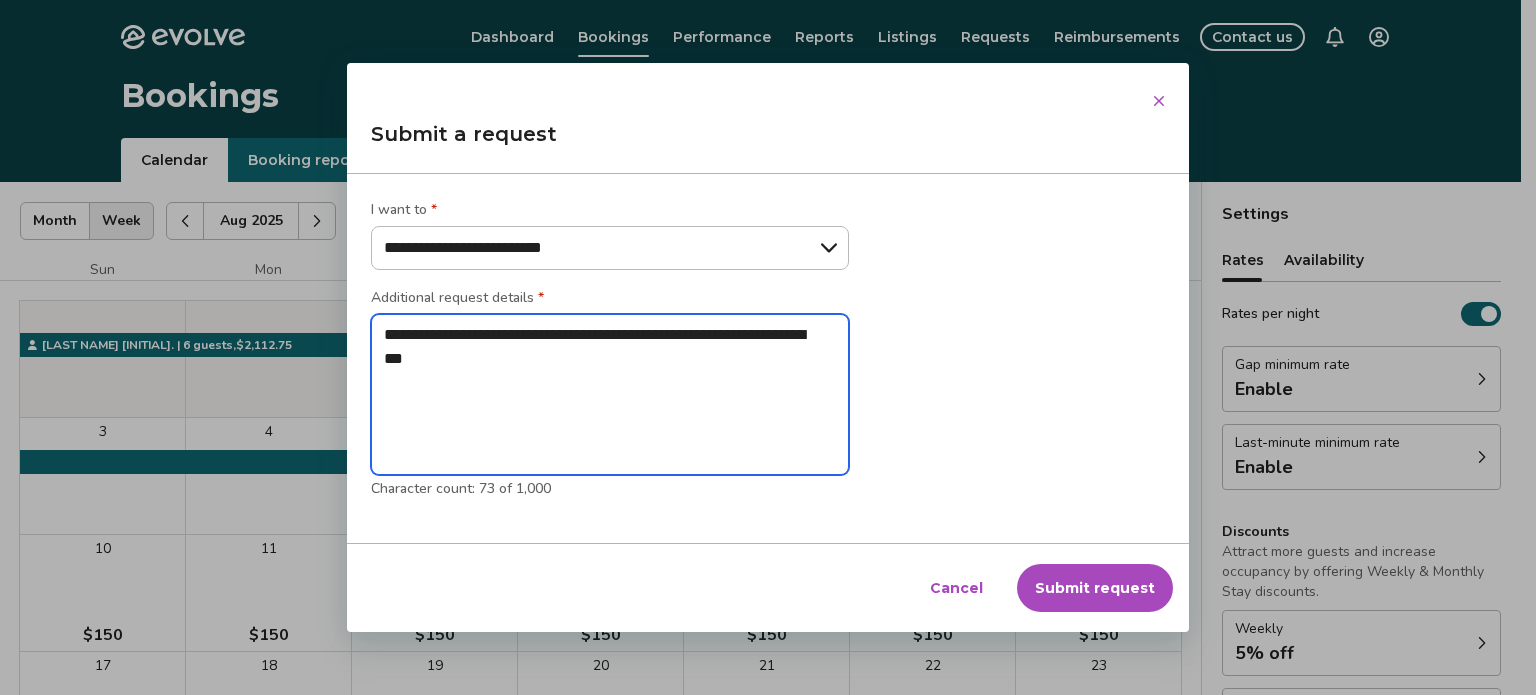 type on "*" 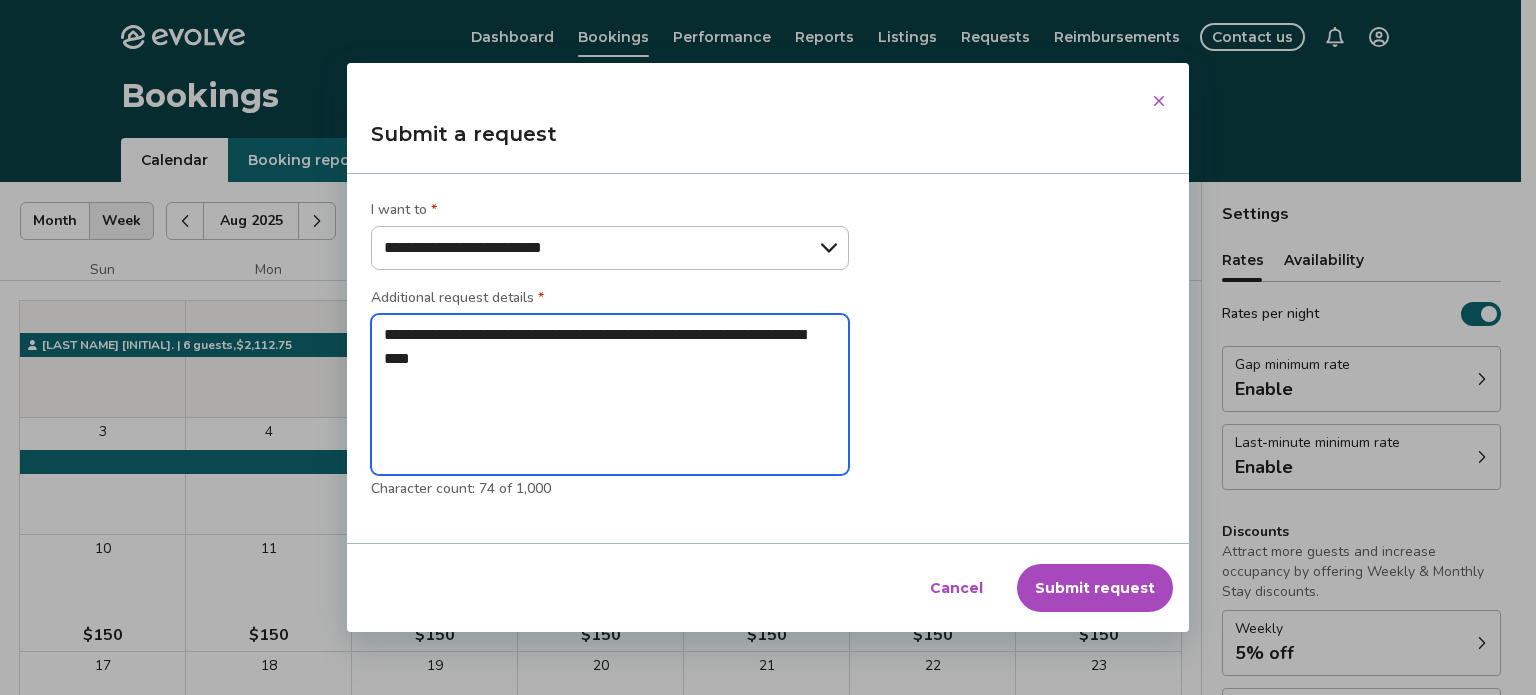 type on "*" 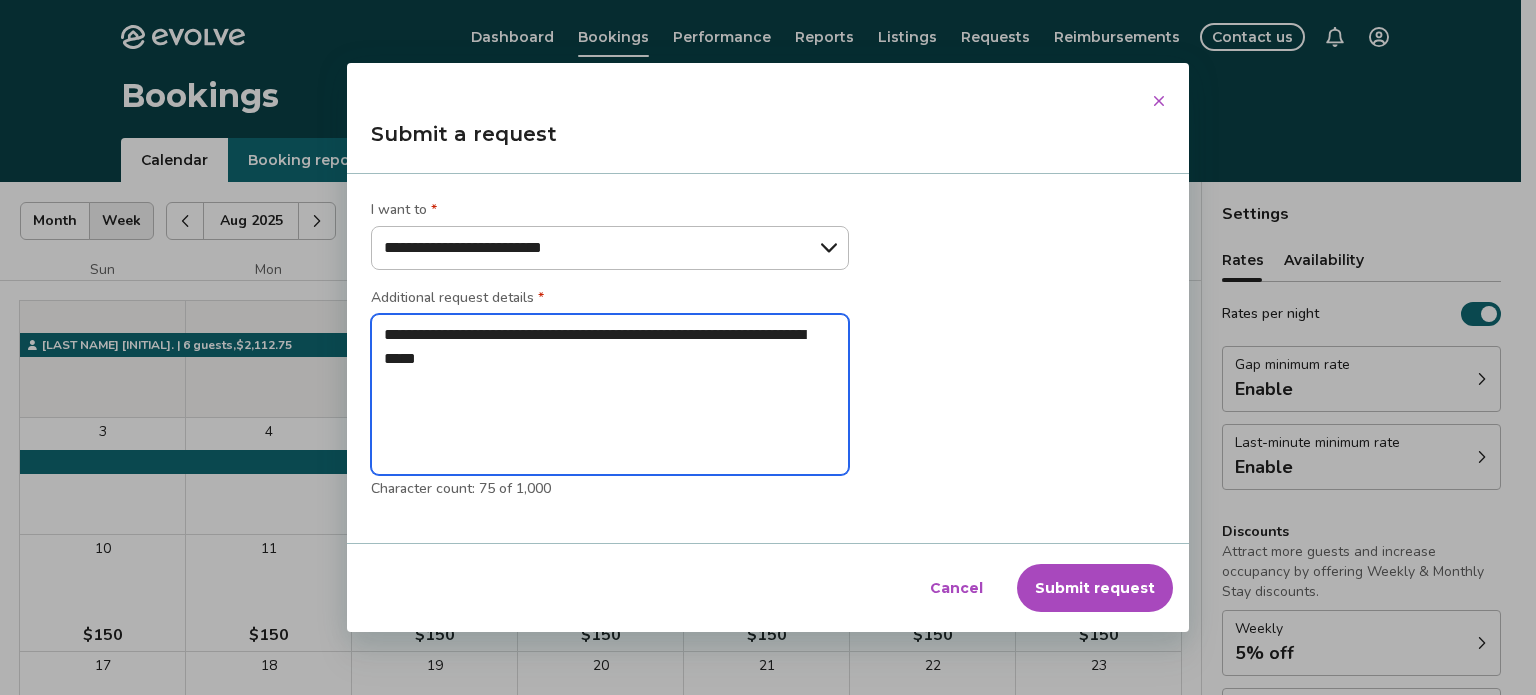 type on "*" 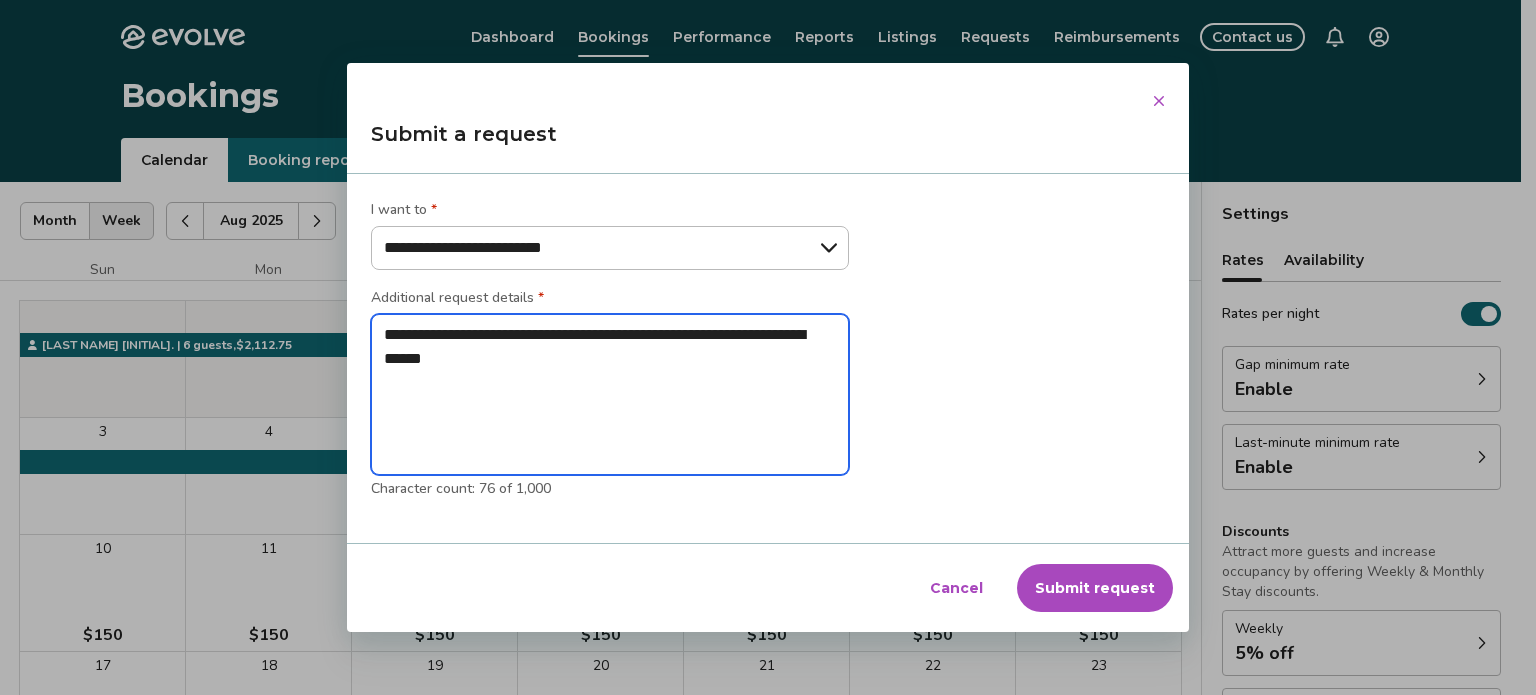 type on "*" 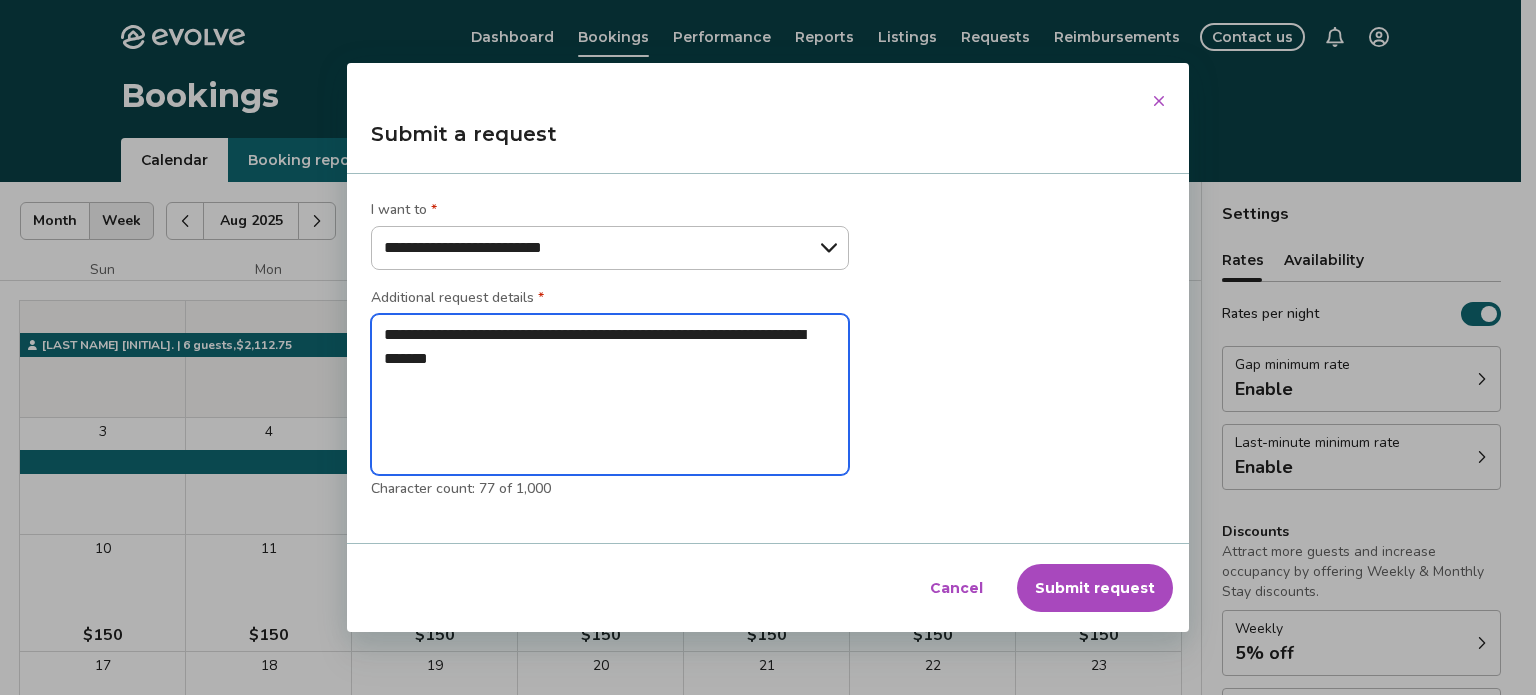 type on "*" 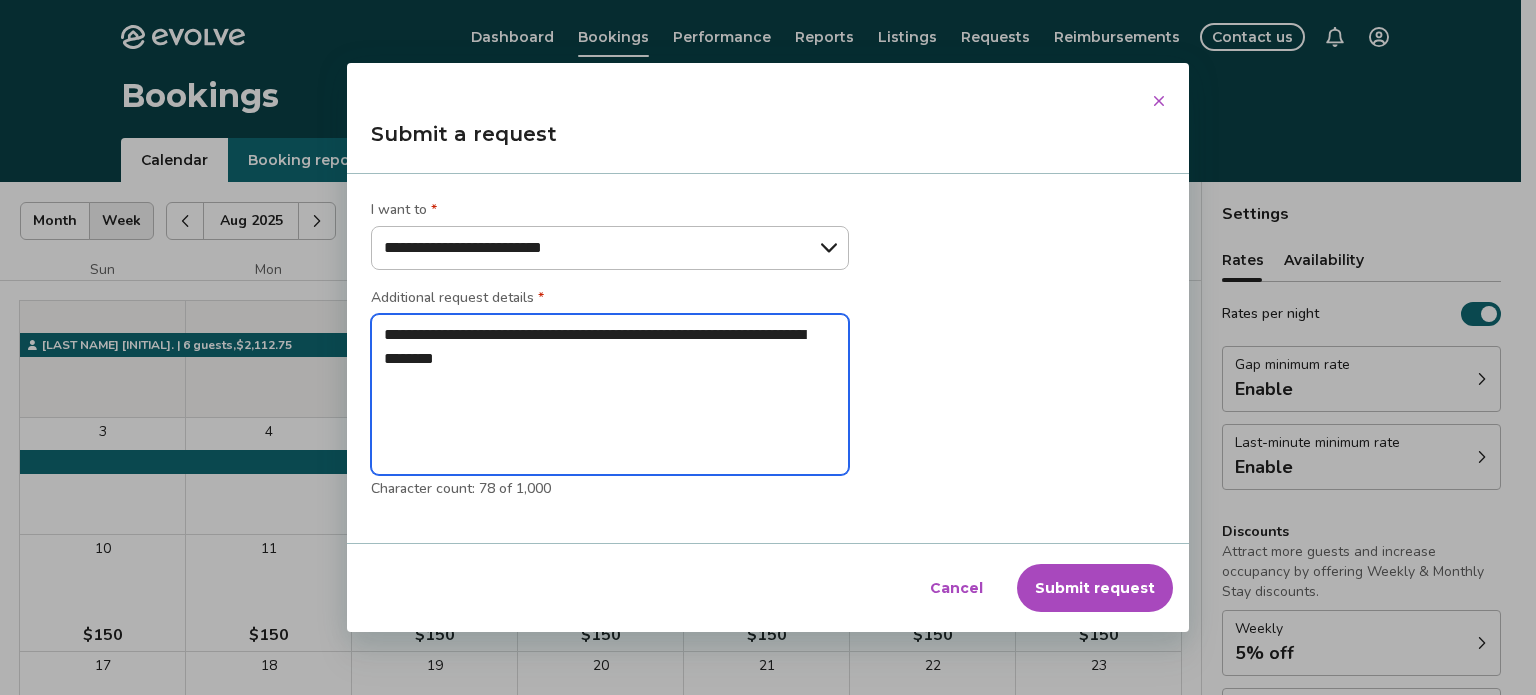 type on "*" 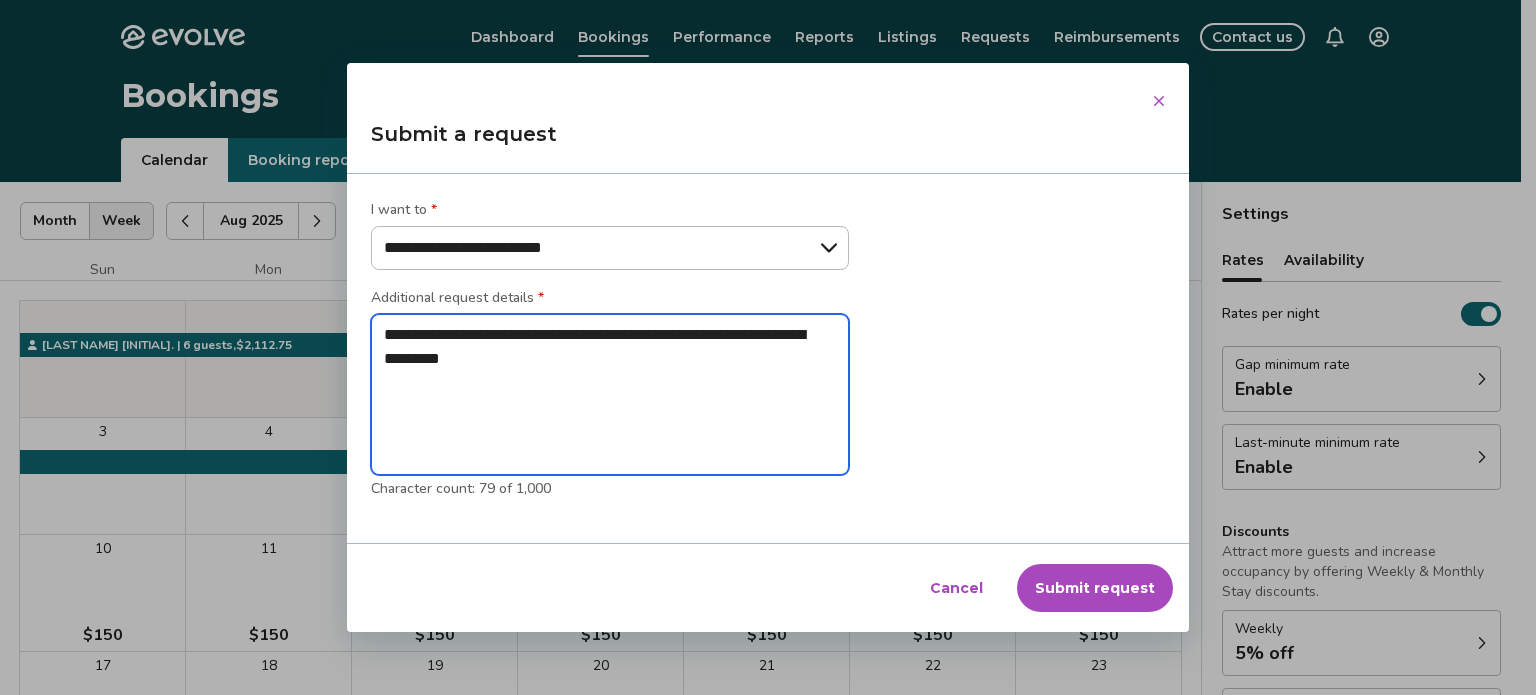 type on "*" 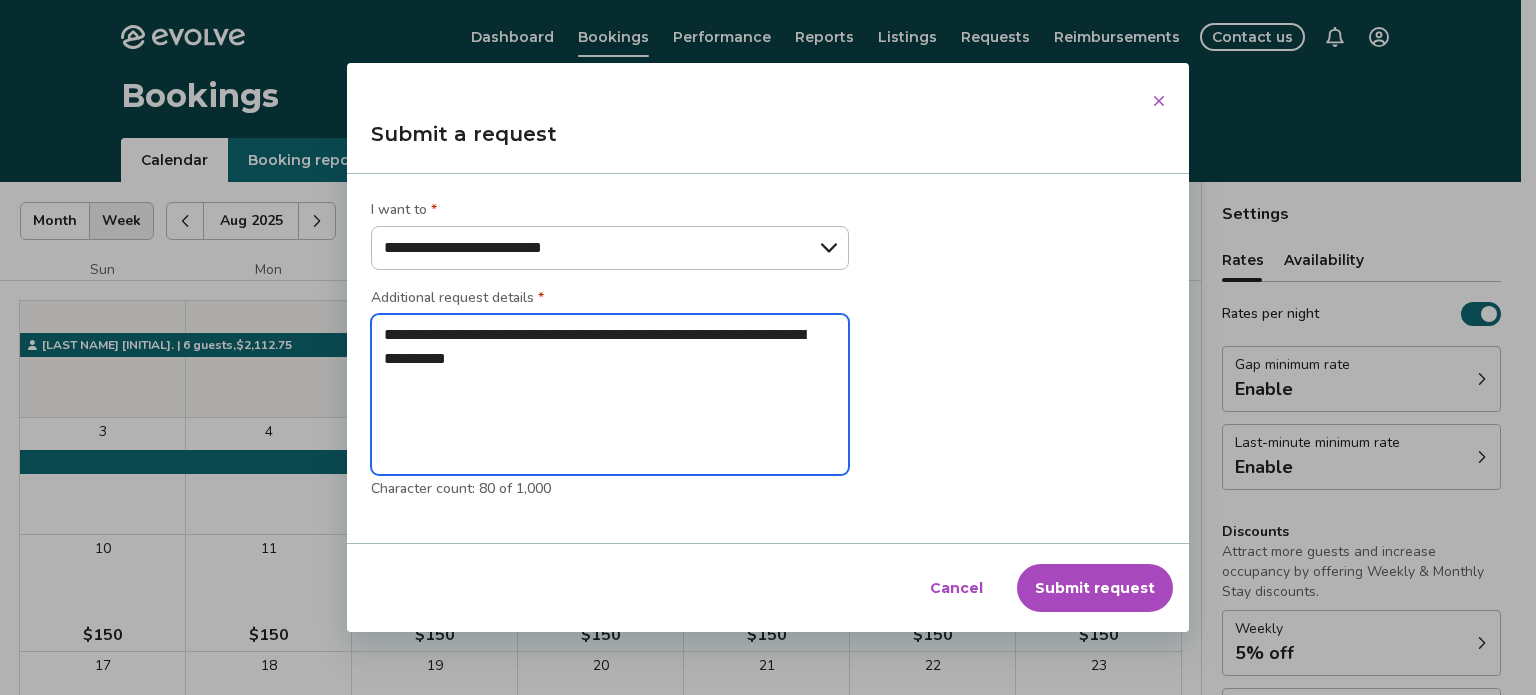 type on "*" 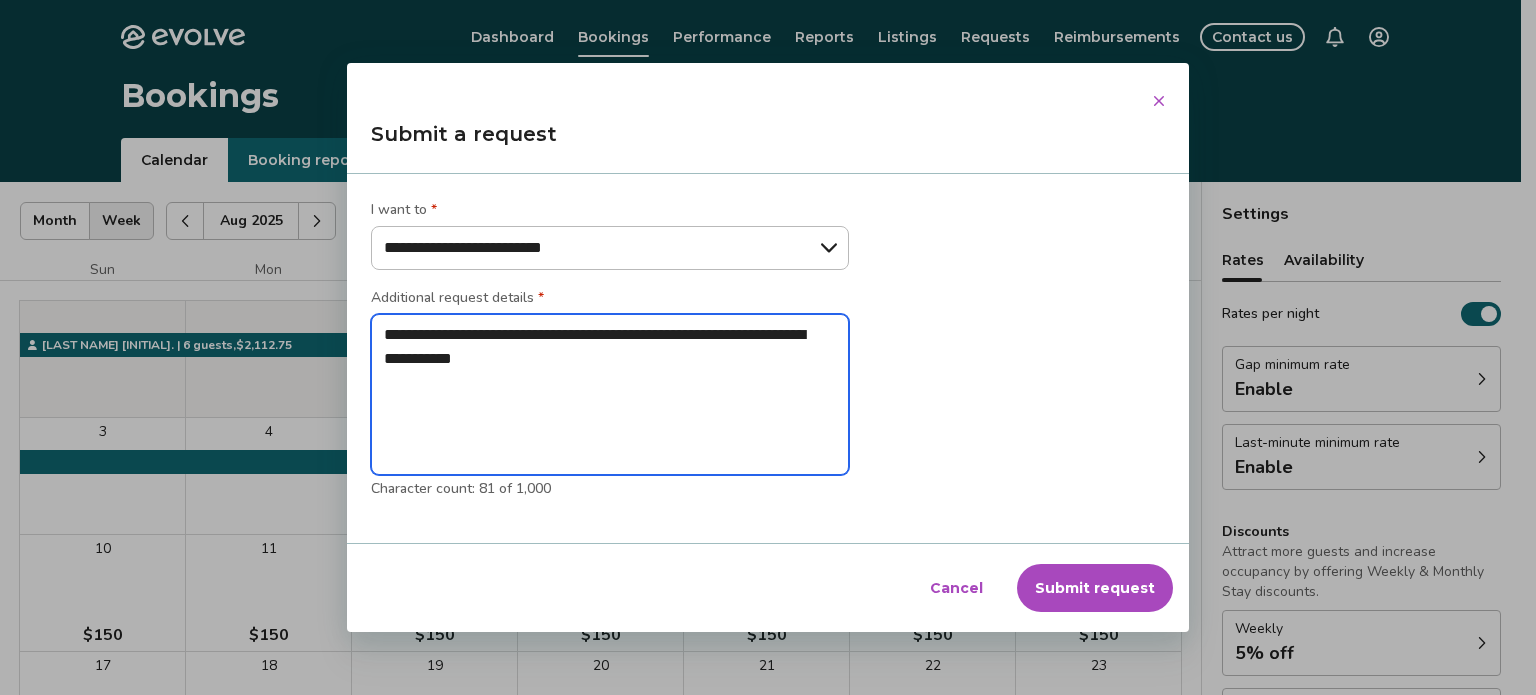 type on "*" 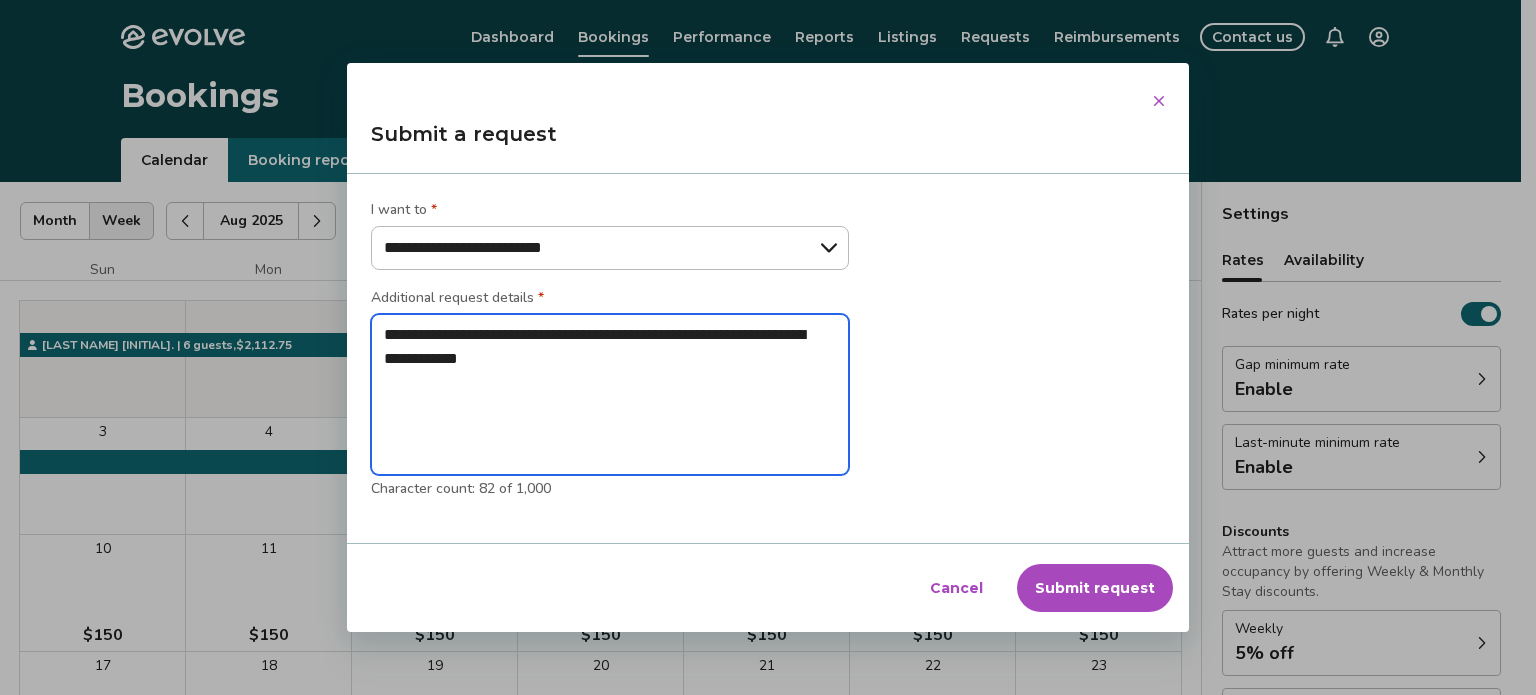 type on "*" 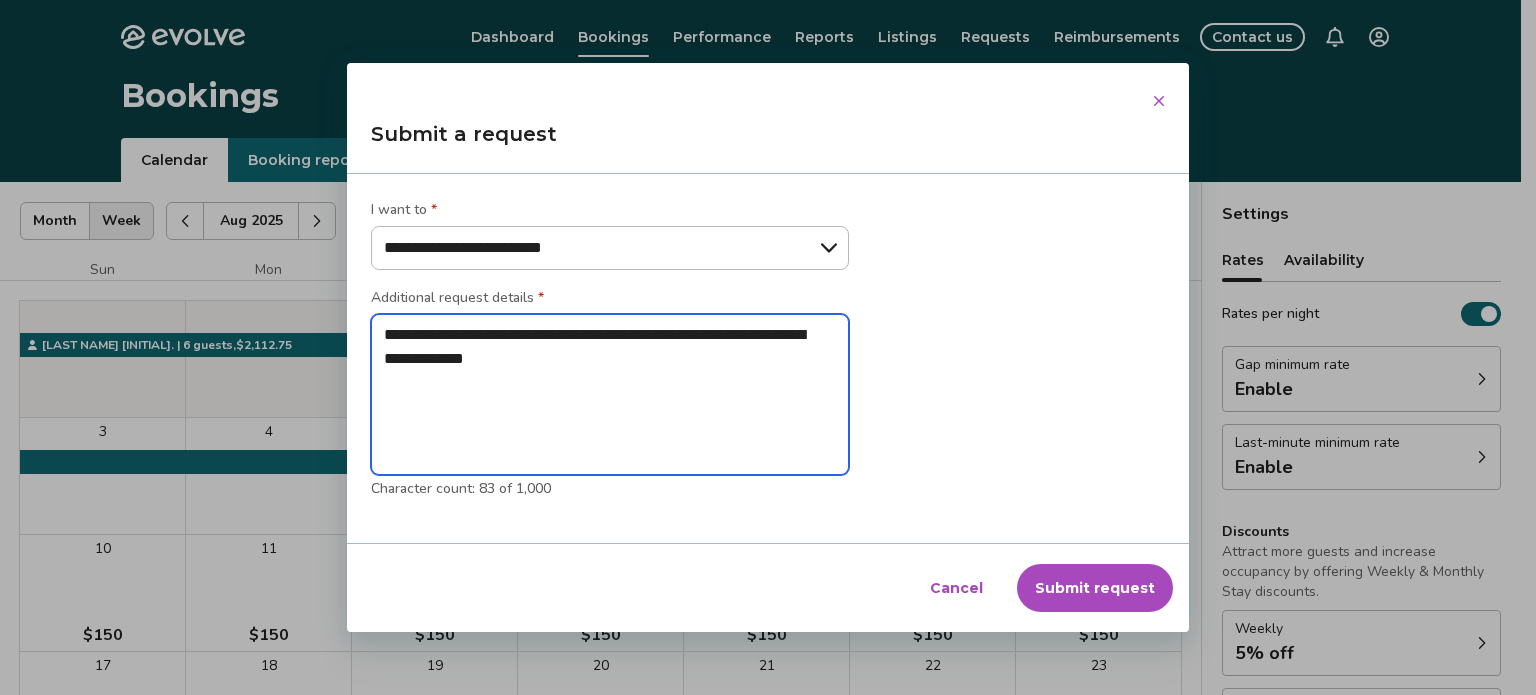 type on "*" 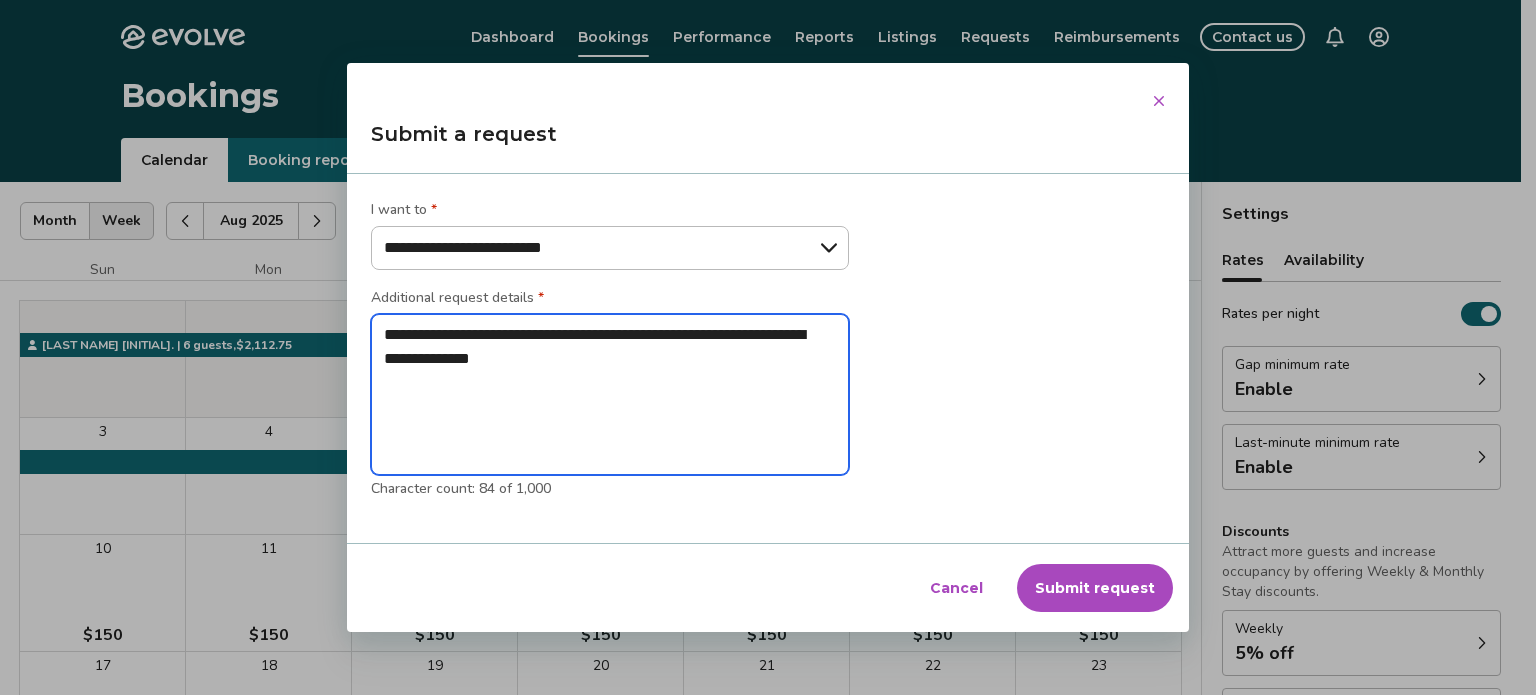 type on "*" 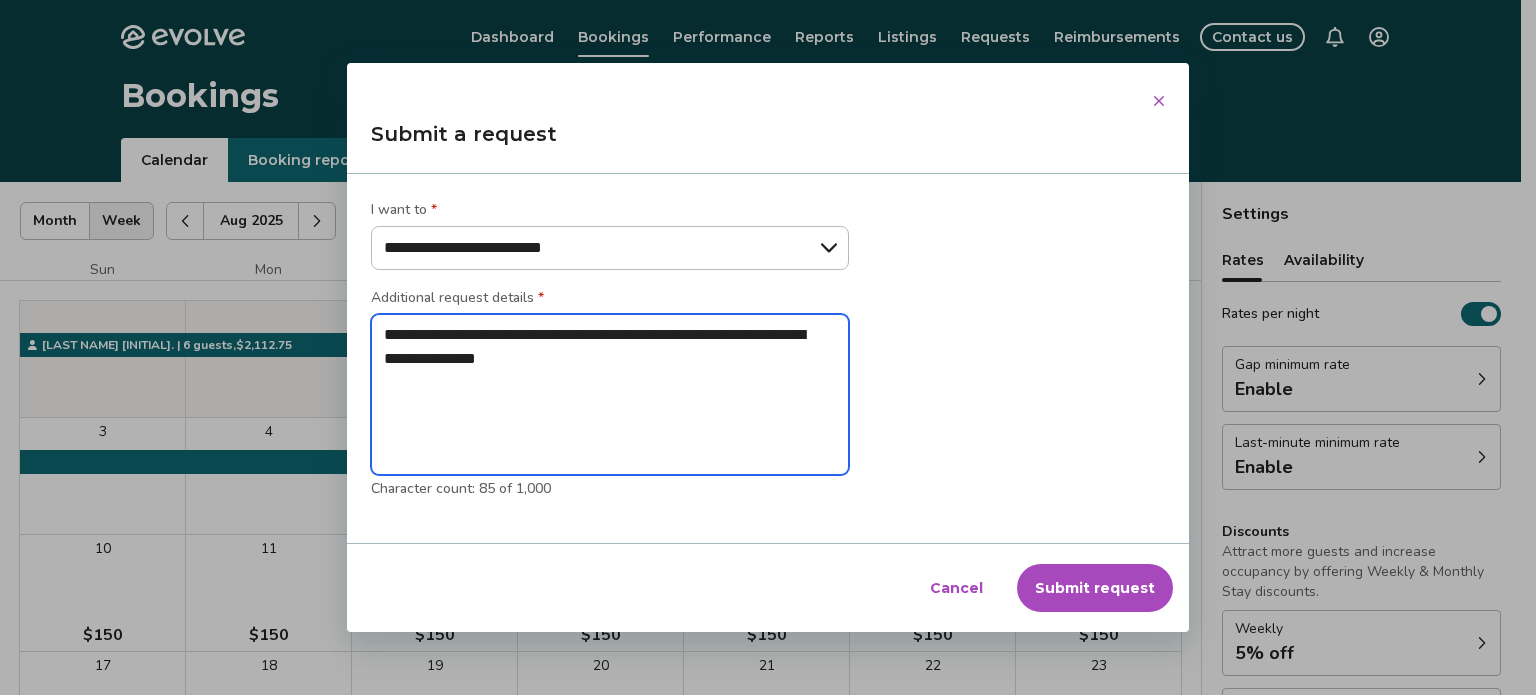 type on "*" 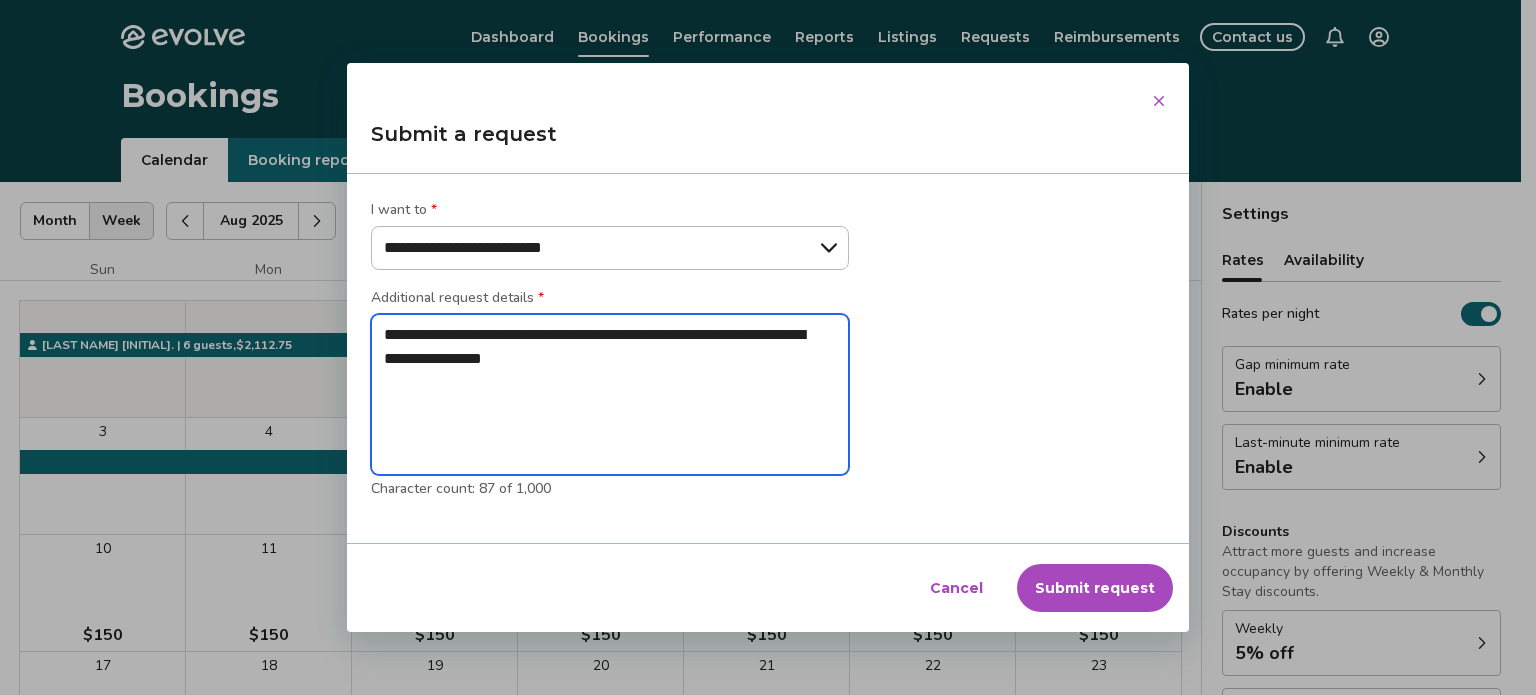 type on "*" 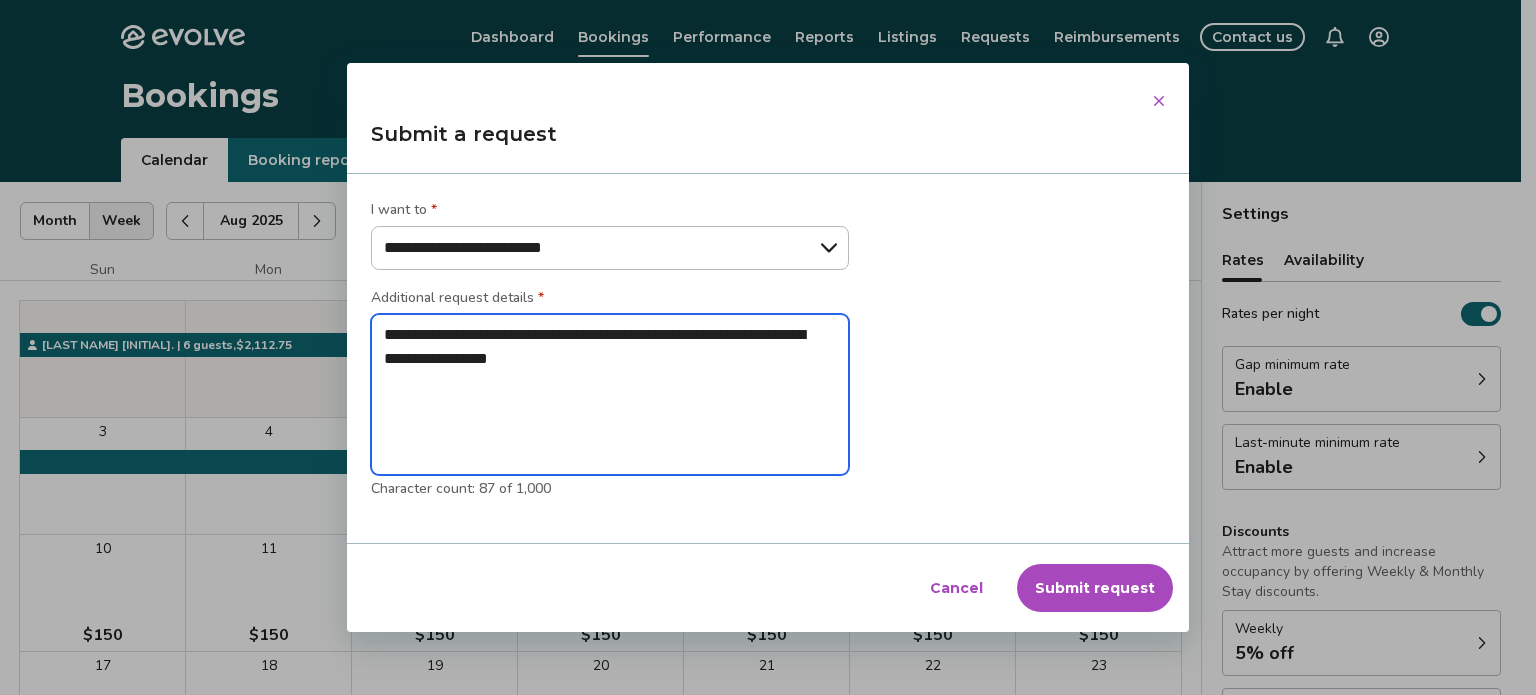 type on "*" 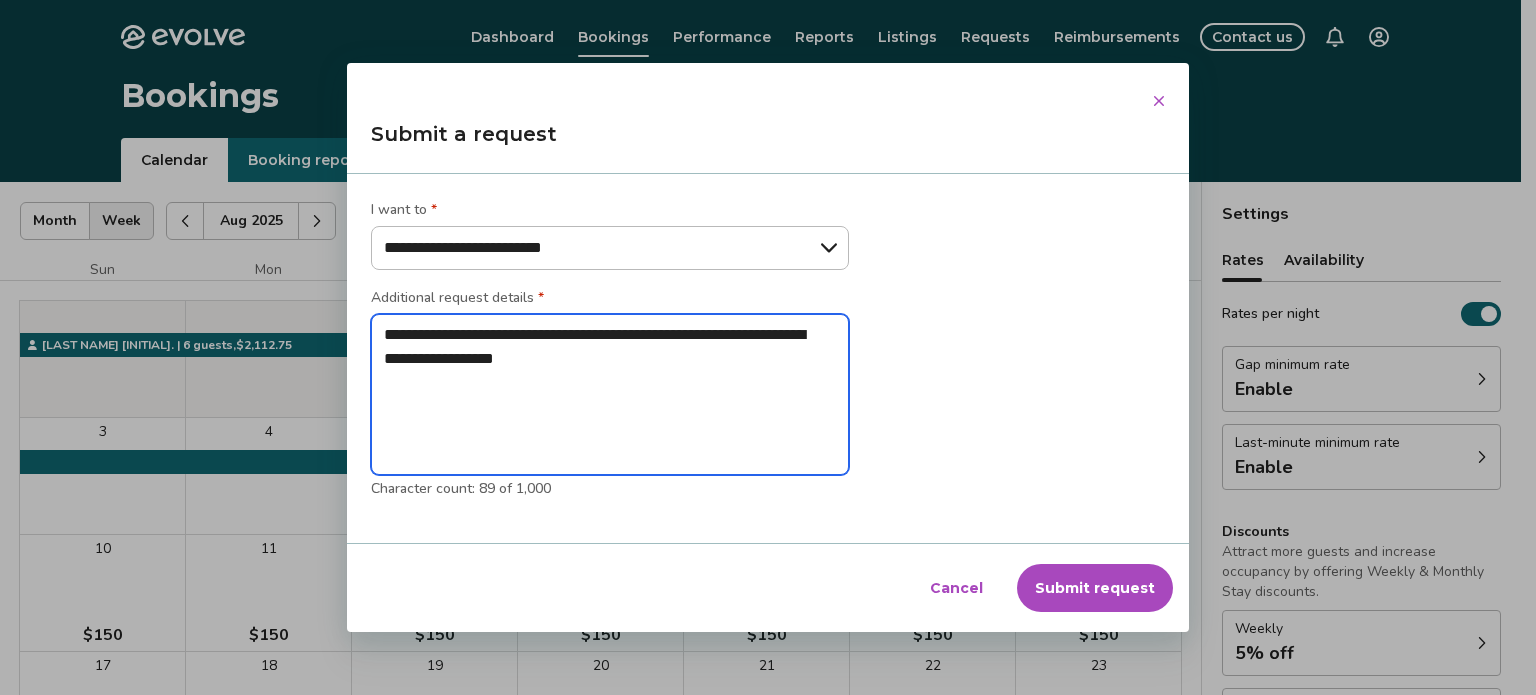 type on "*" 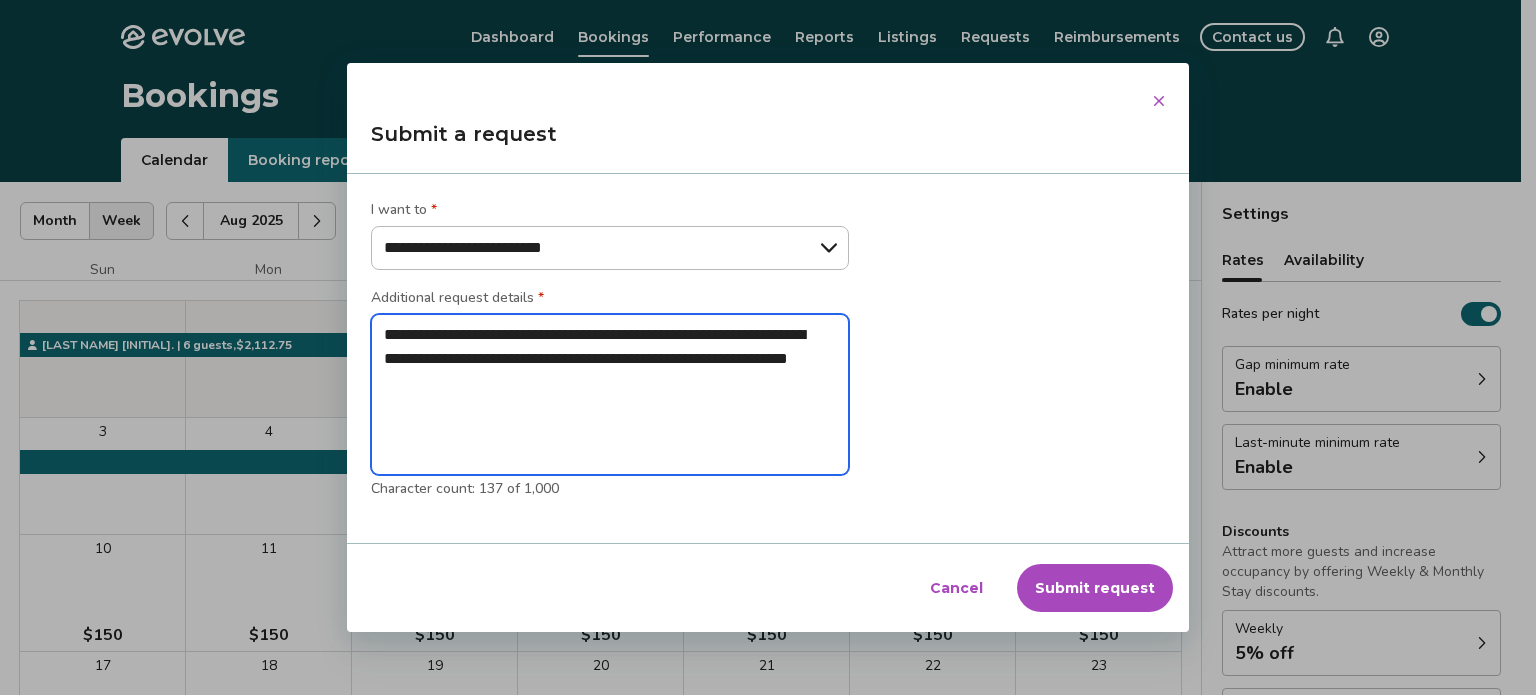 click on "**********" at bounding box center [610, 395] 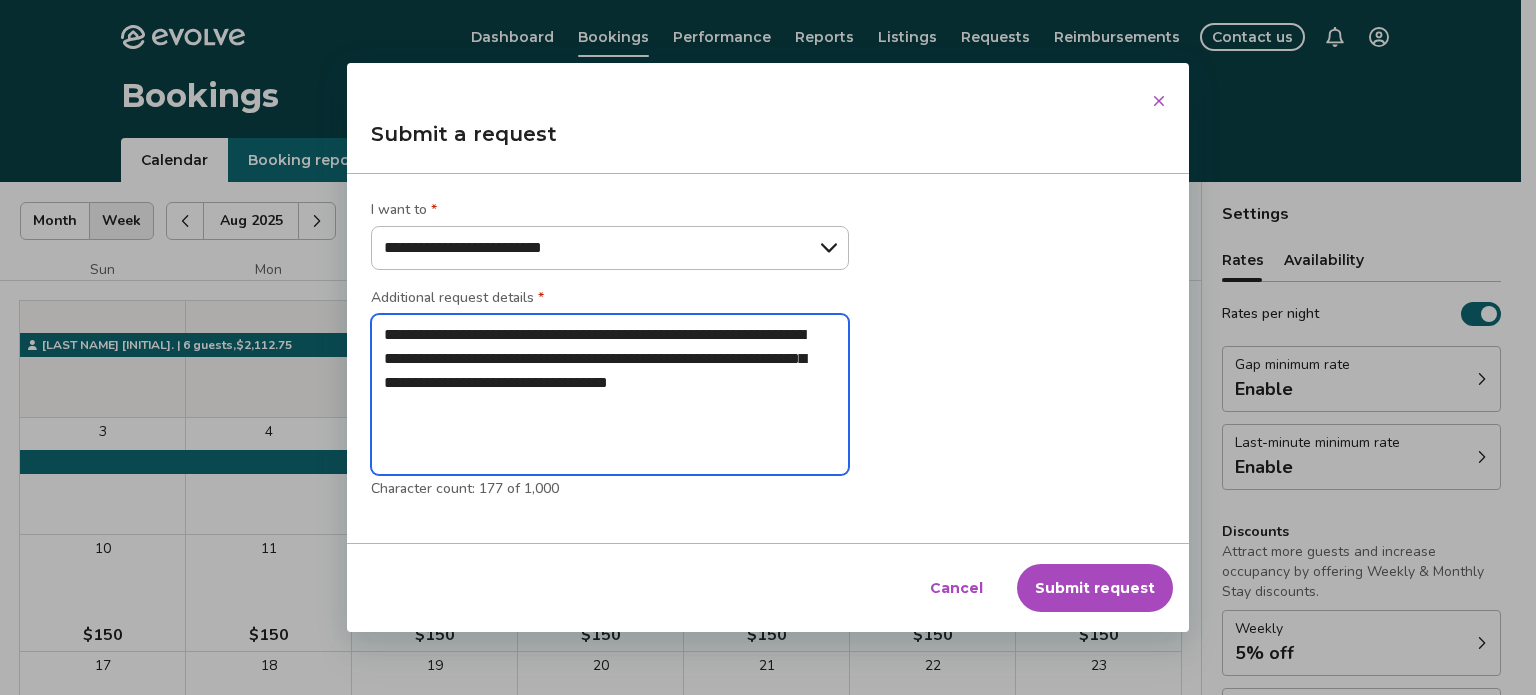 click on "**********" at bounding box center (610, 395) 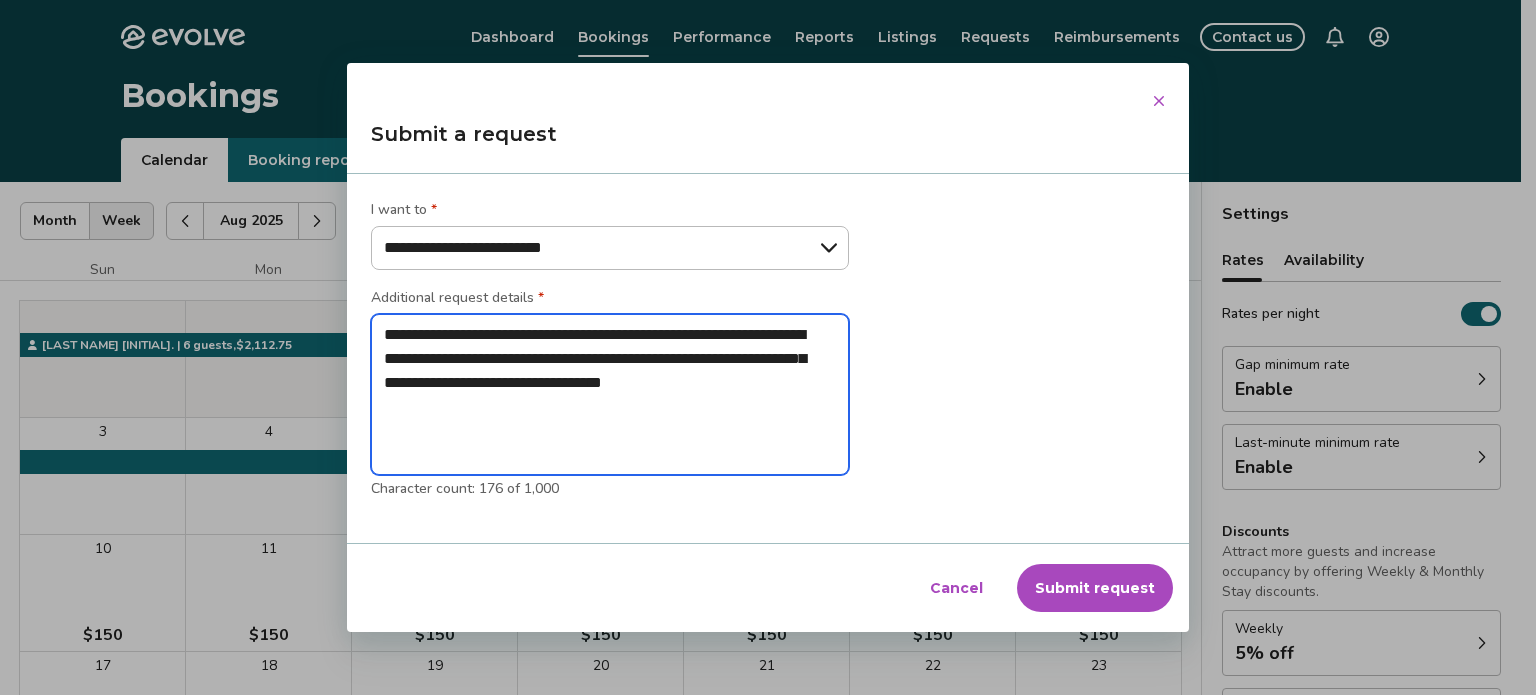 click on "**********" at bounding box center (610, 395) 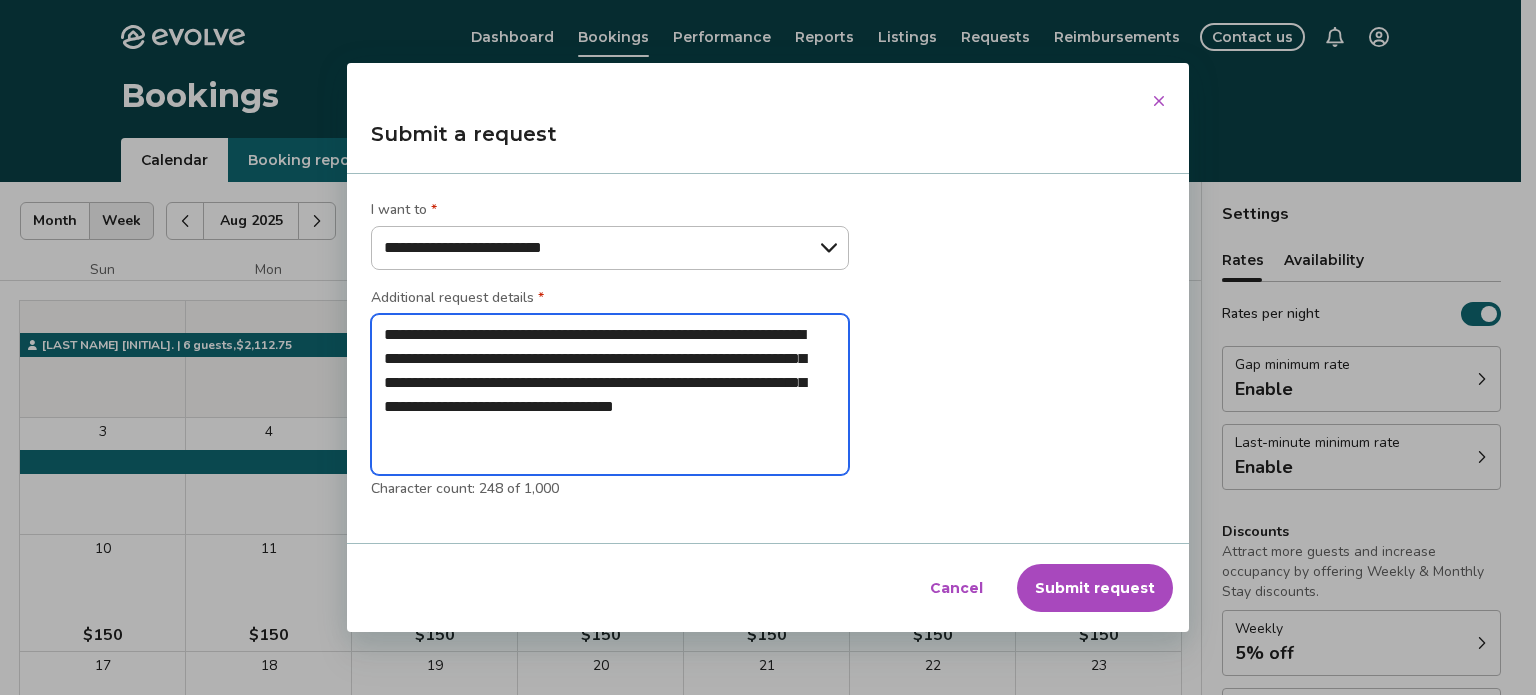 click on "**********" at bounding box center (610, 395) 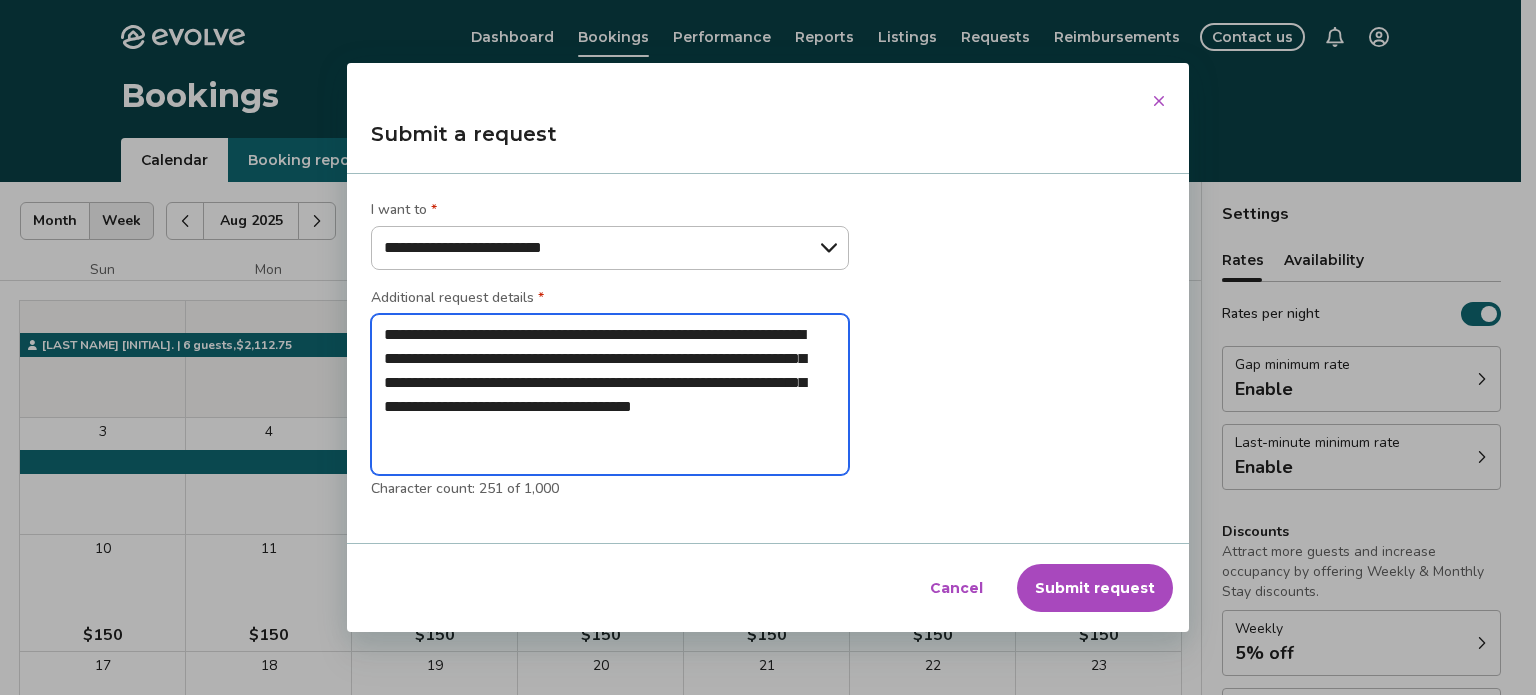 click on "**********" at bounding box center [610, 395] 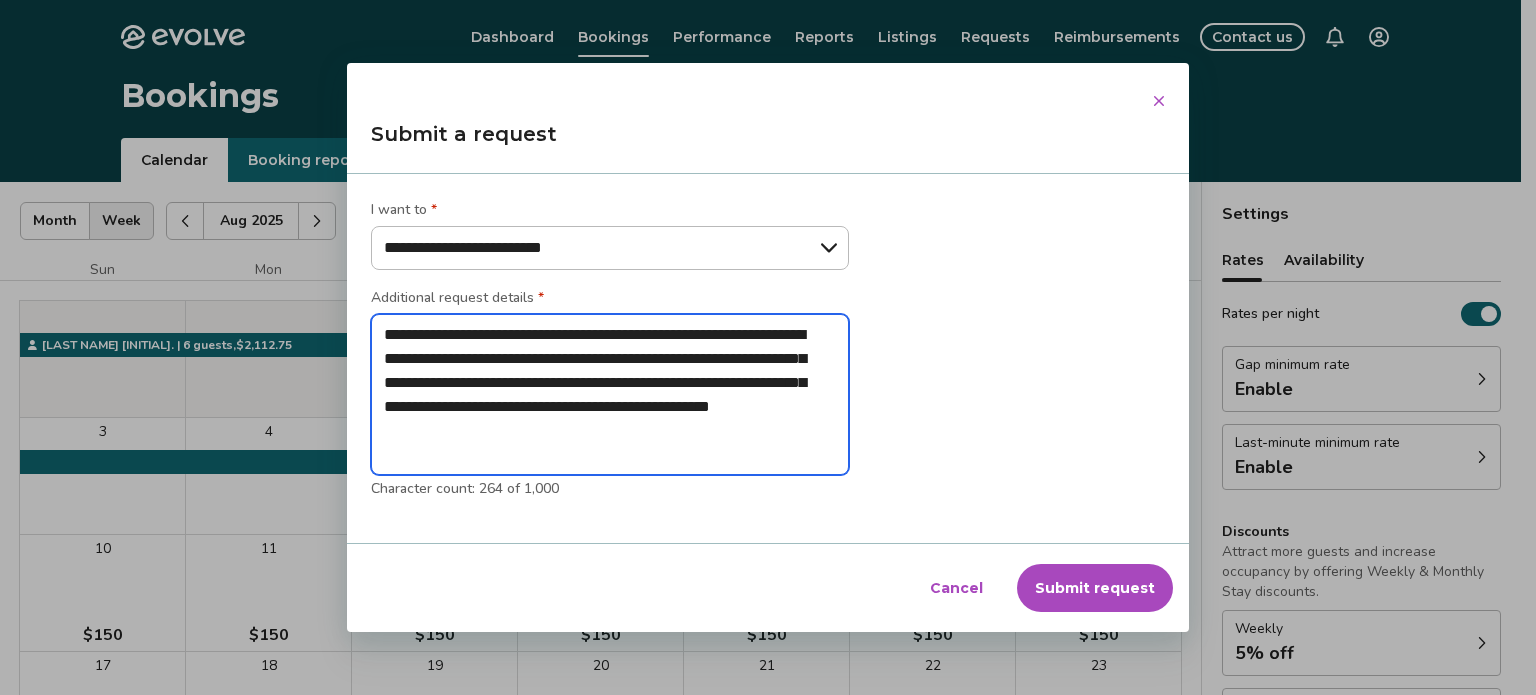 click on "**********" at bounding box center [610, 395] 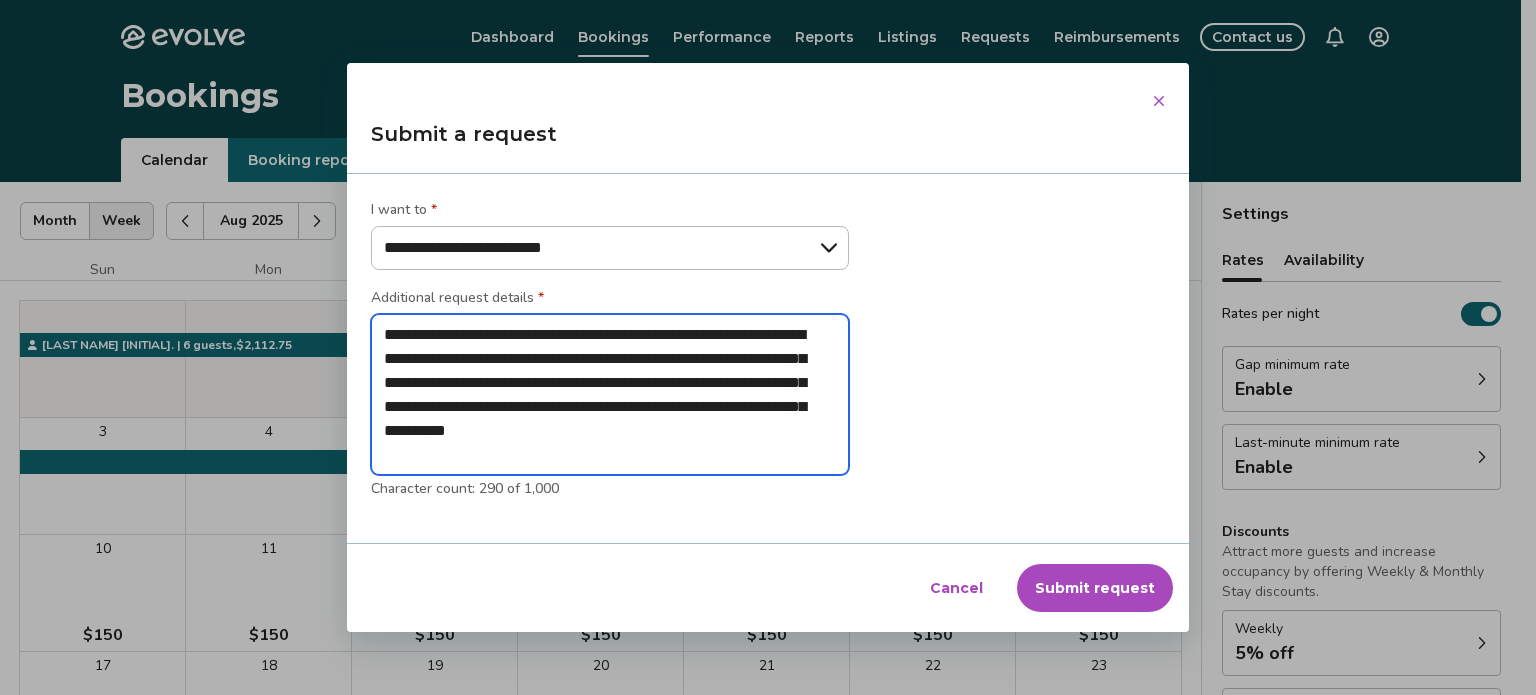 click on "**********" at bounding box center (610, 395) 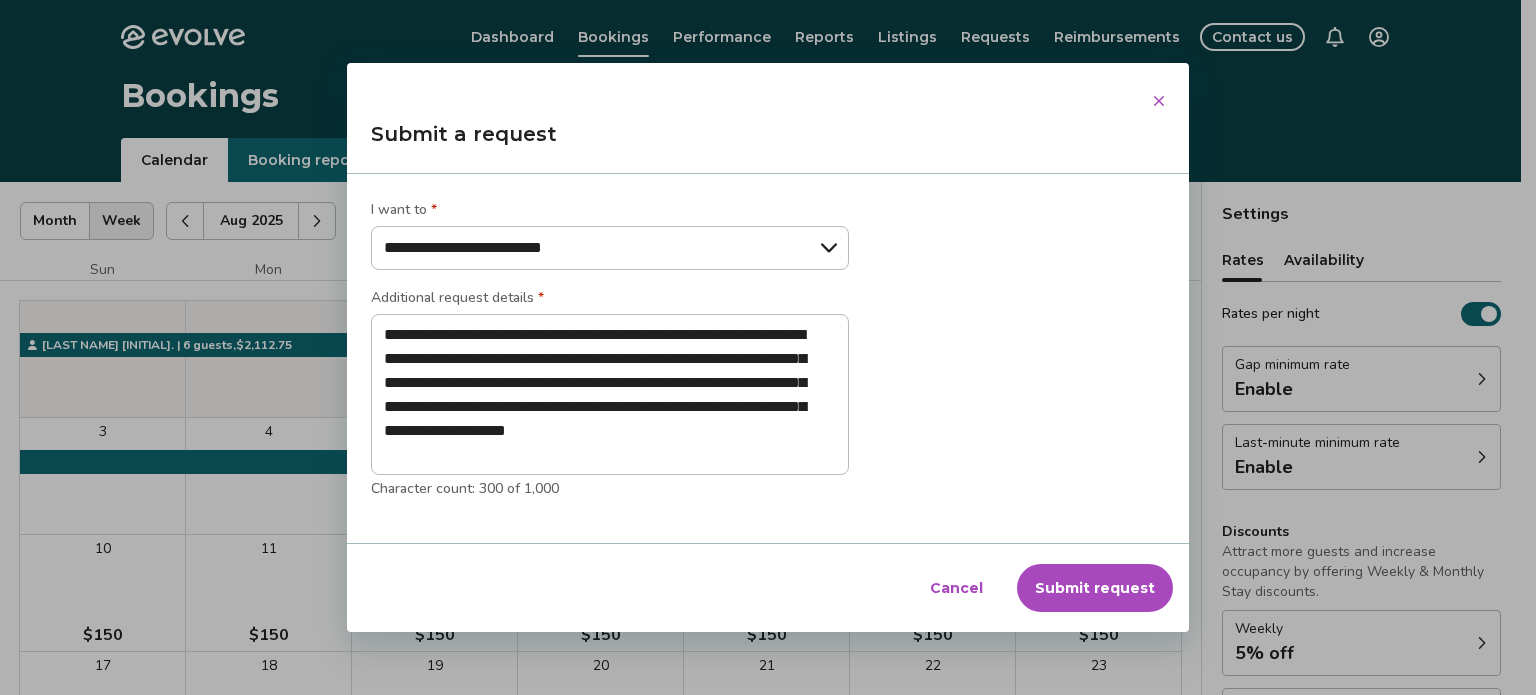 click on "Submit request" at bounding box center (1095, 588) 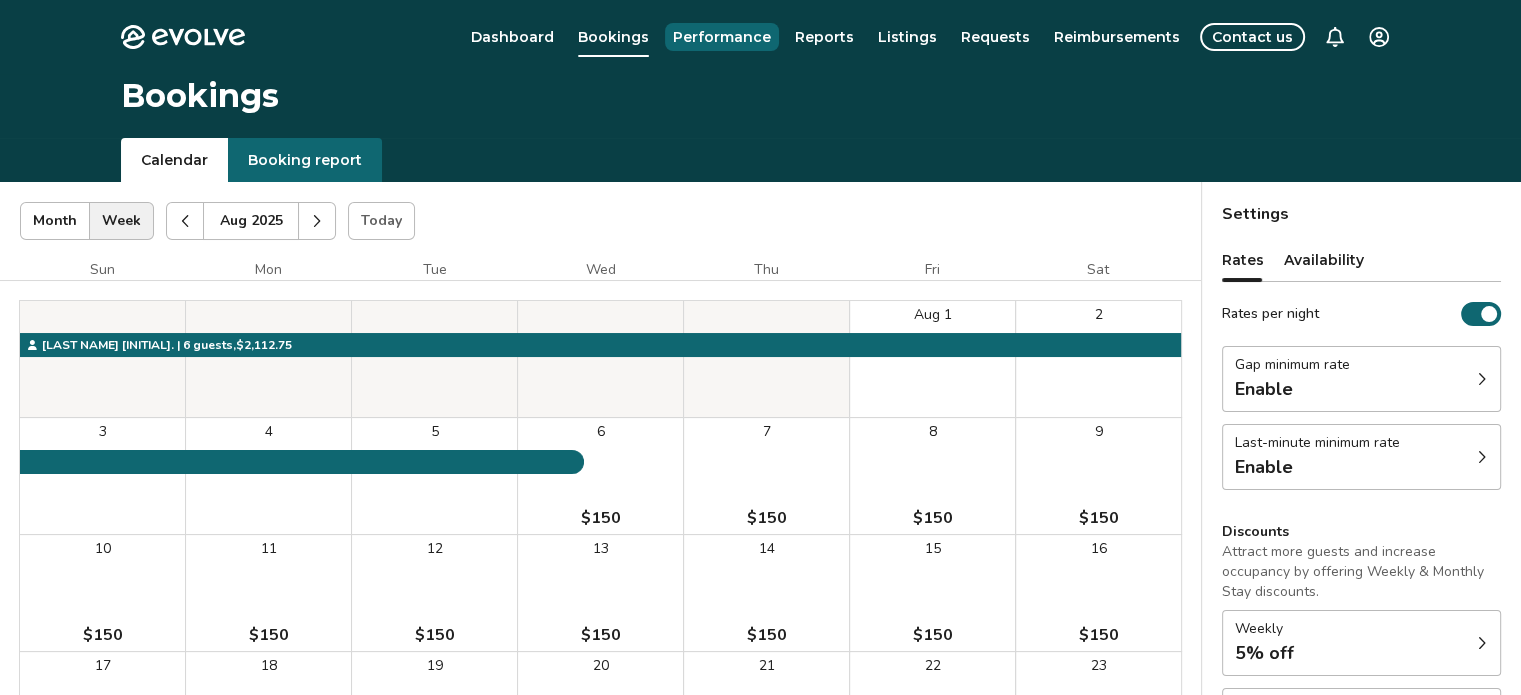 click on "Performance" at bounding box center [722, 37] 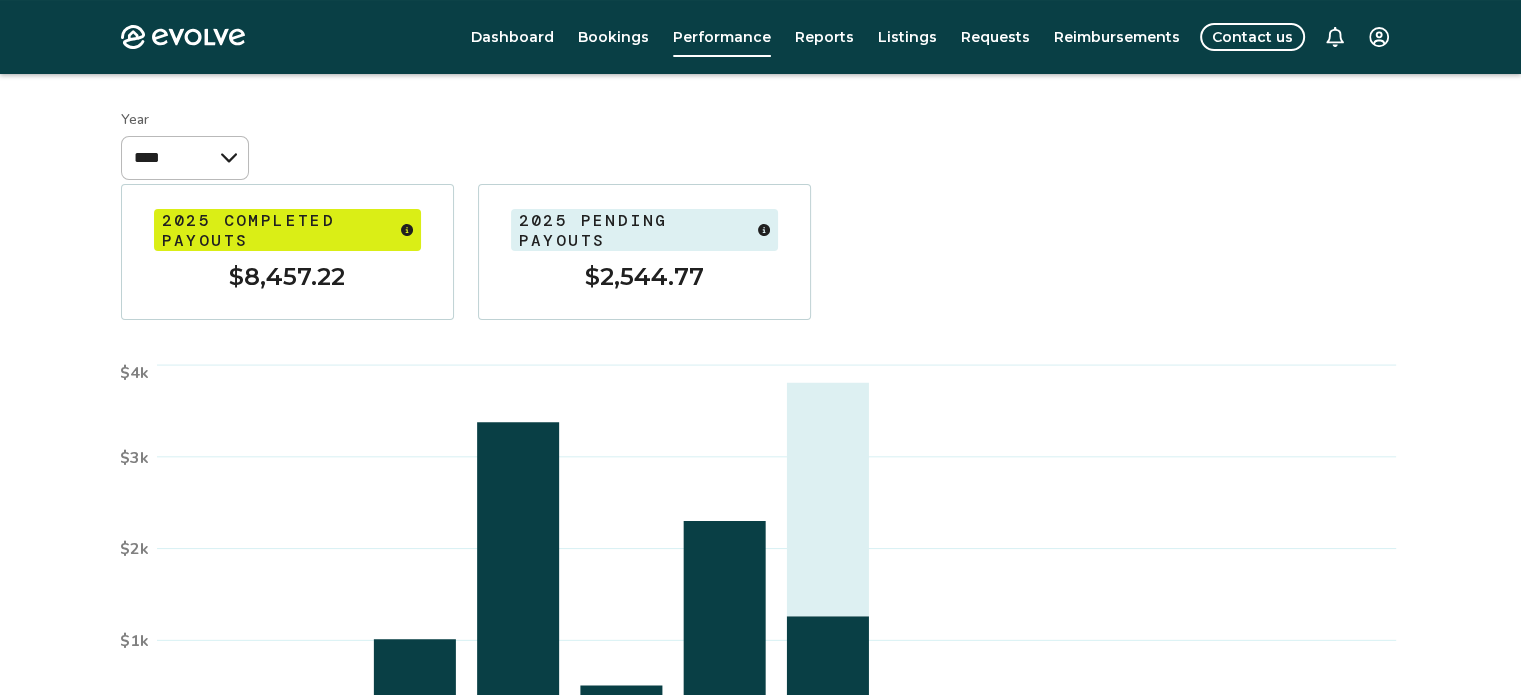scroll, scrollTop: 199, scrollLeft: 0, axis: vertical 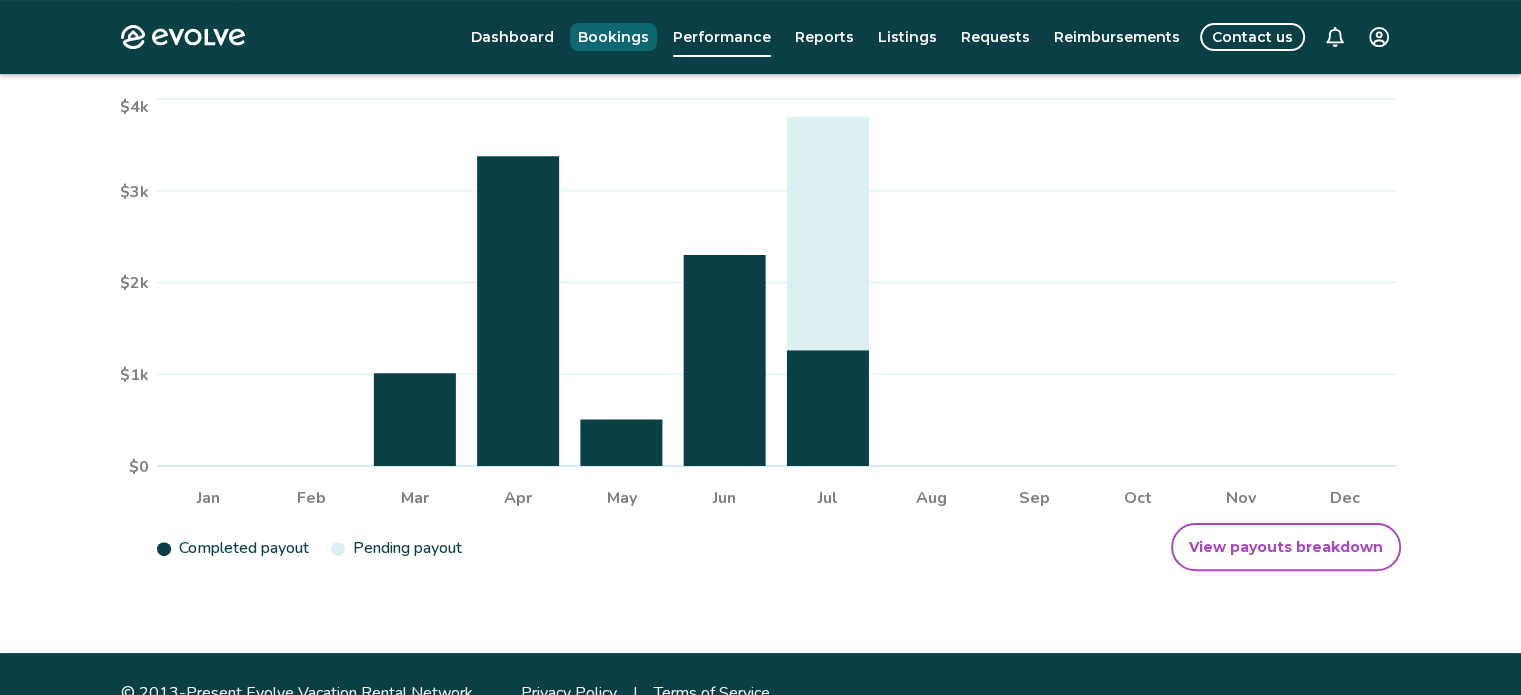 click on "Bookings" at bounding box center [613, 37] 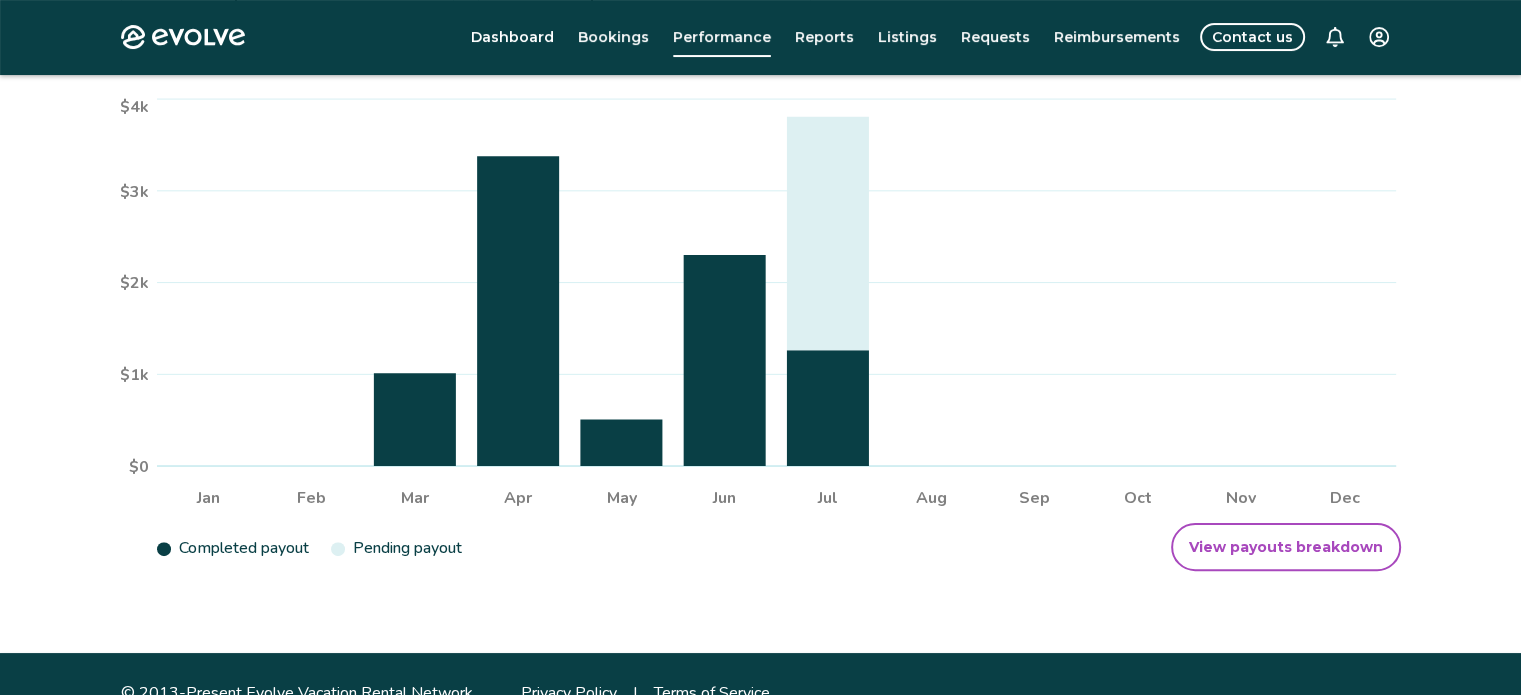 scroll, scrollTop: 0, scrollLeft: 0, axis: both 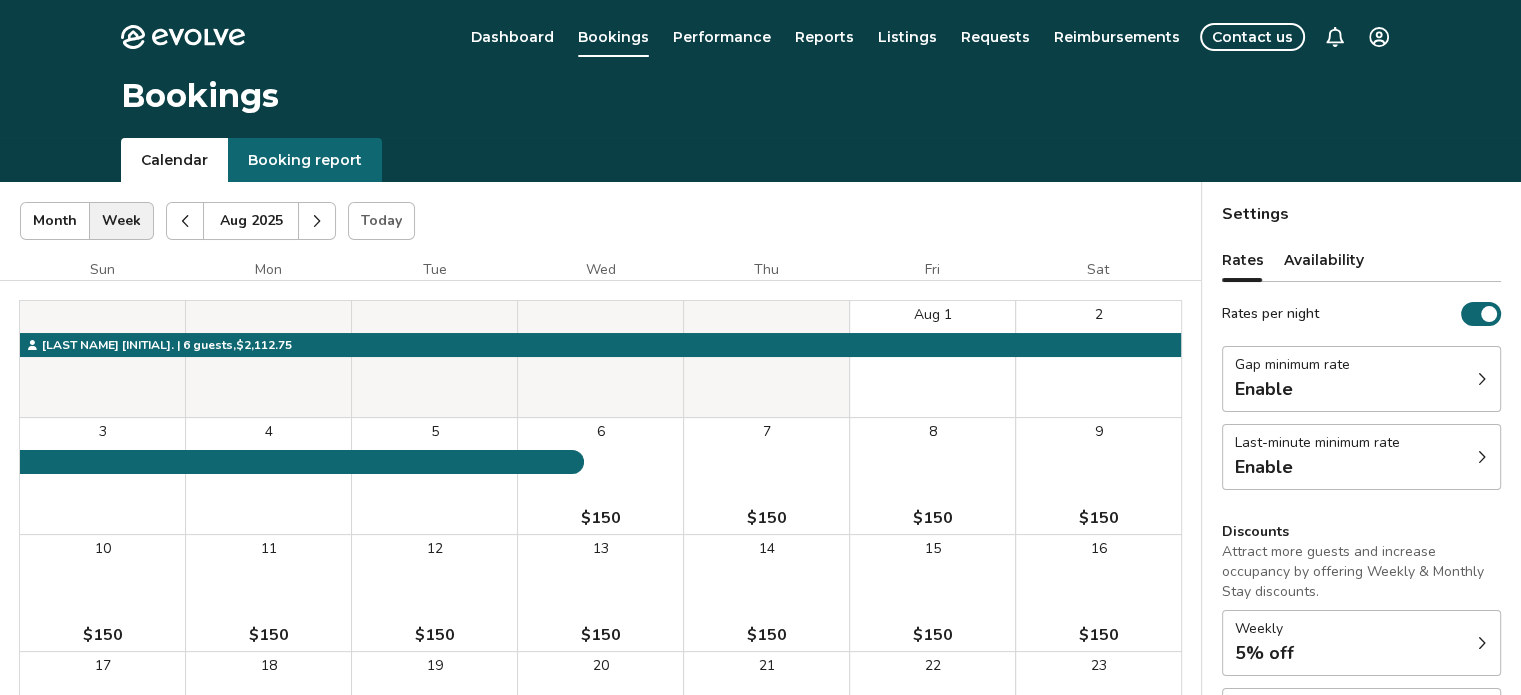 click 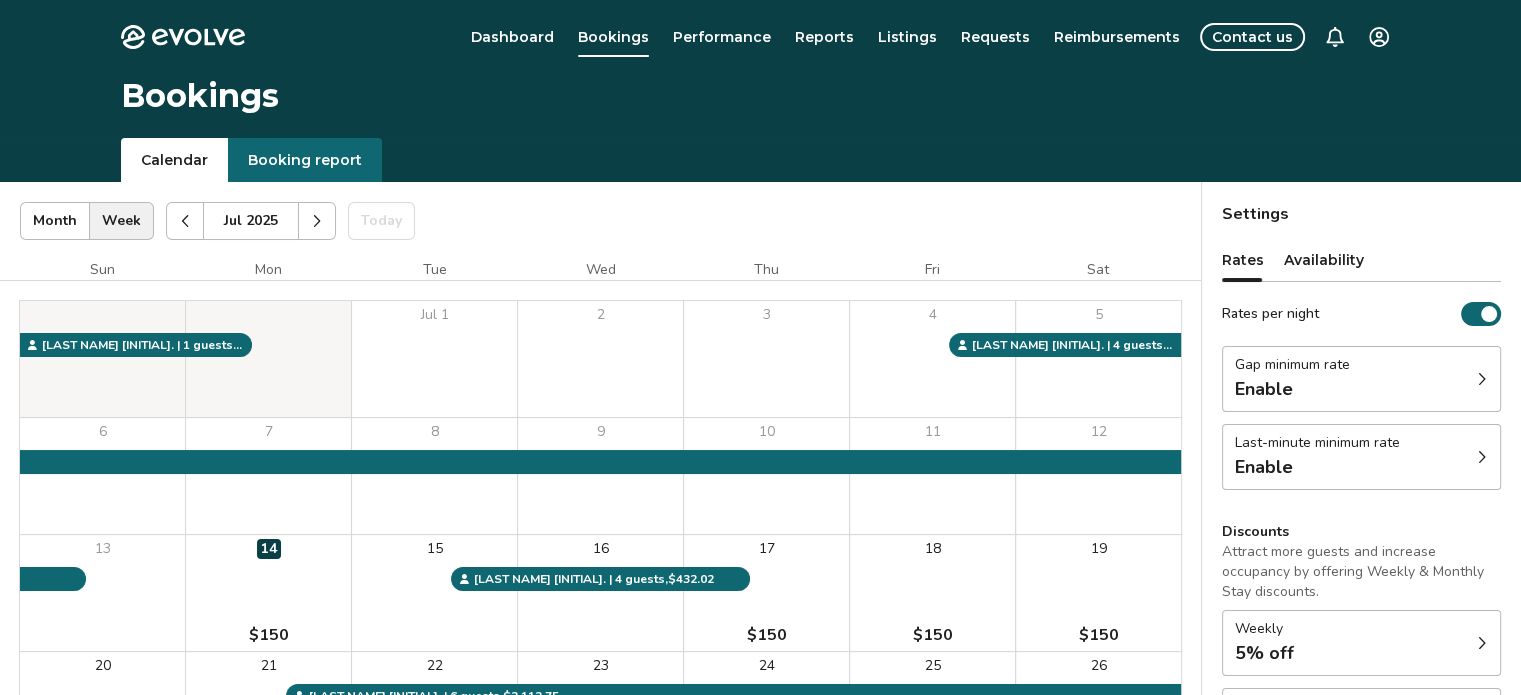 click at bounding box center [185, 221] 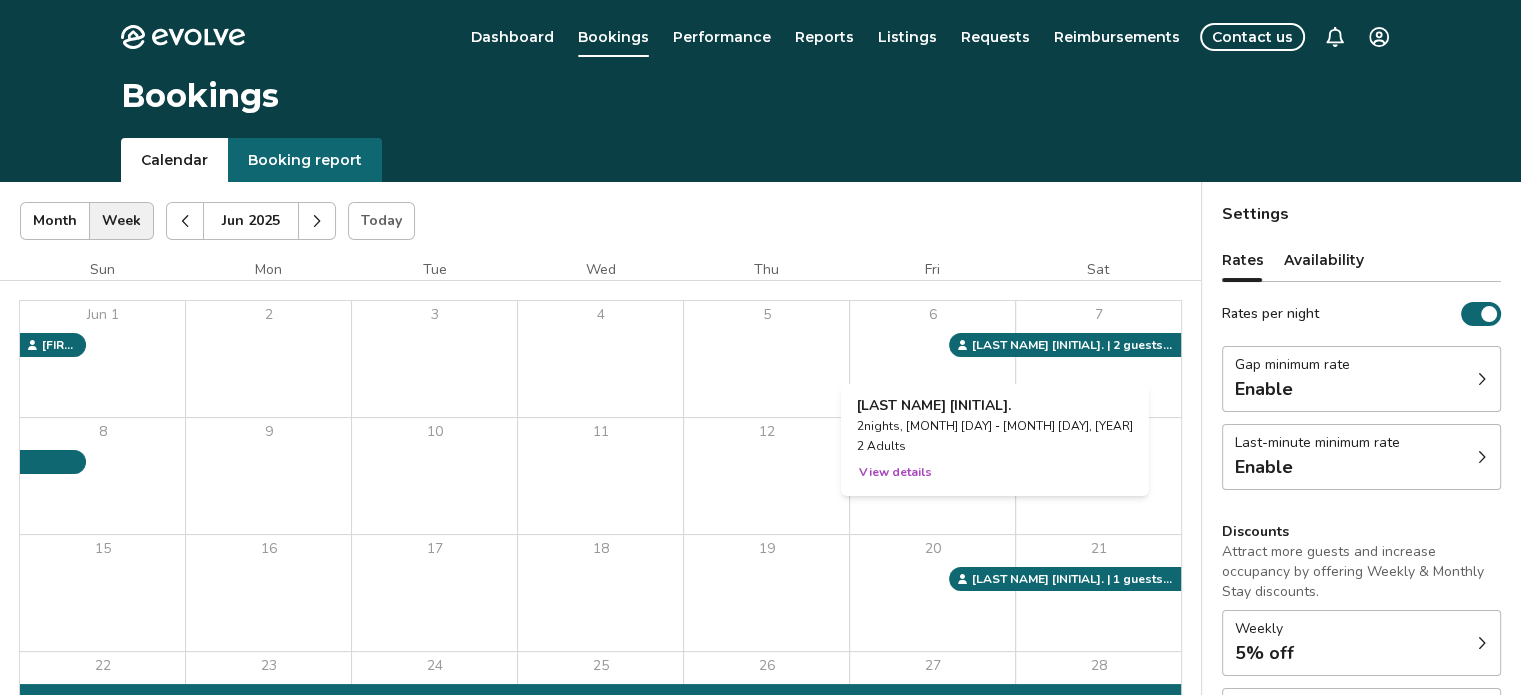 click on "6" at bounding box center [932, 359] 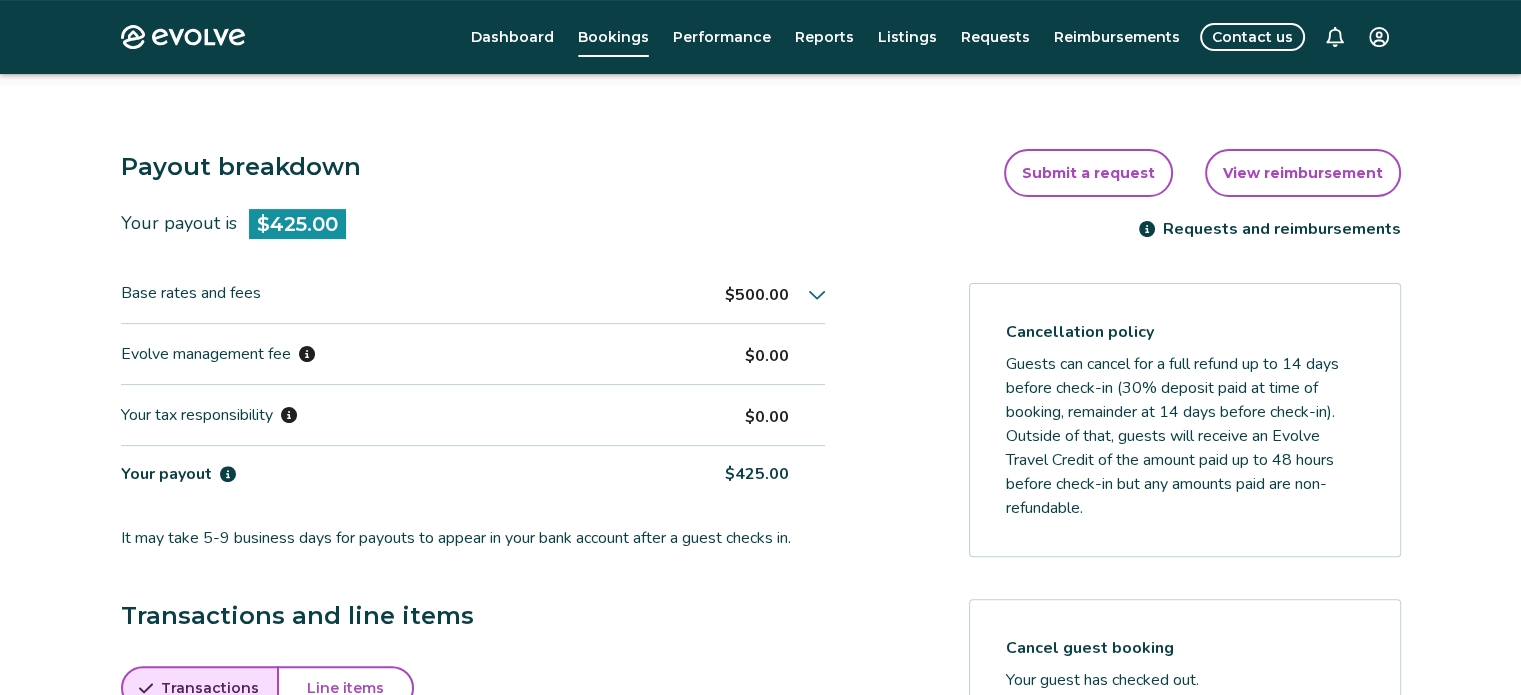 scroll, scrollTop: 546, scrollLeft: 0, axis: vertical 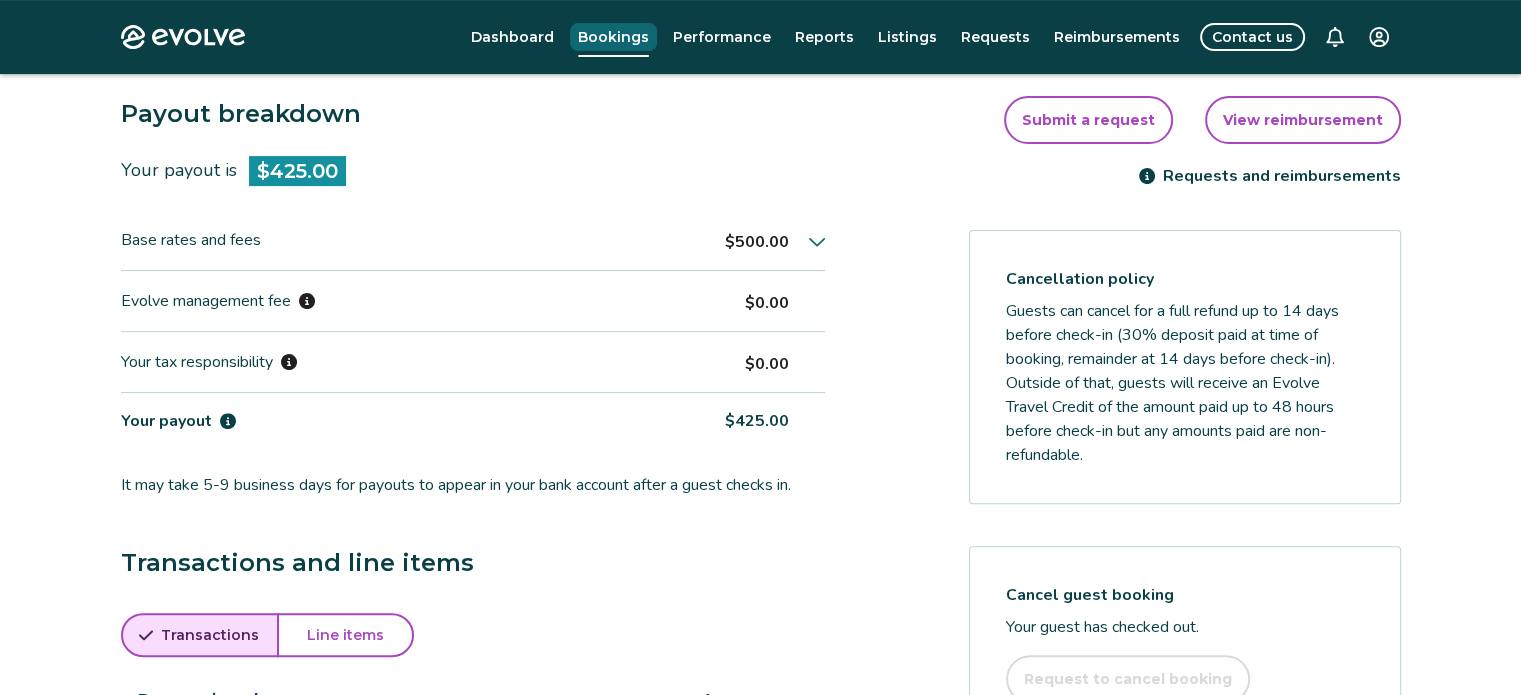 click on "Bookings" at bounding box center [613, 37] 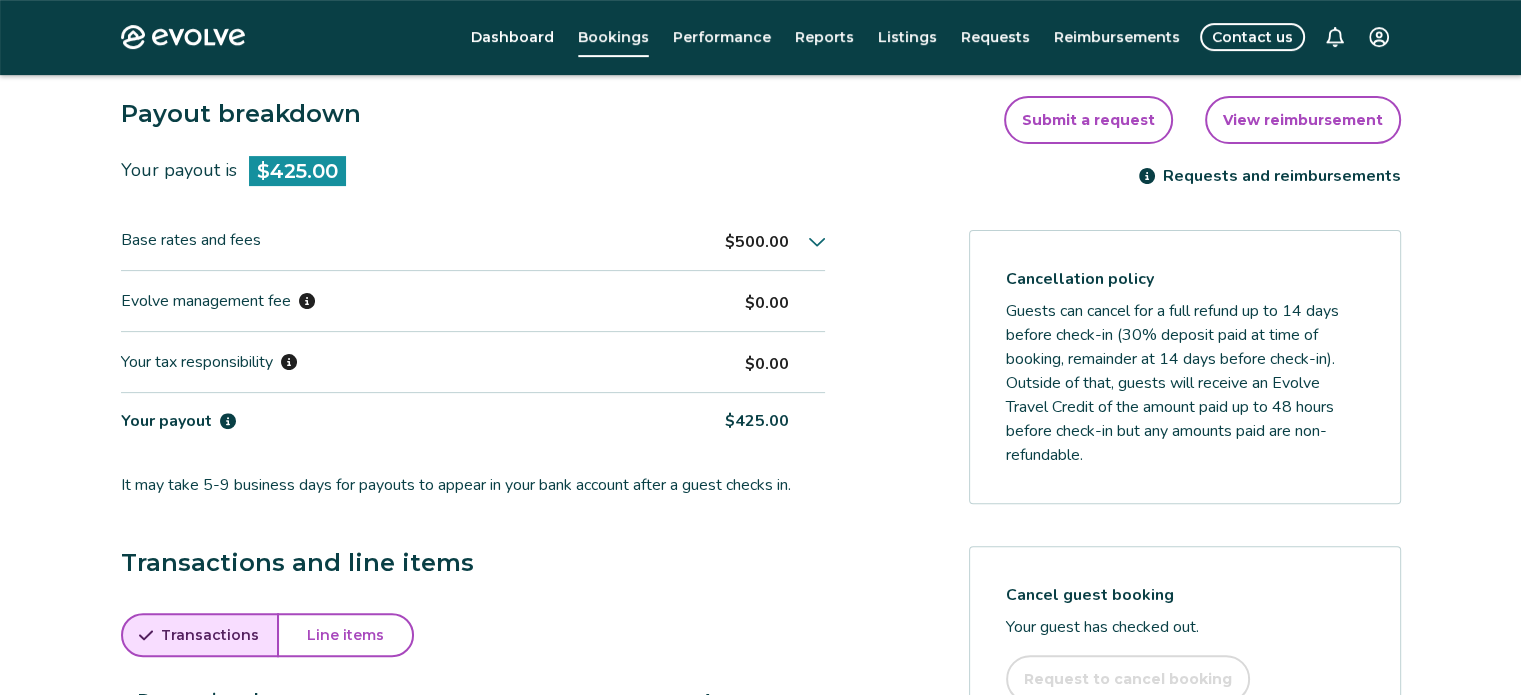 scroll, scrollTop: 0, scrollLeft: 0, axis: both 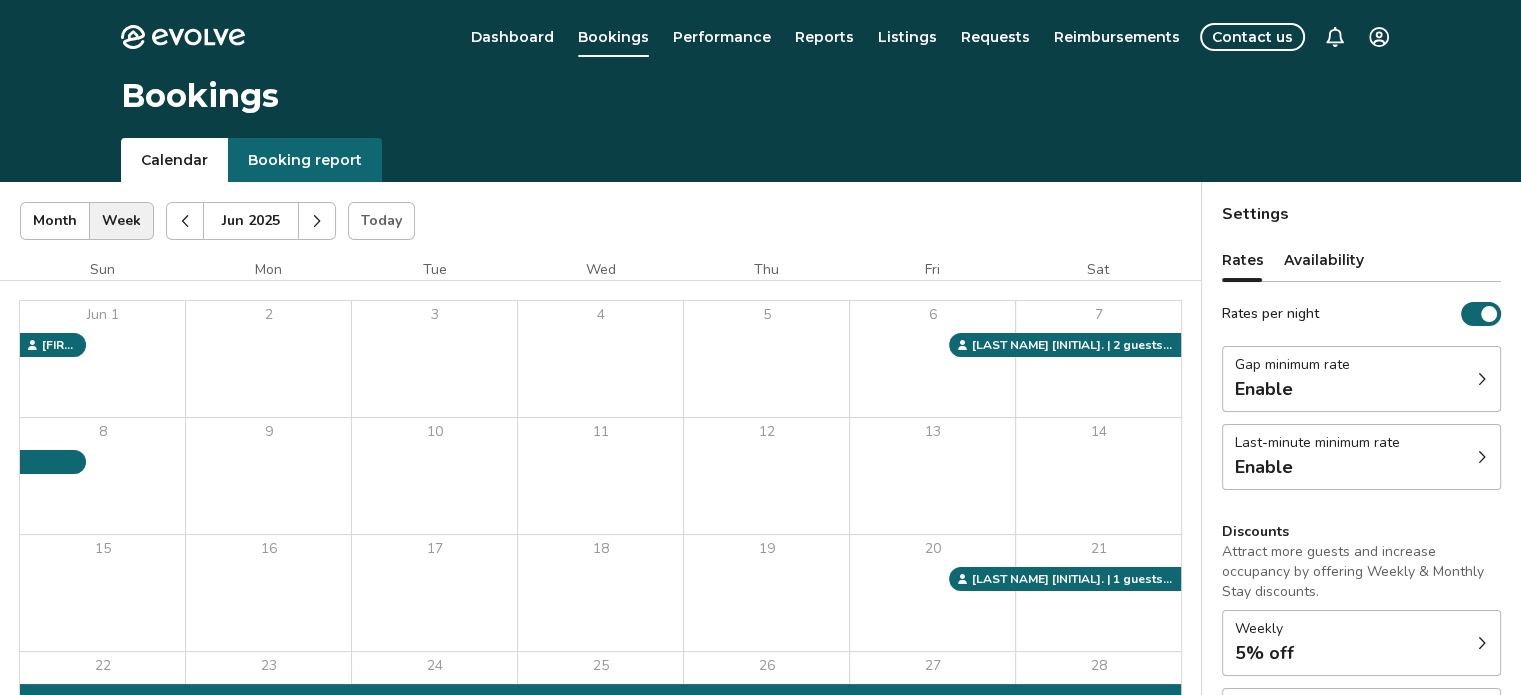 click 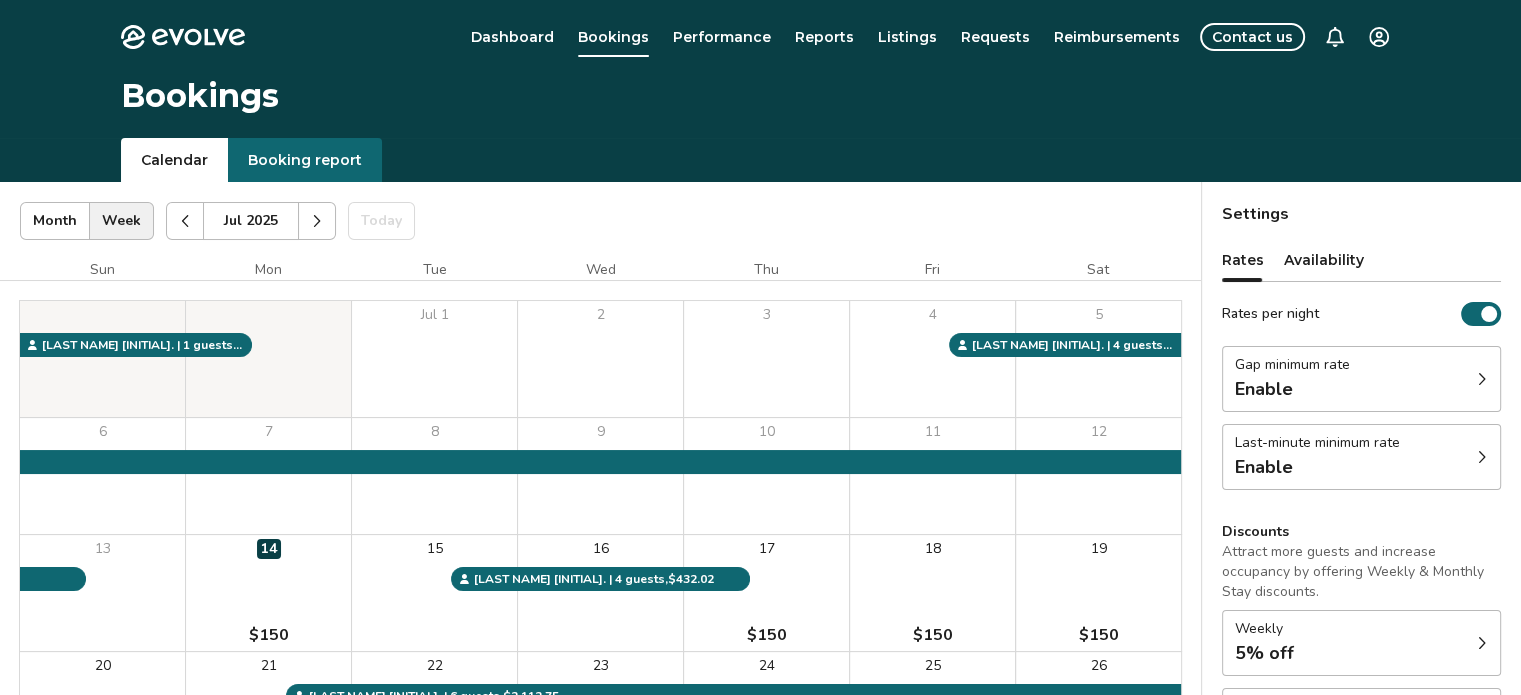 click on "14 $150" at bounding box center (268, 593) 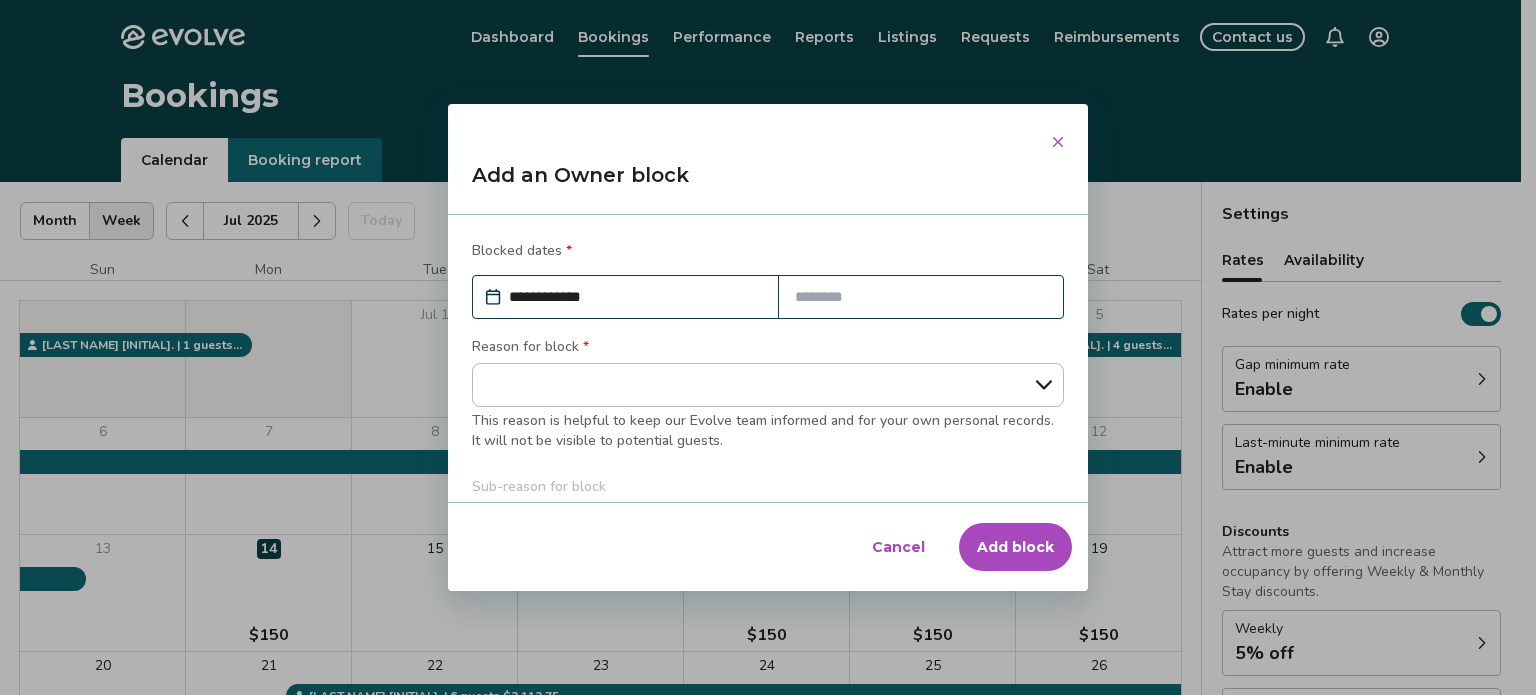 click at bounding box center [1058, 142] 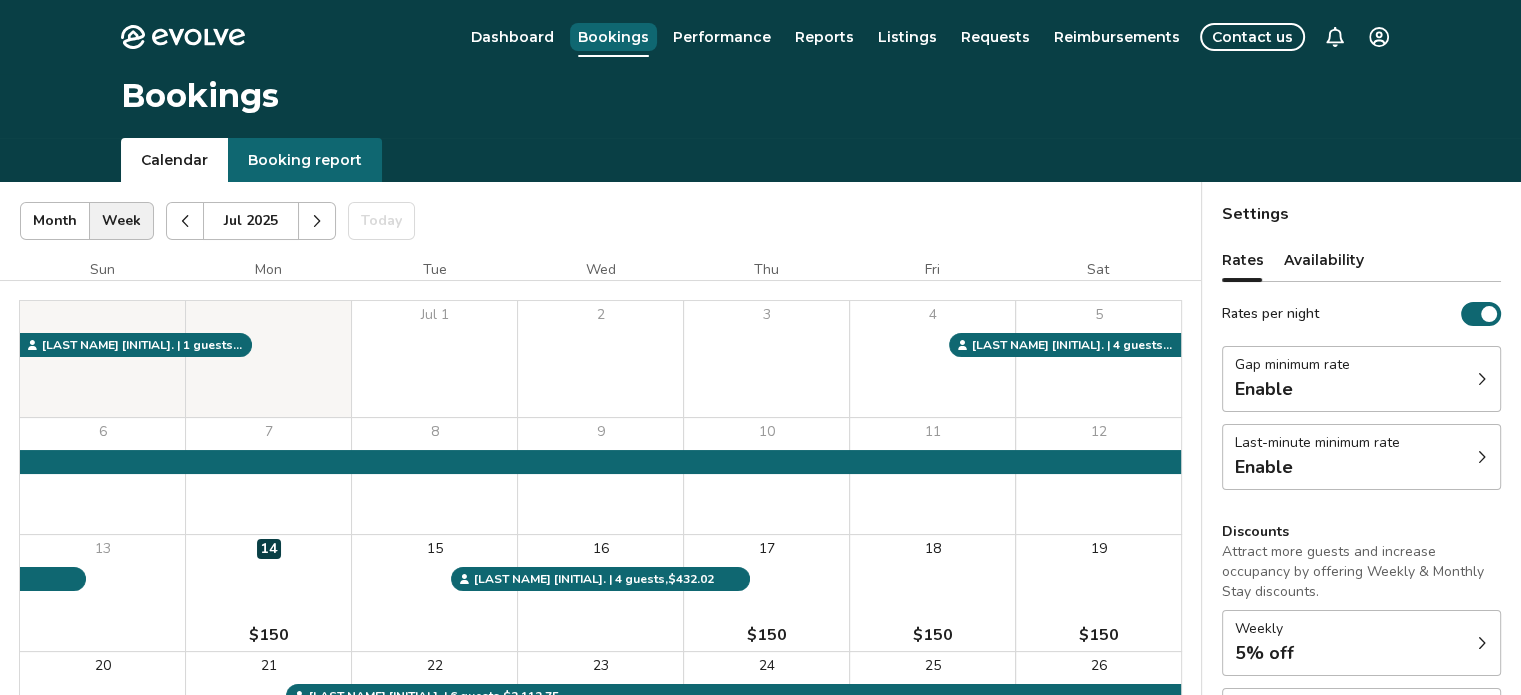 click on "Bookings" at bounding box center (613, 37) 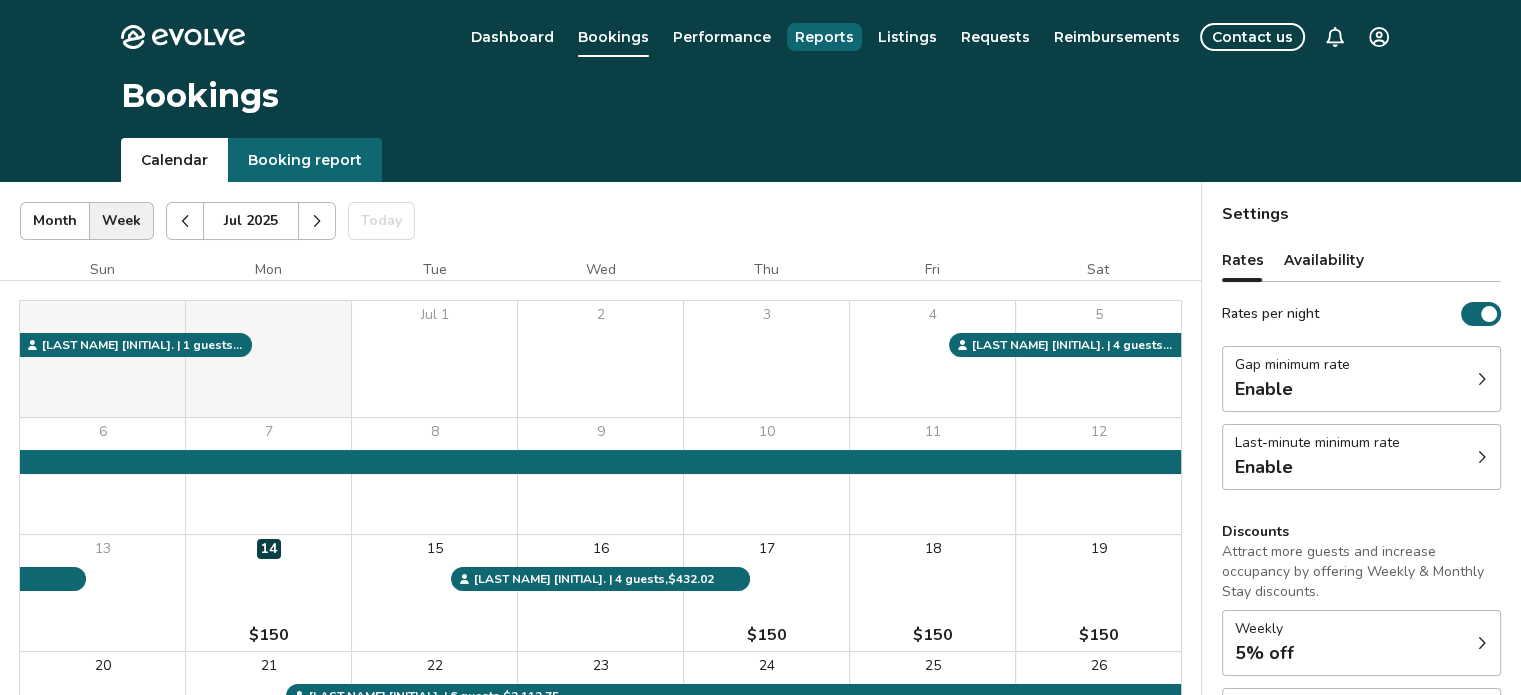 click on "Reports" at bounding box center (824, 37) 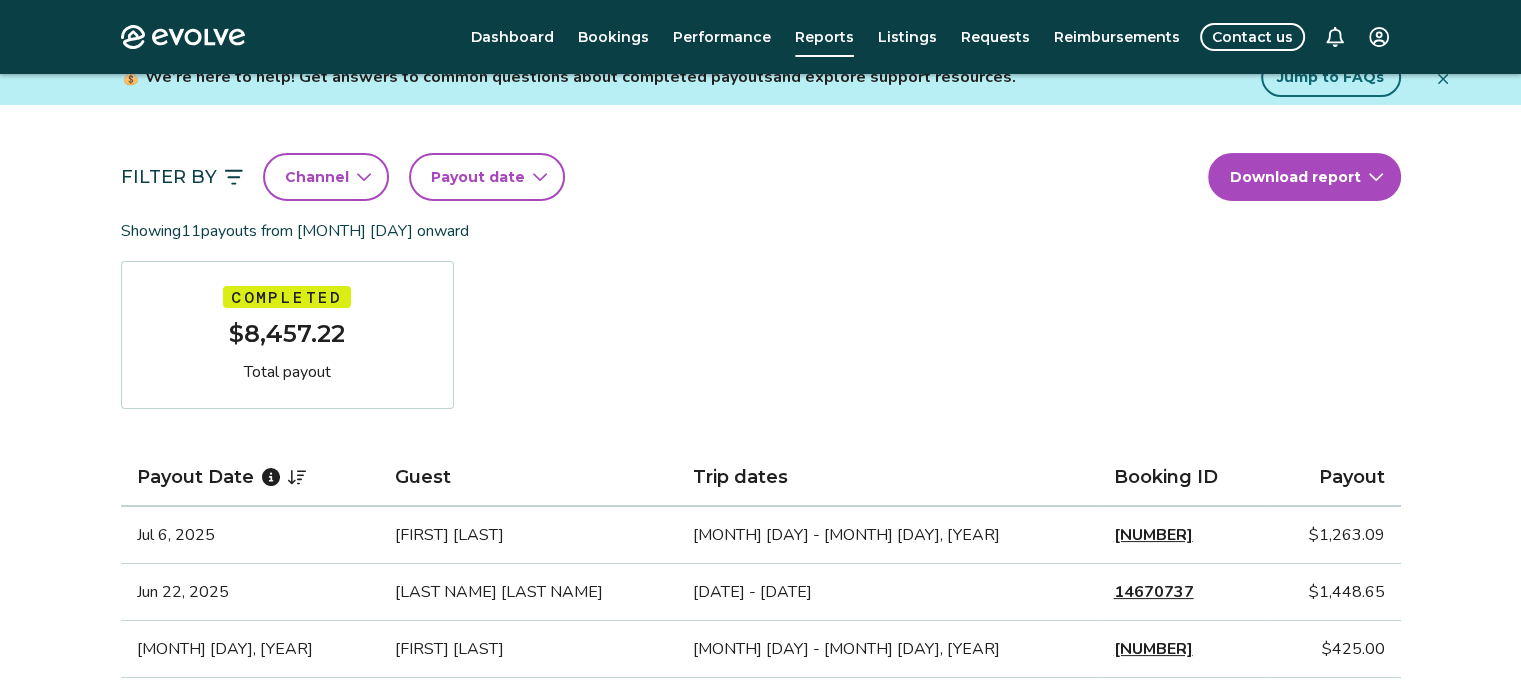 scroll, scrollTop: 173, scrollLeft: 0, axis: vertical 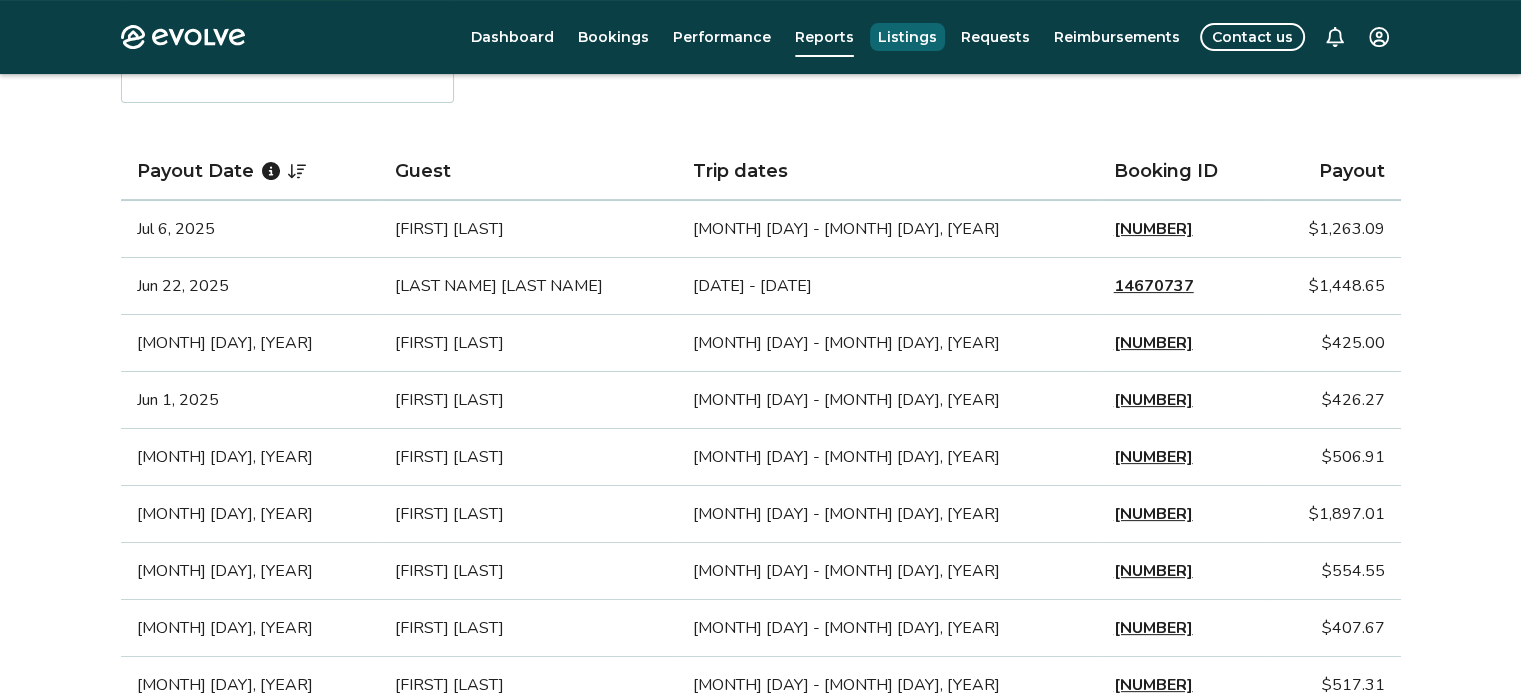 click on "Listings" at bounding box center [907, 37] 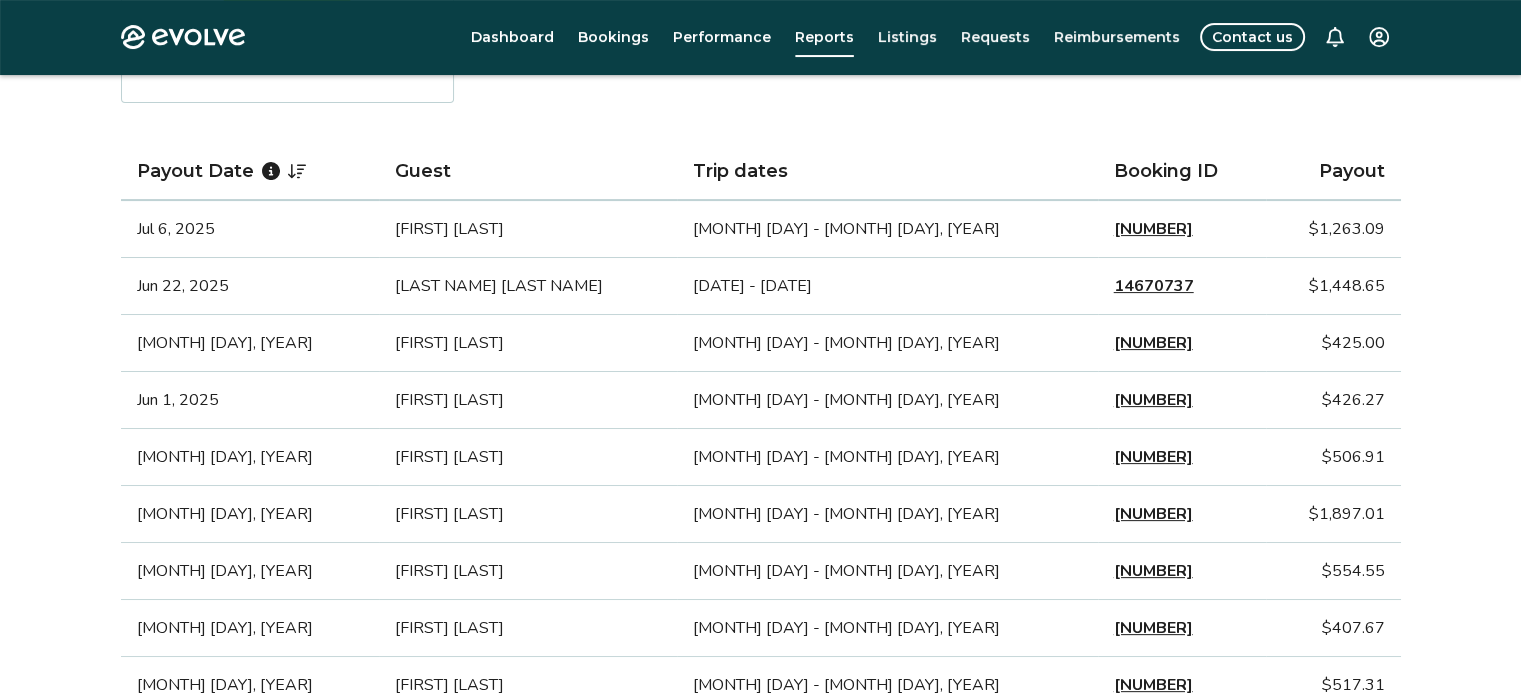 scroll, scrollTop: 0, scrollLeft: 0, axis: both 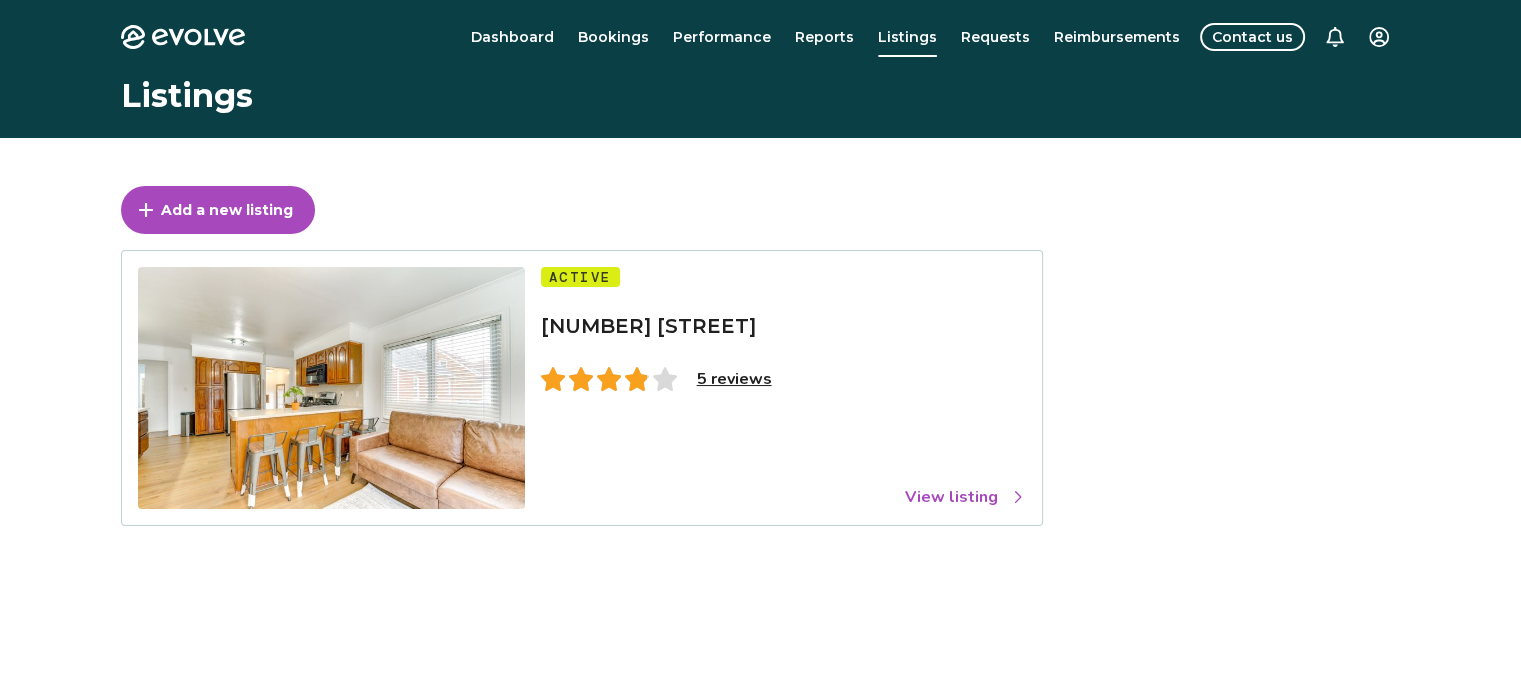 click on "View listing" at bounding box center (965, 497) 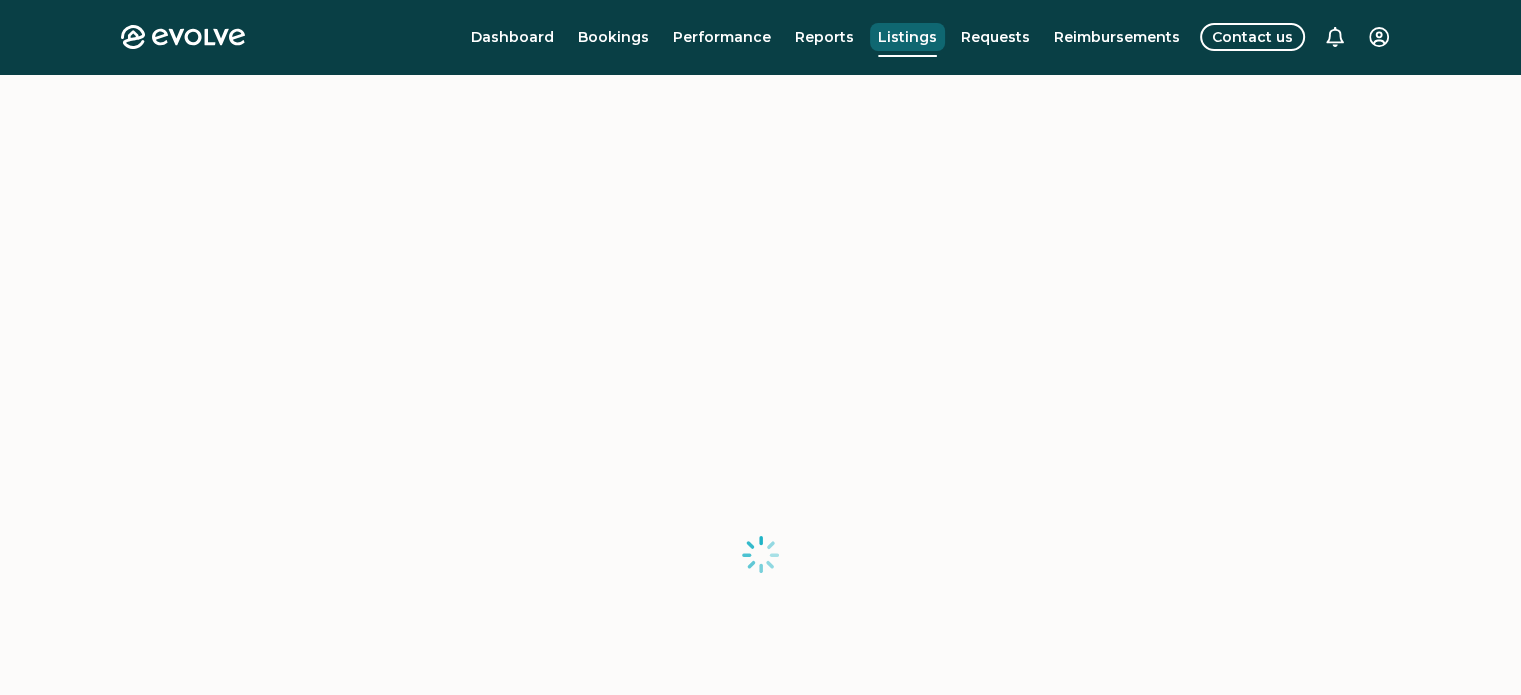 click on "Listings" at bounding box center (907, 37) 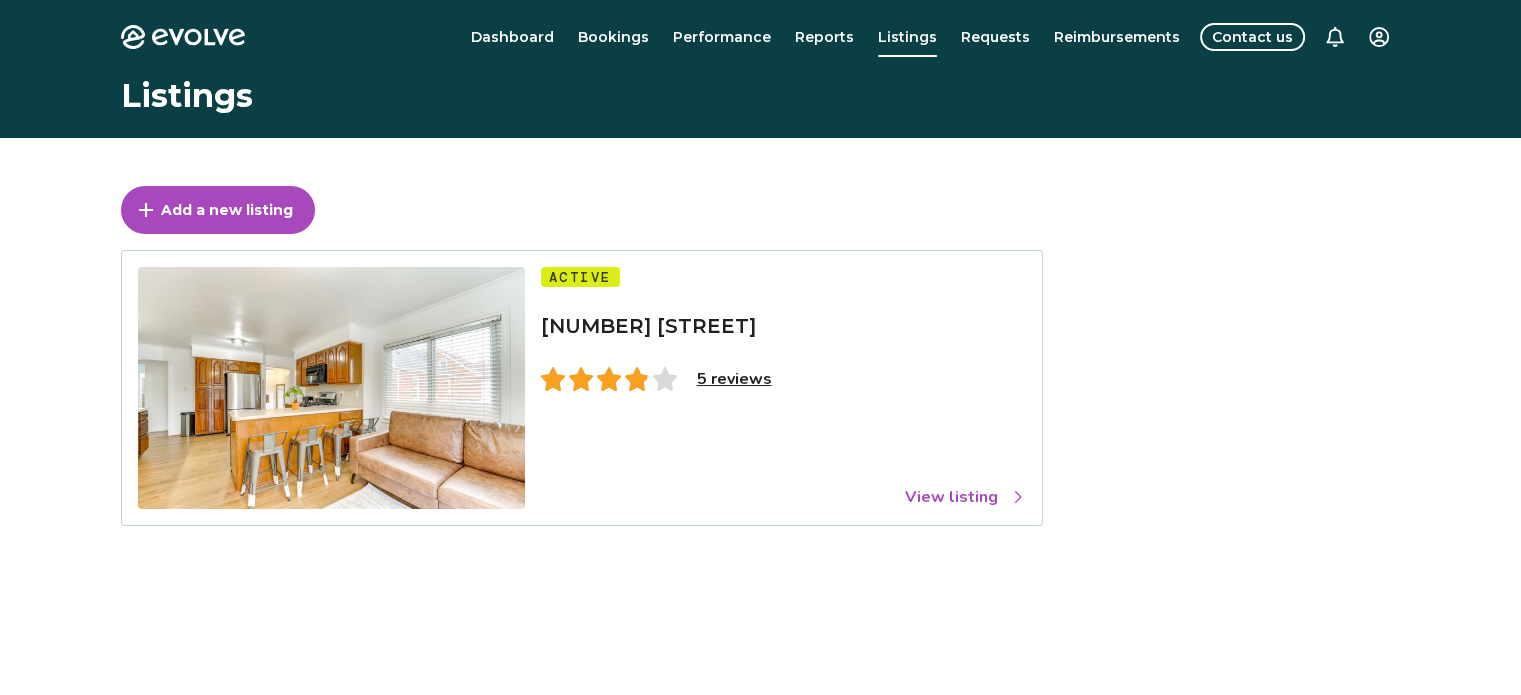 click at bounding box center [331, 388] 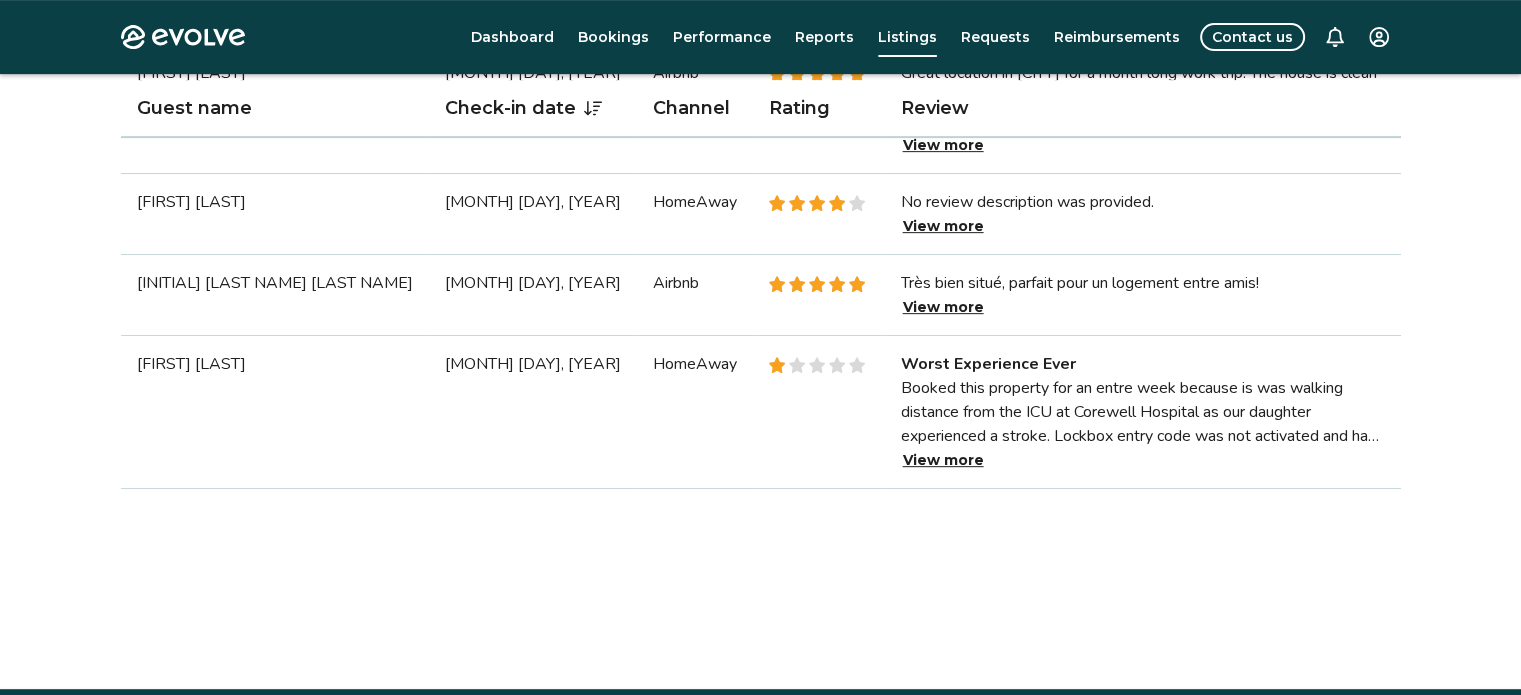 scroll, scrollTop: 840, scrollLeft: 0, axis: vertical 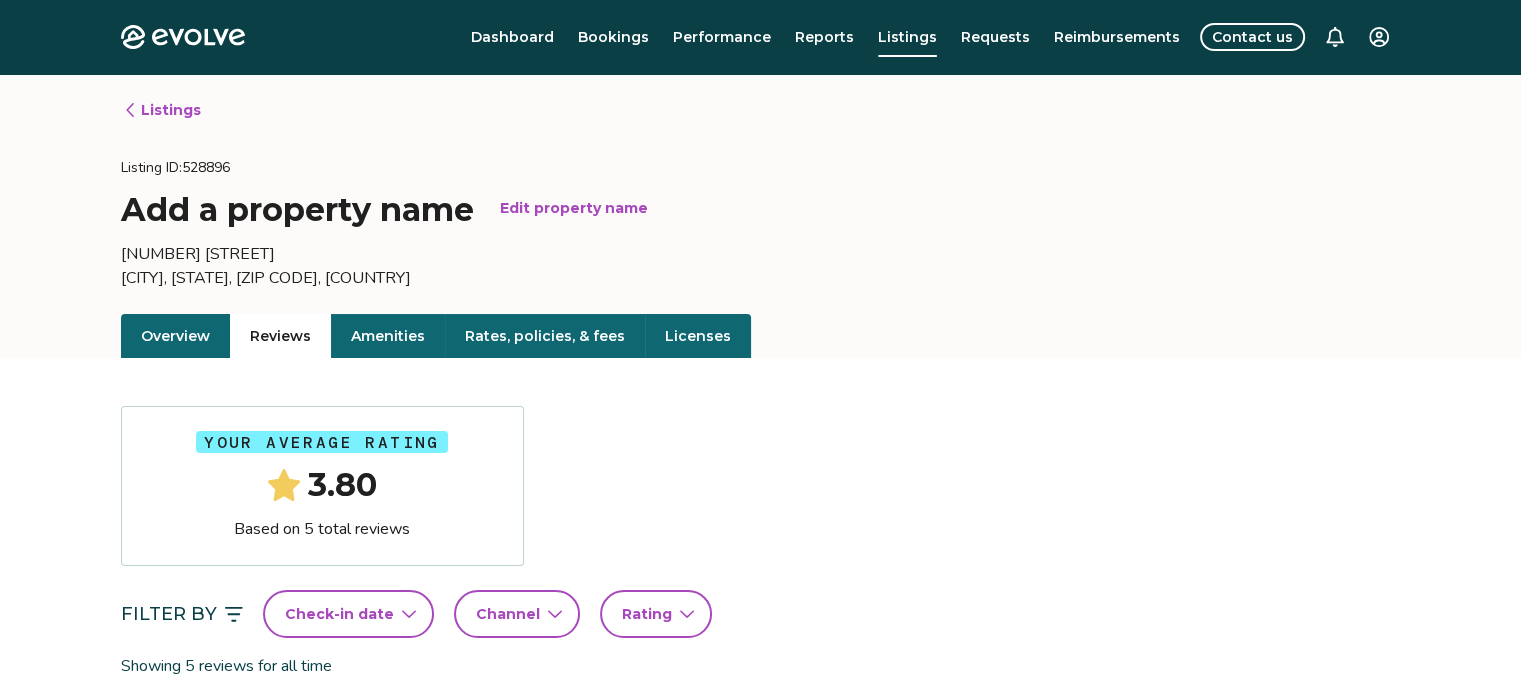 click 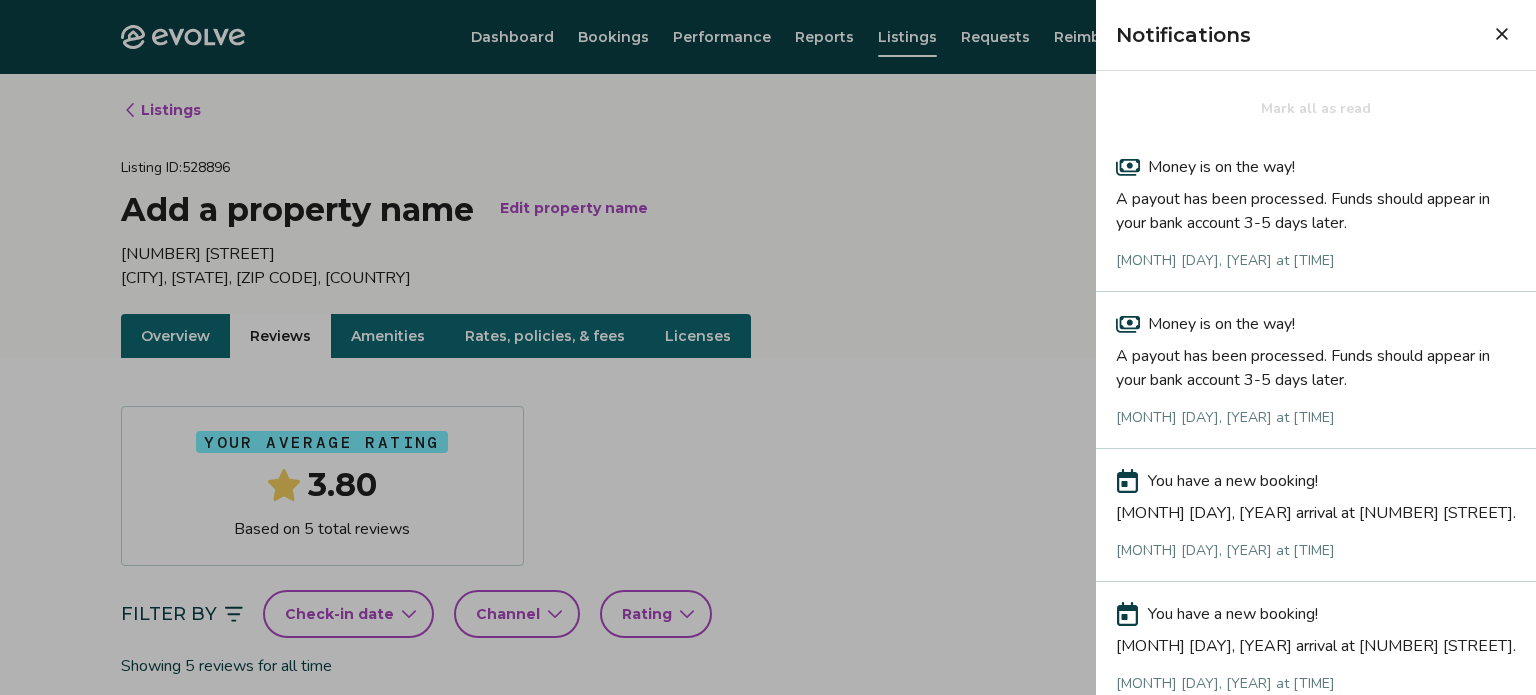 click 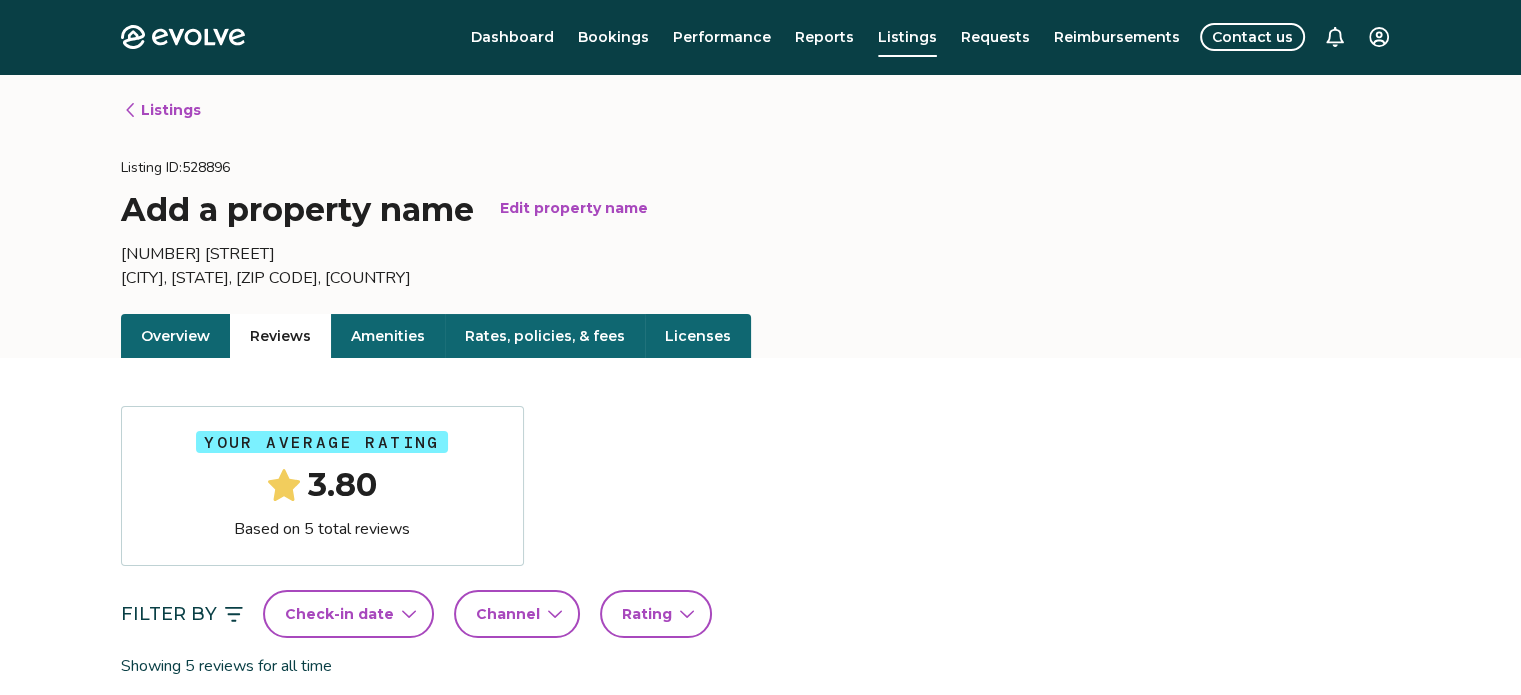 click on "Evolve Dashboard Bookings Performance Reports Listings Requests Reimbursements Contact us Listings Listing ID:  [NUMBER] Add a property name Edit property name [NUMBER] [STREET] [CITY], [STATE], [ZIP CODE], [COUNTRY] Overview Reviews Amenities Rates, policies, & fees Licenses Your average rating [NUMBER] Based on 5 total reviews Filter By  Check-in date Channel Rating Showing 5 reviews for all time Guest name Check-in date Channel Rating Review [LAST NAME] [LAST NAME] [MONTH] [DAY], [YEAR] Airbnb had a beautiful time, the house was in a very convenient location View more [FIRST] [LAST] [MONTH] [DAY], [YEAR] Airbnb Great location in [CITY] for a month long work trip.  The house is clean and very practical for what I needed. [LAST NAME] is very responsive and always looking to make sure I happy with the place.  I'd stay again for another long trip. View more [FIRST] [LAST] [MONTH] [DAY], [YEAR] HomeAway No review description was provided. View more [INITIAL] [LAST NAME] [LAST NAME] [MONTH] [DAY], [YEAR] Airbnb Très bien situé, parfait pour un logement entre amis! HomeAway" at bounding box center (760, 802) 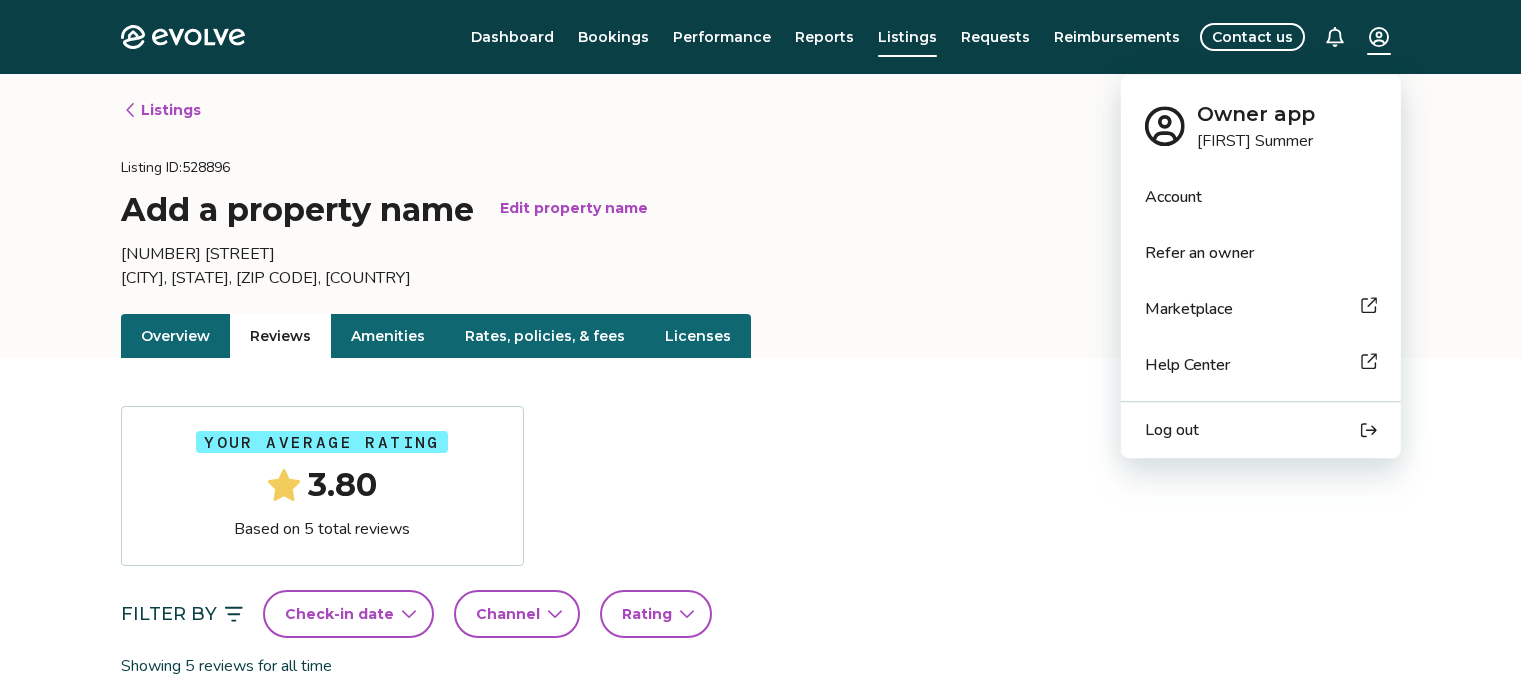 click on "Evolve Dashboard Bookings Performance Reports Listings Requests Reimbursements Contact us Listings Listing ID:  [NUMBER] Add a property name Edit property name [NUMBER] [STREET] [CITY], [STATE], [ZIP CODE], [COUNTRY] Overview Reviews Amenities Rates, policies, & fees Licenses Your average rating [NUMBER] Based on 5 total reviews Filter By  Check-in date Channel Rating Showing 5 reviews for all time Guest name Check-in date Channel Rating Review [LAST NAME] [LAST NAME] [MONTH] [DAY], [YEAR] Airbnb had a beautiful time, the house was in a very convenient location View more [FIRST] [LAST] [MONTH] [DAY], [YEAR] Airbnb Great location in [CITY] for a month long work trip.  The house is clean and very practical for what I needed. [LAST NAME] is very responsive and always looking to make sure I happy with the place.  I'd stay again for another long trip. View more [FIRST] [LAST] [MONTH] [DAY], [YEAR] HomeAway No review description was provided. View more [INITIAL] [LAST NAME] [LAST NAME] [MONTH] [DAY], [YEAR] Airbnb Très bien situé, parfait pour un logement entre amis! HomeAway" at bounding box center (768, 802) 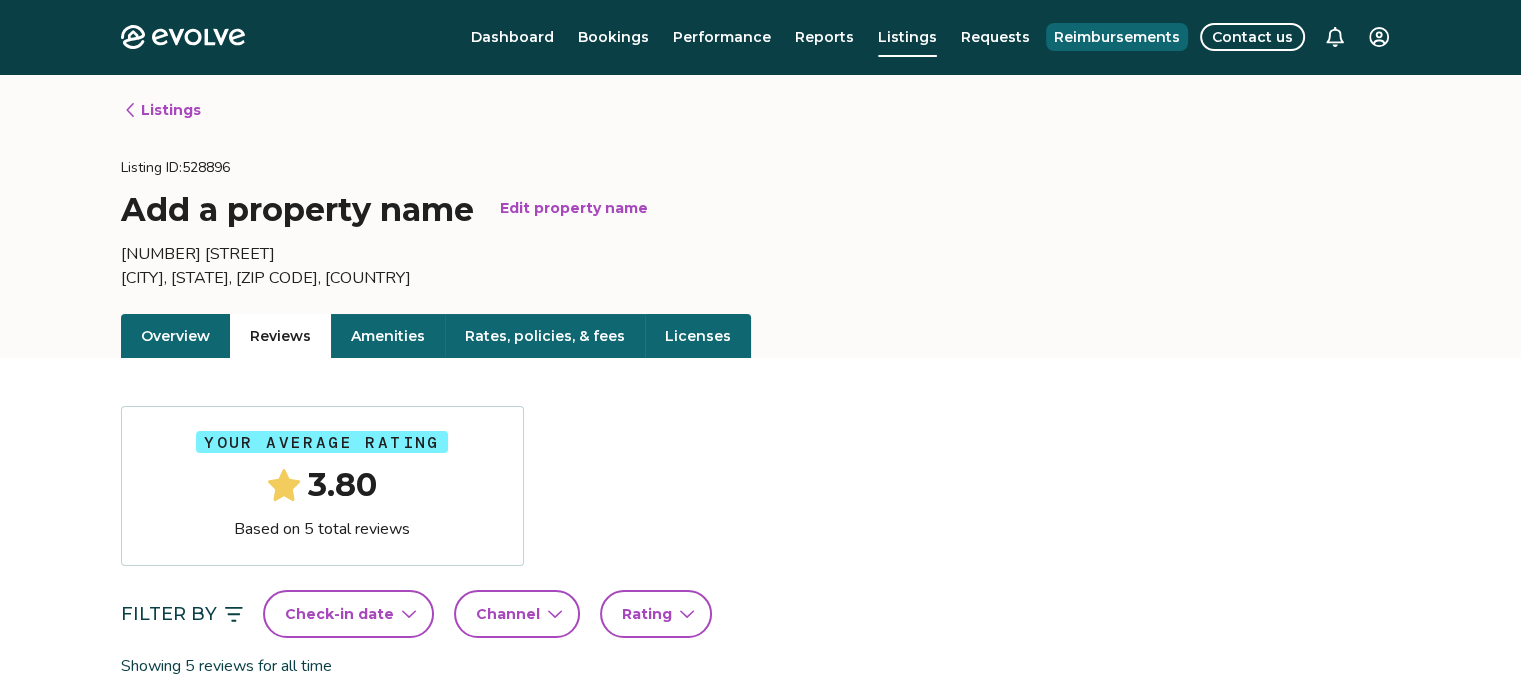 click on "Reimbursements" at bounding box center [1117, 37] 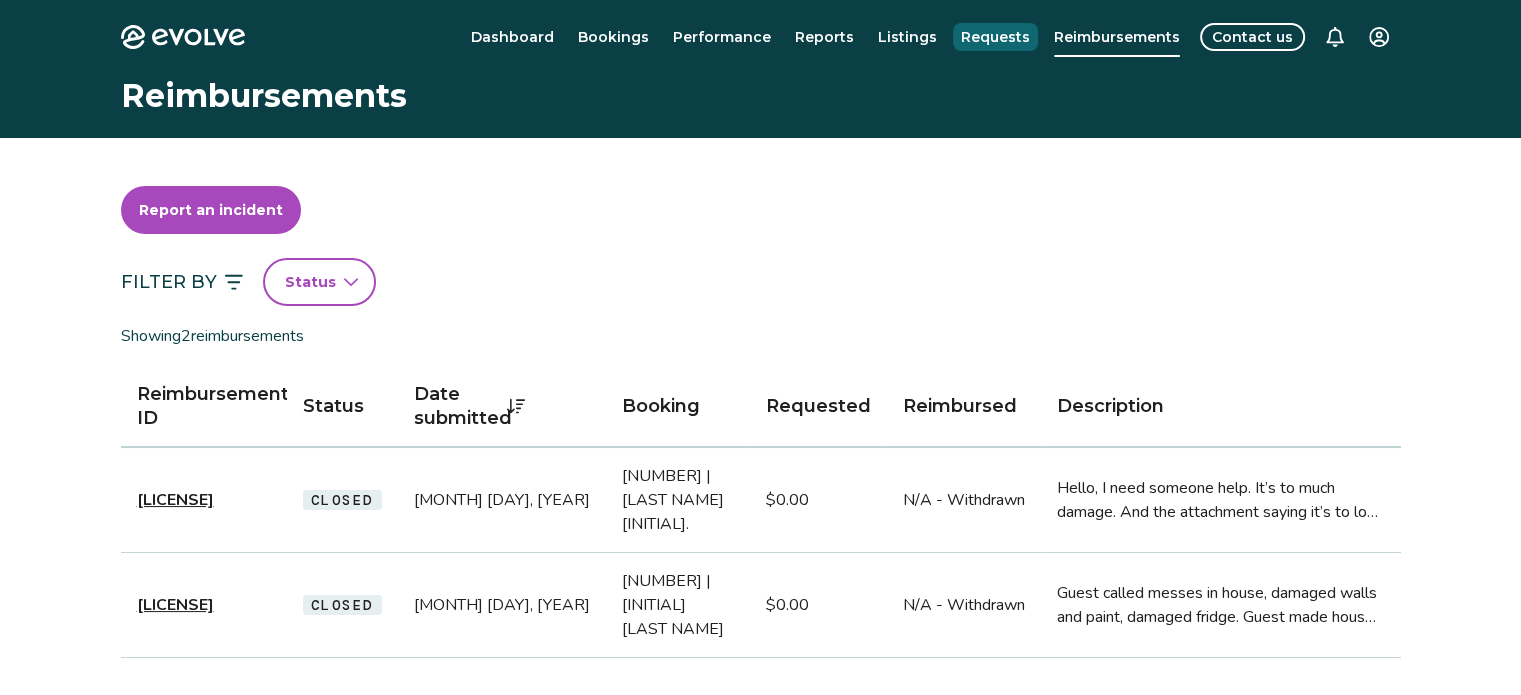 click on "Requests" at bounding box center [995, 37] 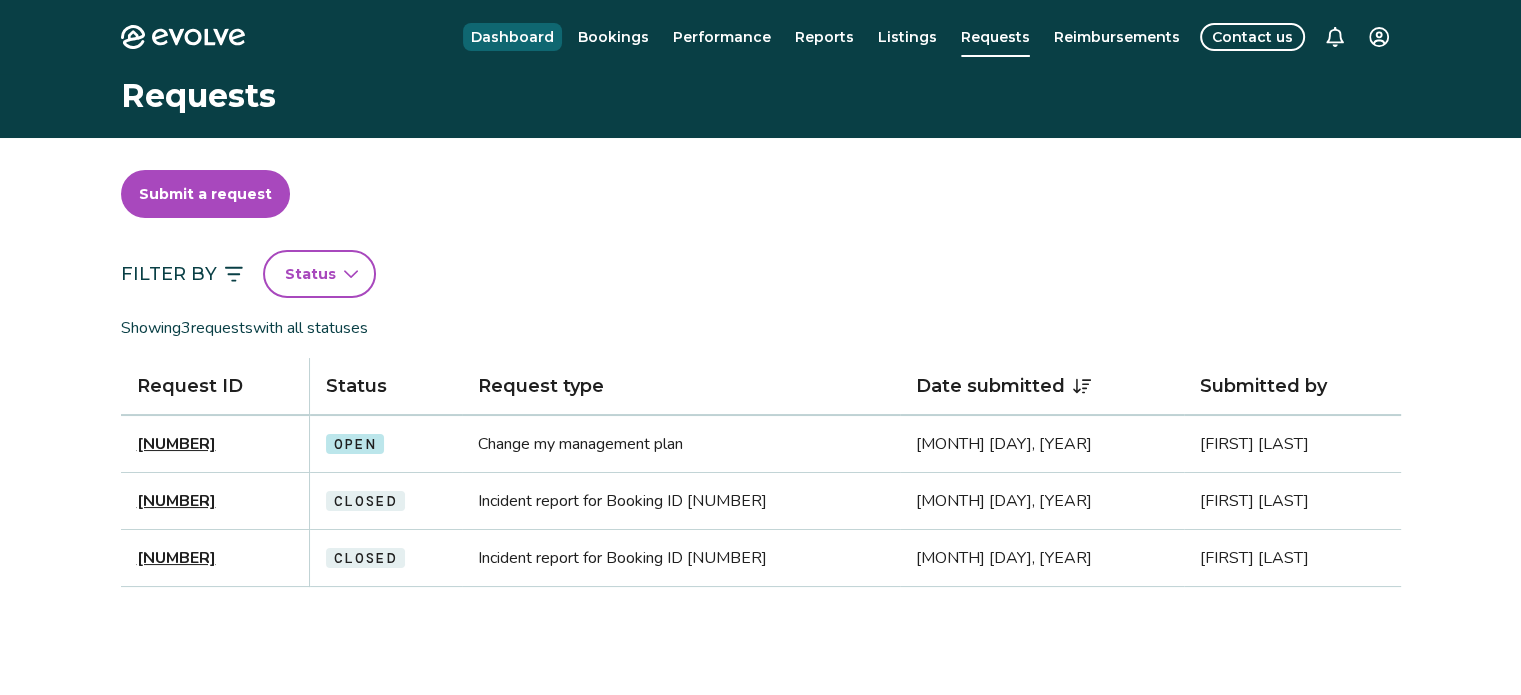 click on "Dashboard" at bounding box center (512, 37) 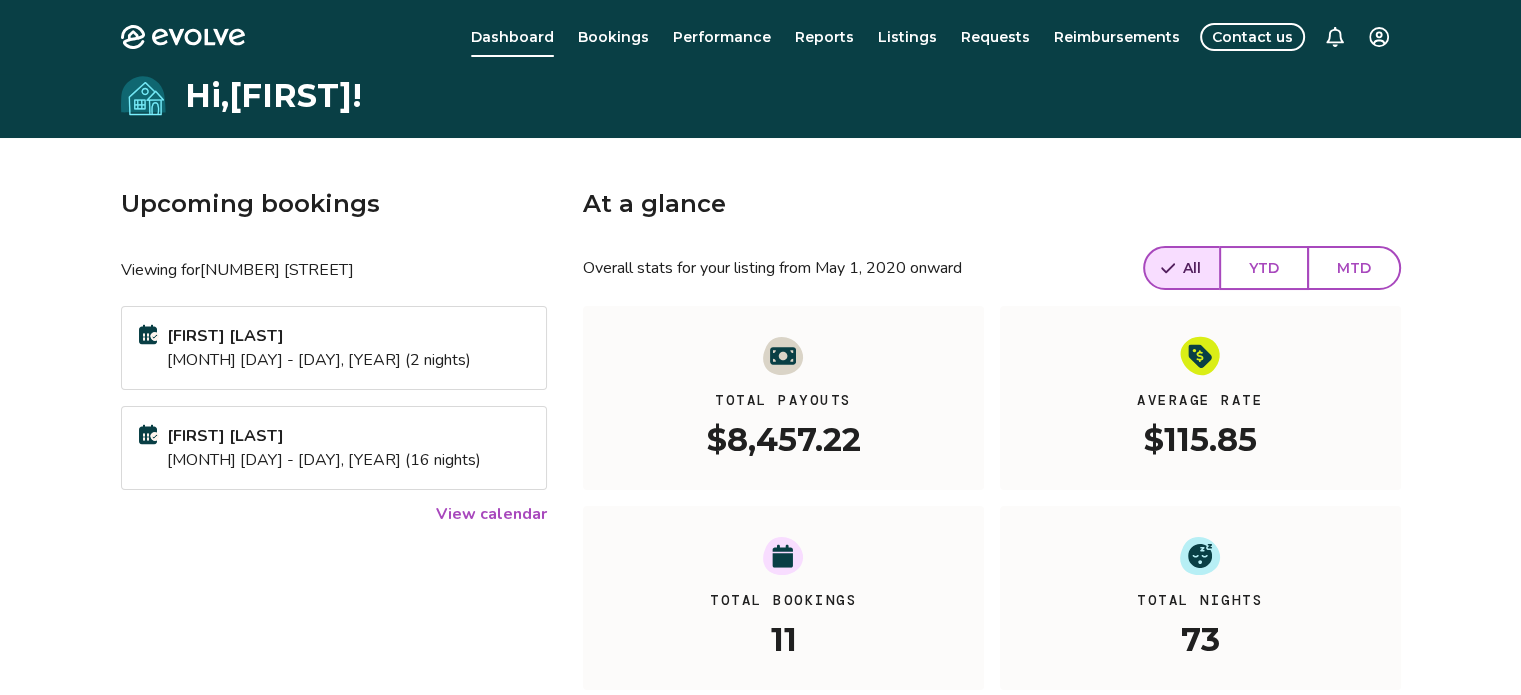 click 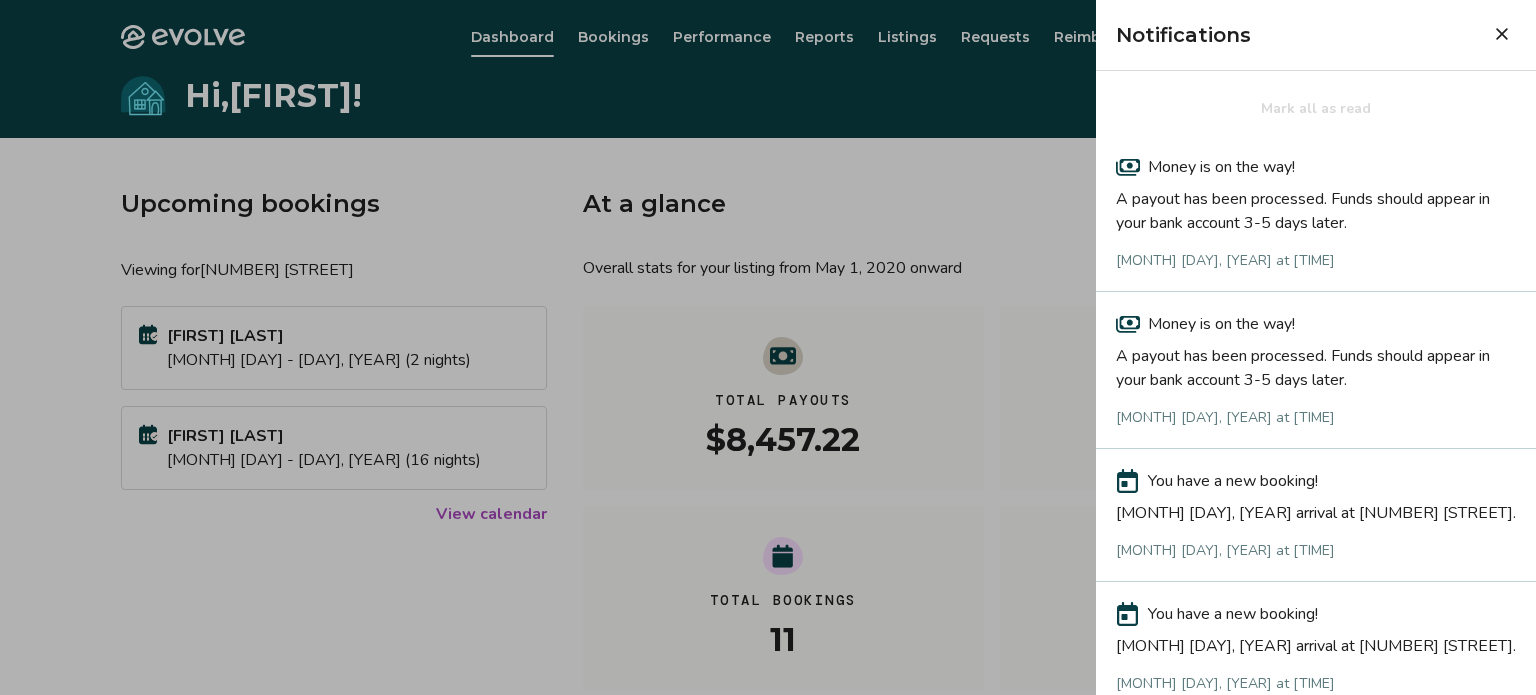 click at bounding box center [768, 347] 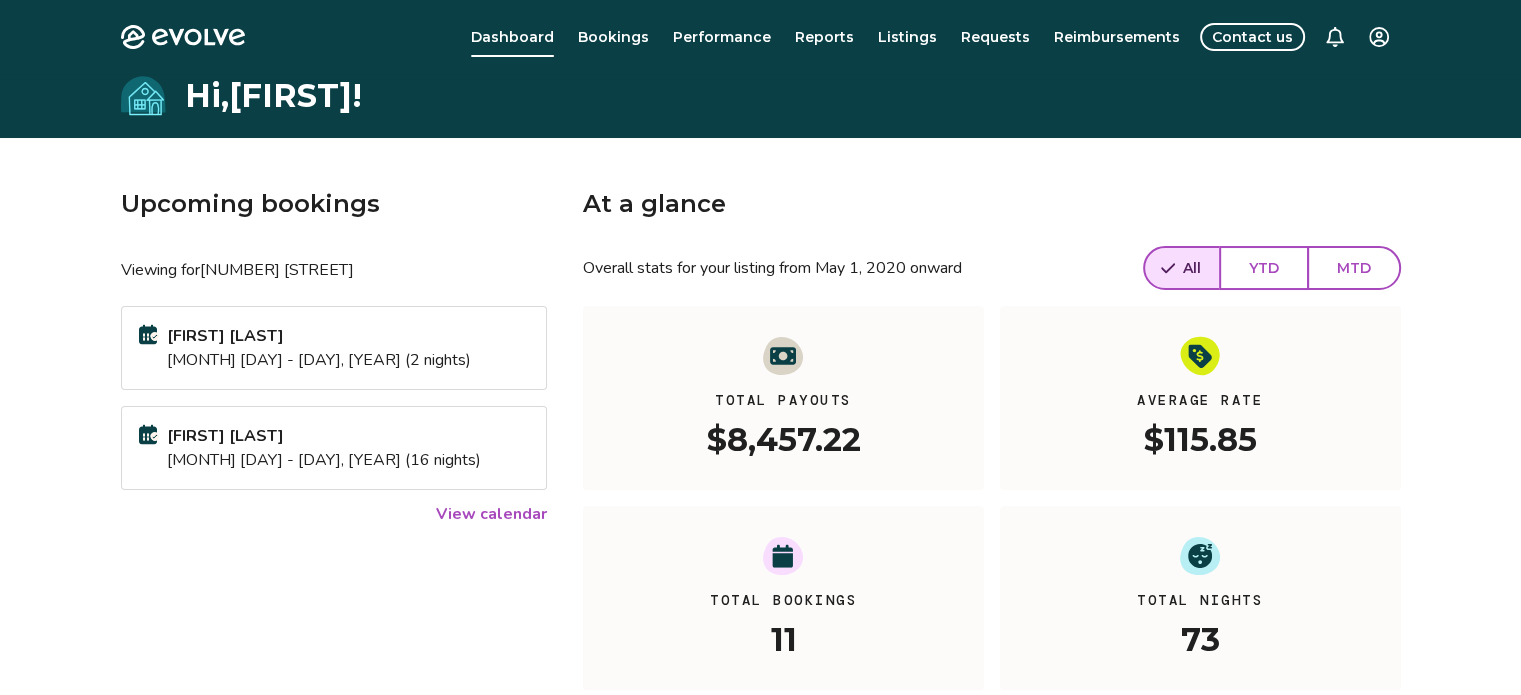 click 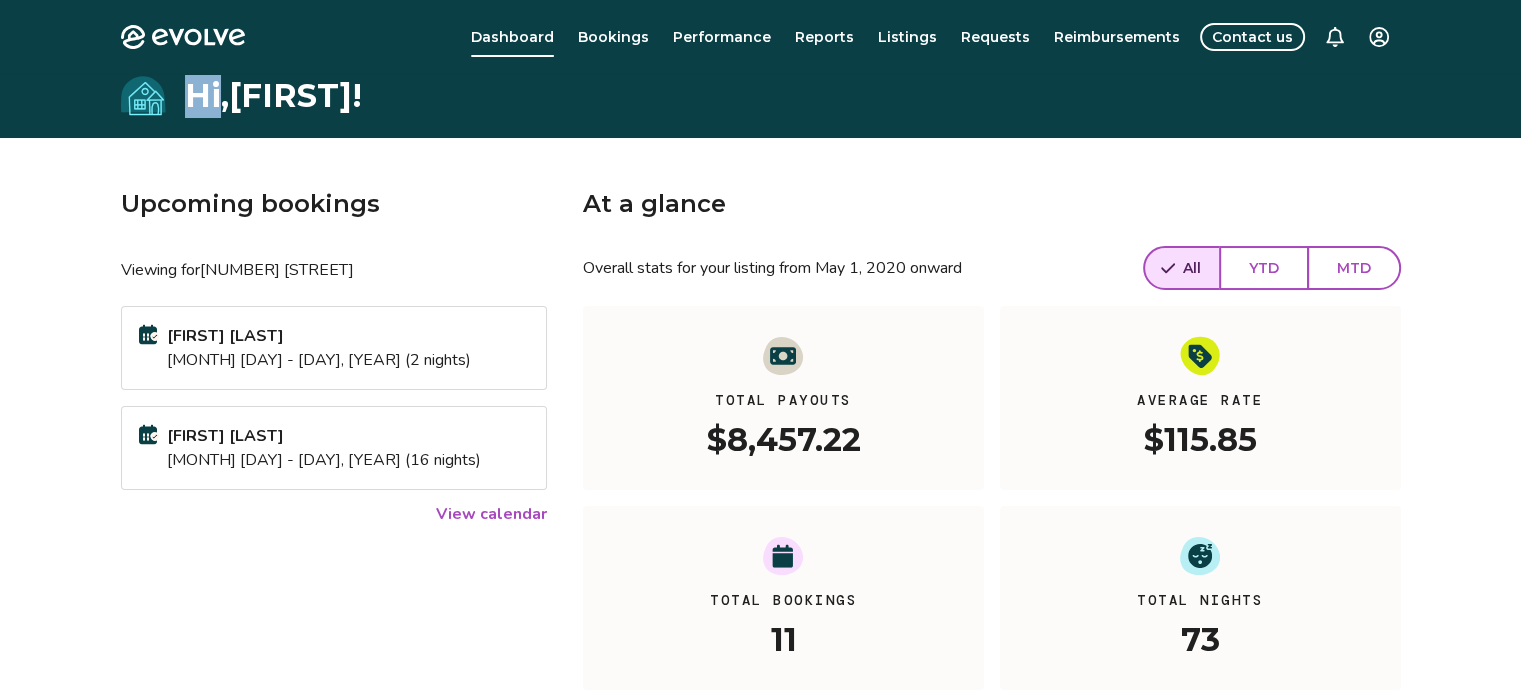 click 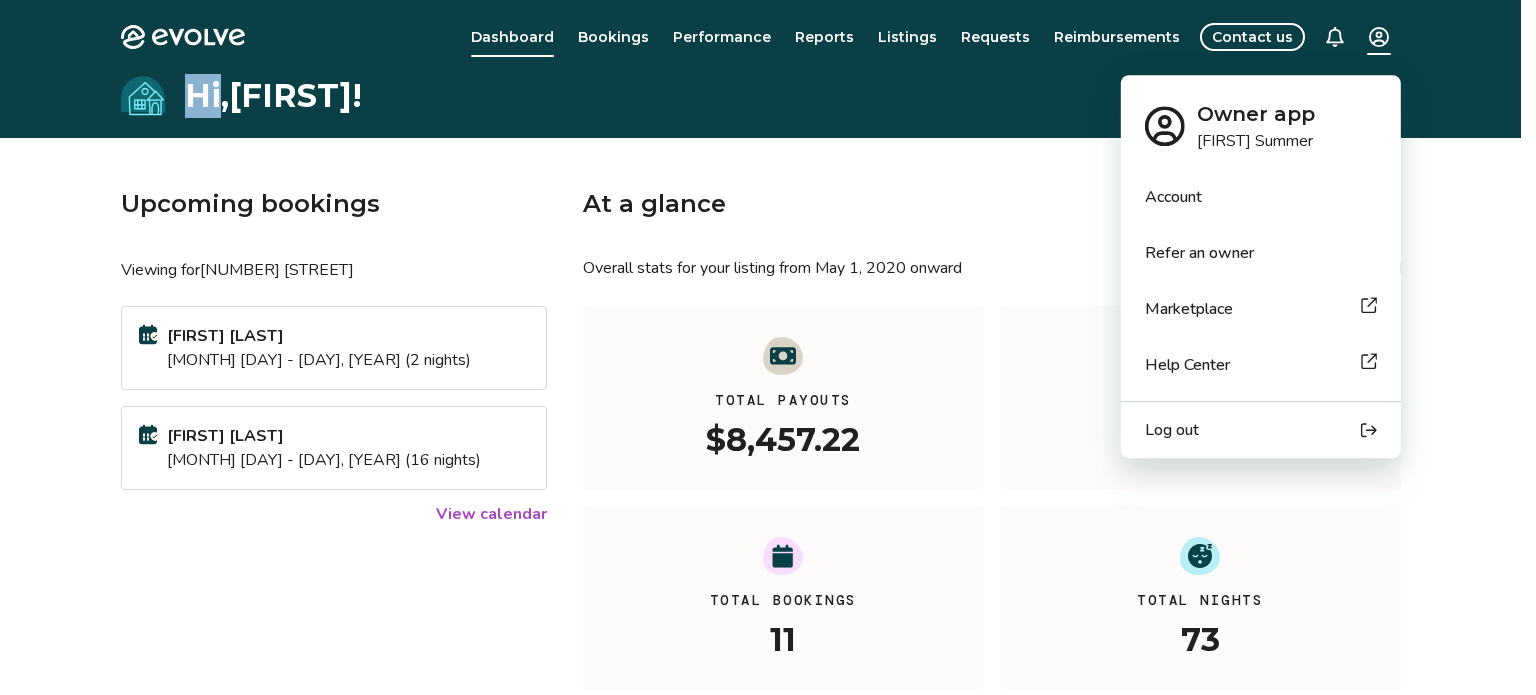 click 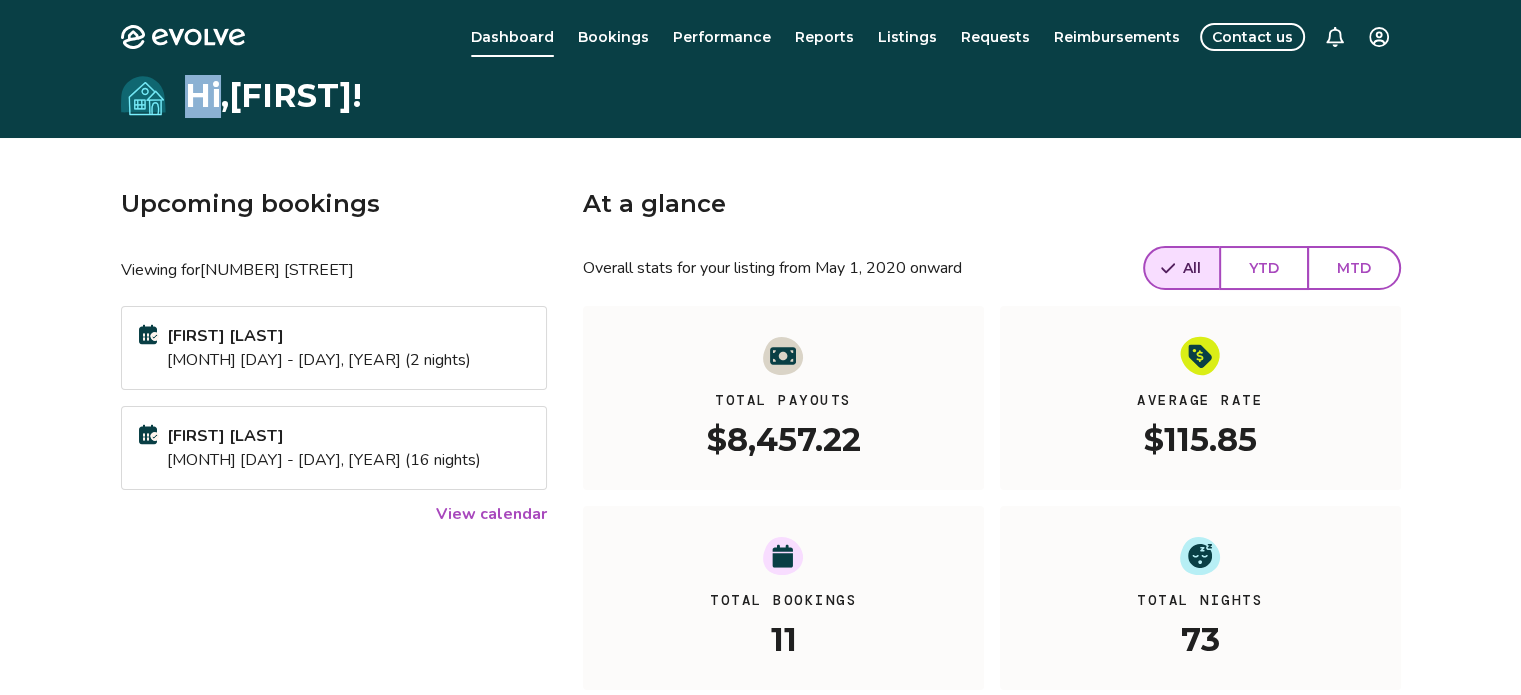 click 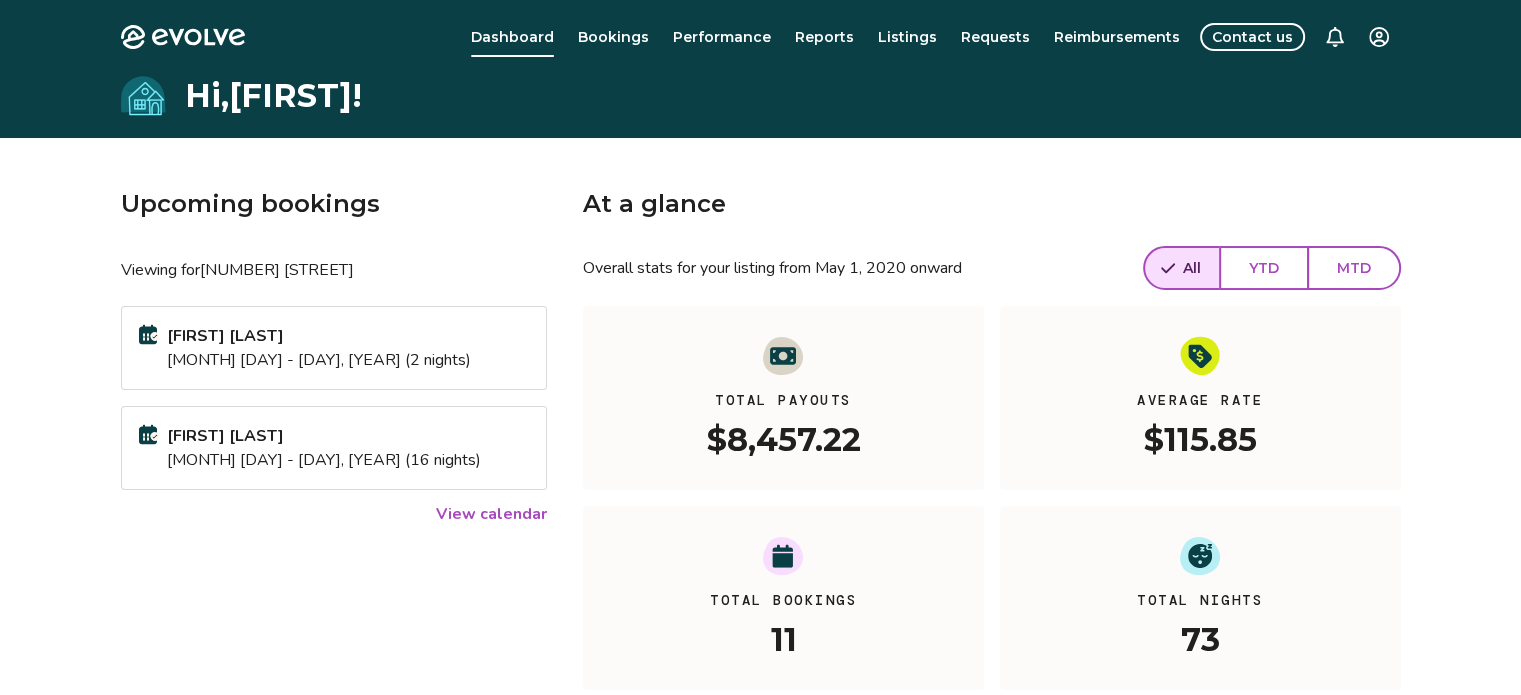 click on "Upcoming bookings Viewing for  [NUMBER] [STREET] [LAST NAME] [LAST NAME] [MONTH] [DAY] - [DAY], [YEAR] (2 nights) [LAST NAME] [LAST NAME] [MONTH] [DAY] - [DAY], [YEAR] (16 nights) View calendar At a glance Overall stats for your listing from [MONTH] [DAY], [YEAR] onward All YTD MTD Total Payouts $[PRICE] Average Rate $[PRICE] Total Bookings 11 Total Nights 73 View performance Looking for the booking site links to your listing?  You can find these under  the  Listings  overview © 2013-Present Evolve Vacation Rental Network Privacy Policy | Terms of Service
* $[PRICE]" at bounding box center [761, 544] 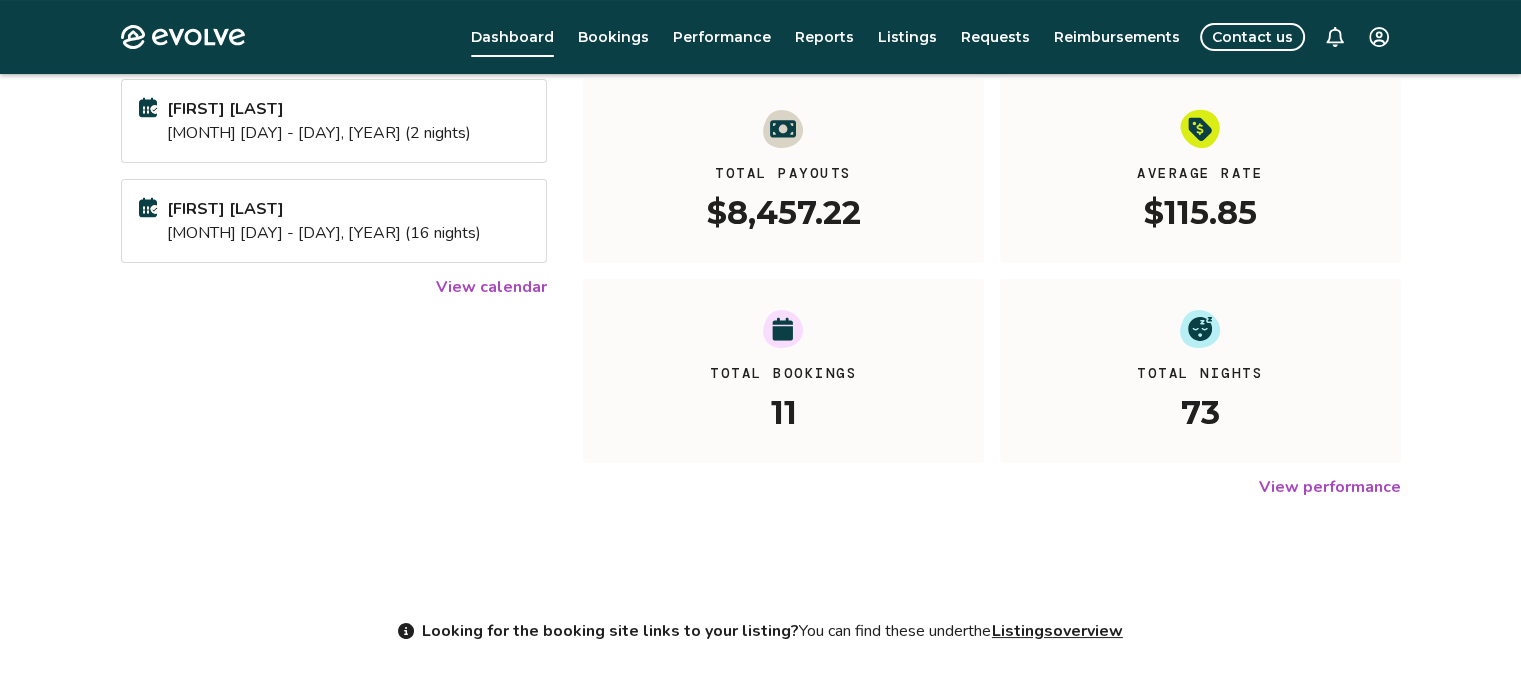 scroll, scrollTop: 339, scrollLeft: 0, axis: vertical 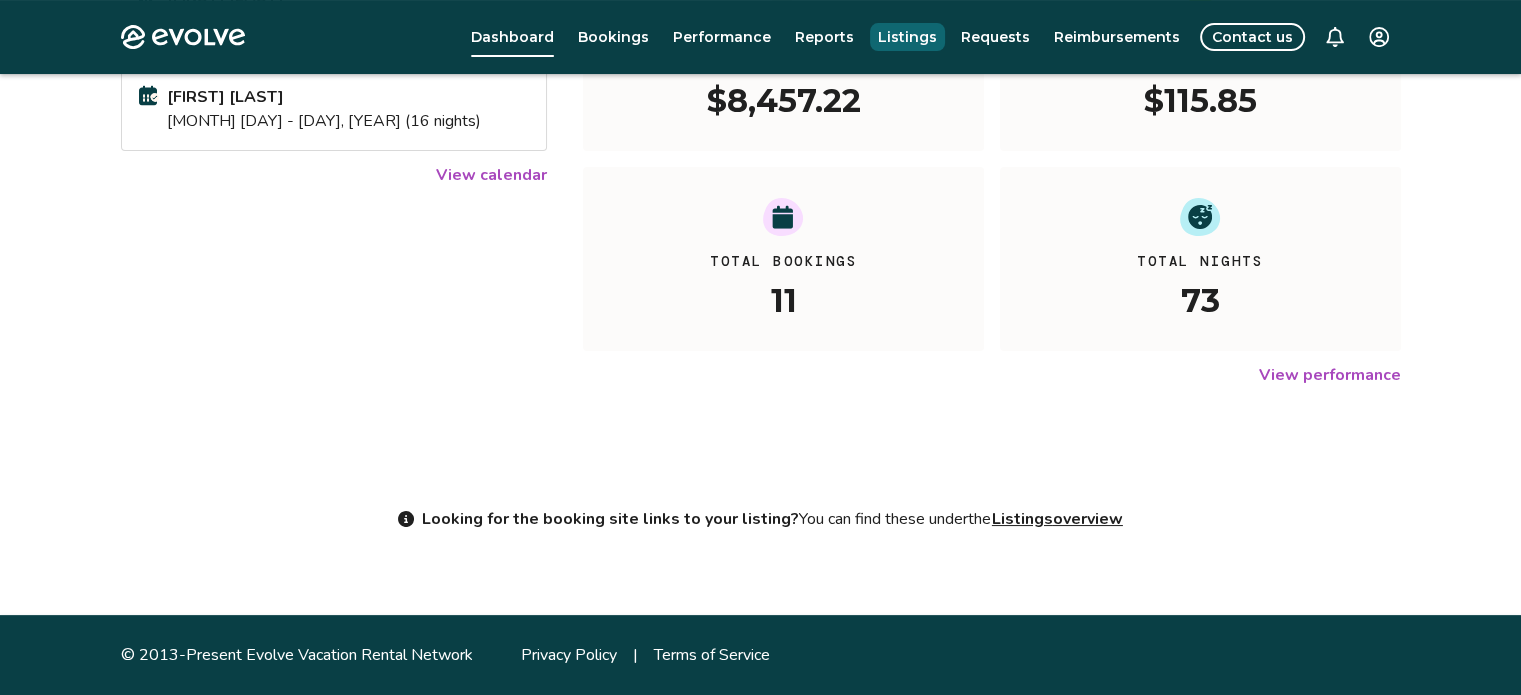 click on "Listings" at bounding box center (907, 37) 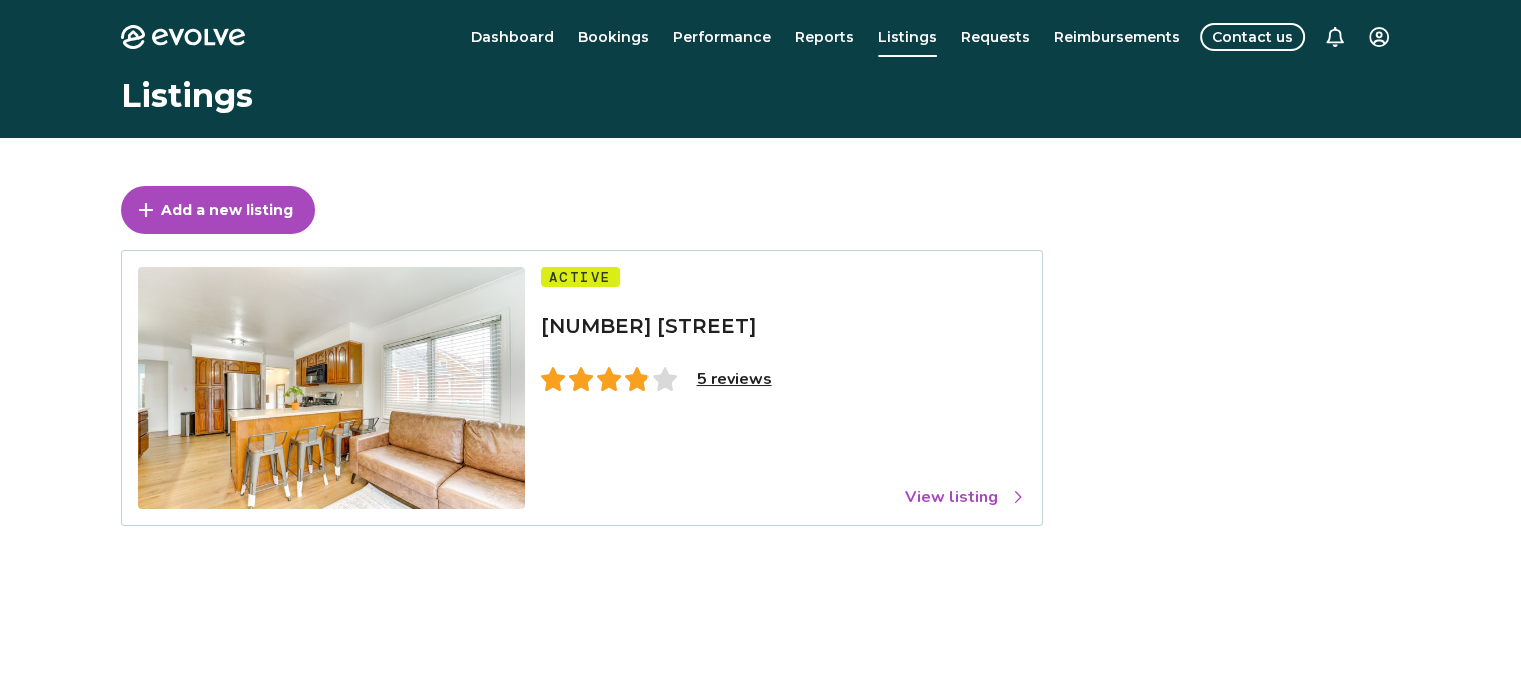click on "5 reviews" at bounding box center [734, 379] 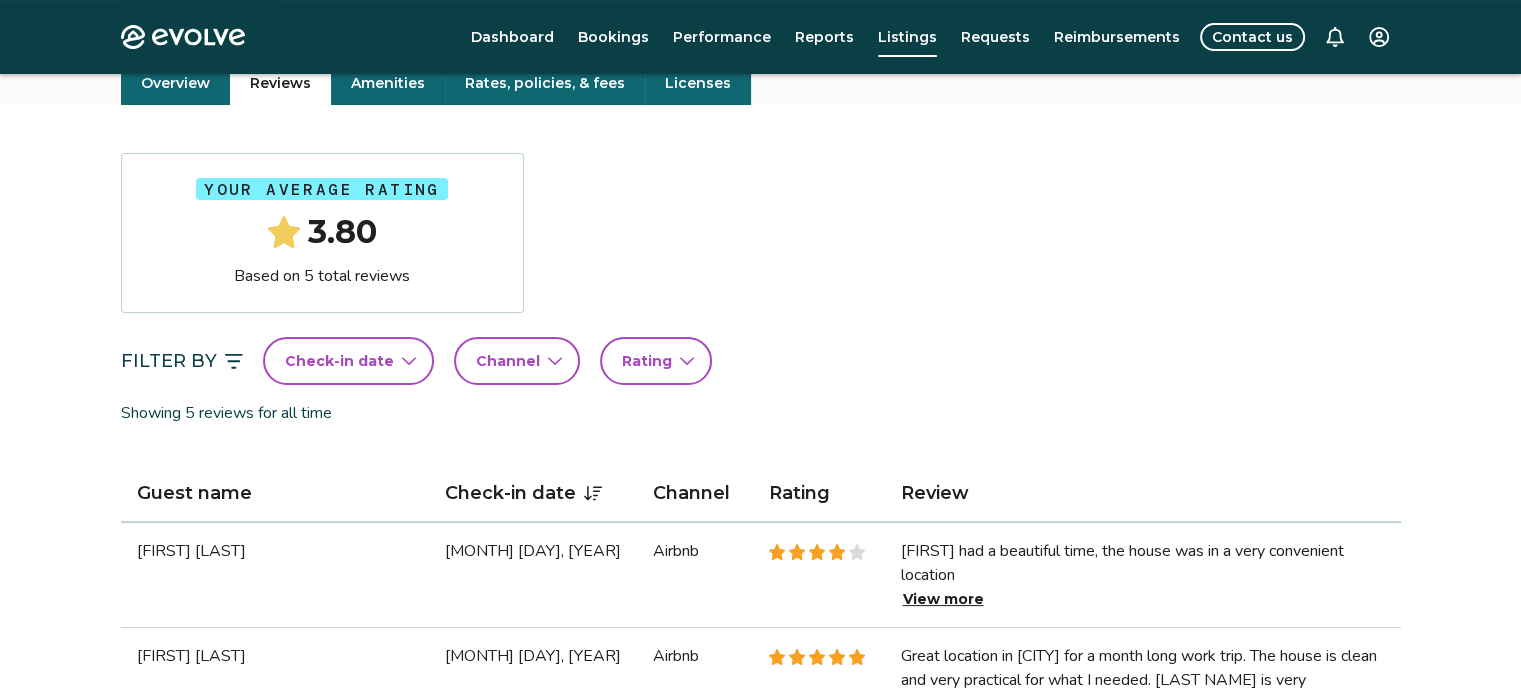 scroll, scrollTop: 320, scrollLeft: 0, axis: vertical 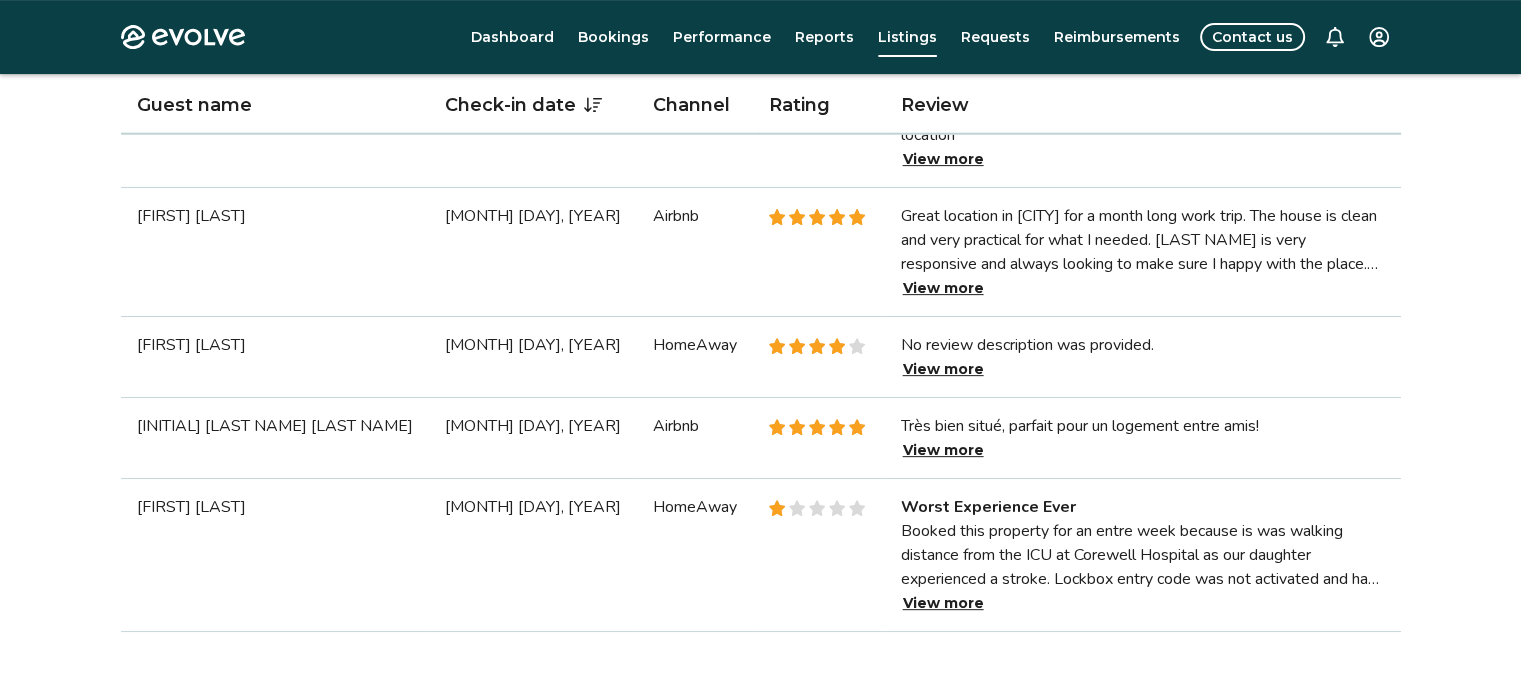 click on "View more" at bounding box center [943, 603] 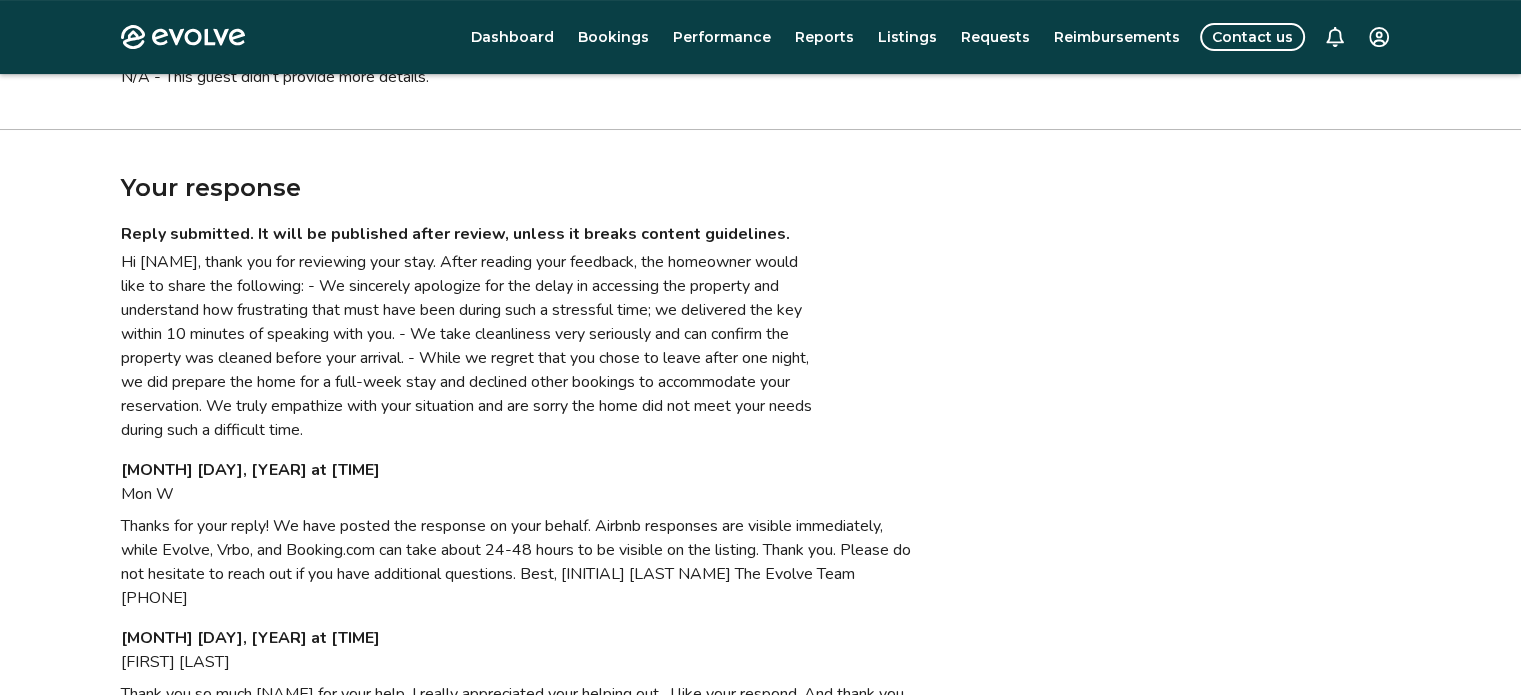 scroll, scrollTop: 520, scrollLeft: 0, axis: vertical 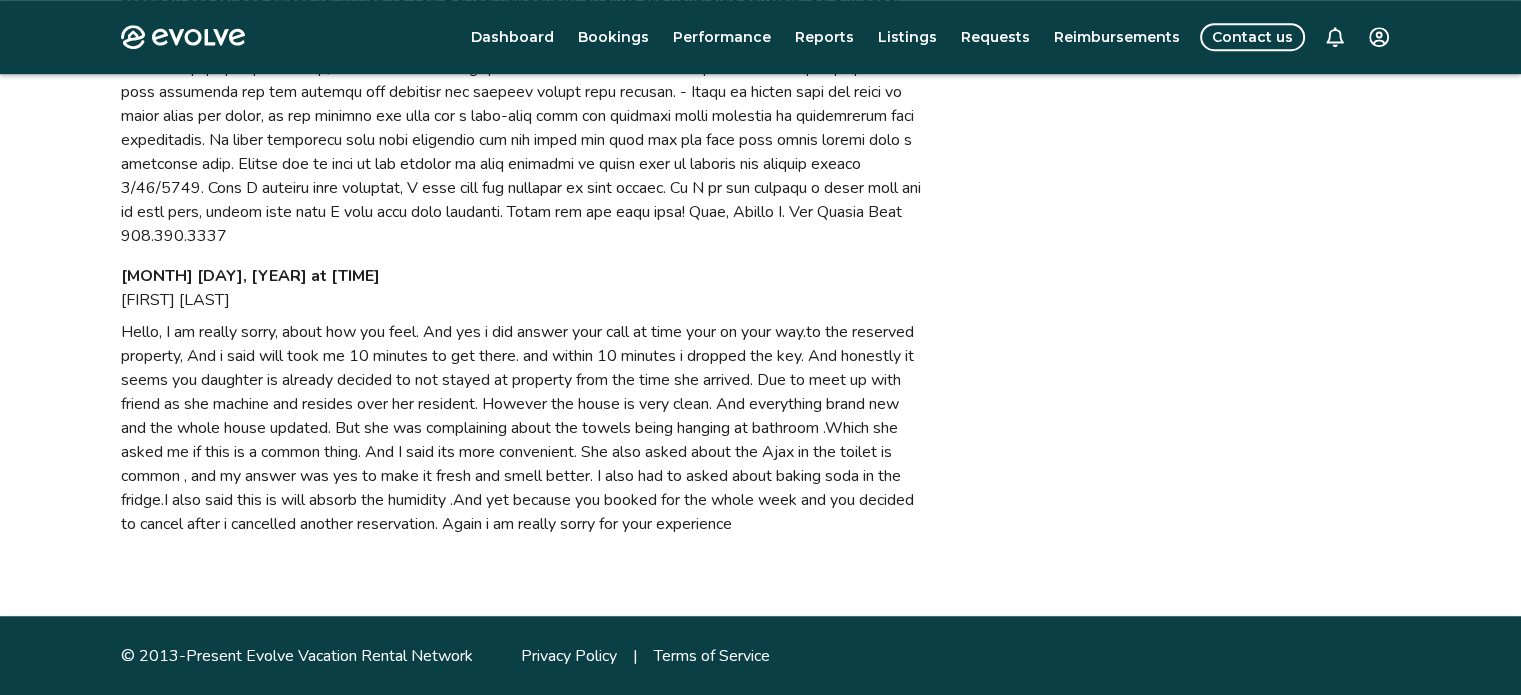 click on "Hello, I am really  sorry, about how  you feel. And yes i did answer your call at time your on your way.to the reserved property, And i said will took me 10 minutes to get there. and within 10 minutes i dropped the key. And  honestly it seems you daughter is already decided to not stayed at property from the time she arrived. Due to meet up with friend as she machine and resides over her resident. However the house is very clean. And everything brand new and the whole house updated. But she was complaining about the towels being hanging at bathroom .Which she asked me if this is a common thing. And I said its more convenient. She also asked about the Ajax in the toilet is common , and my answer was yes to make it fresh and smell better. I also had to  asked about baking soda in the fridge.I also said this is will absorb the humidity .And yet because you booked for the whole week and you decided to cancel after i cancelled another reservation. Again i am really sorry for your experience" at bounding box center [521, 428] 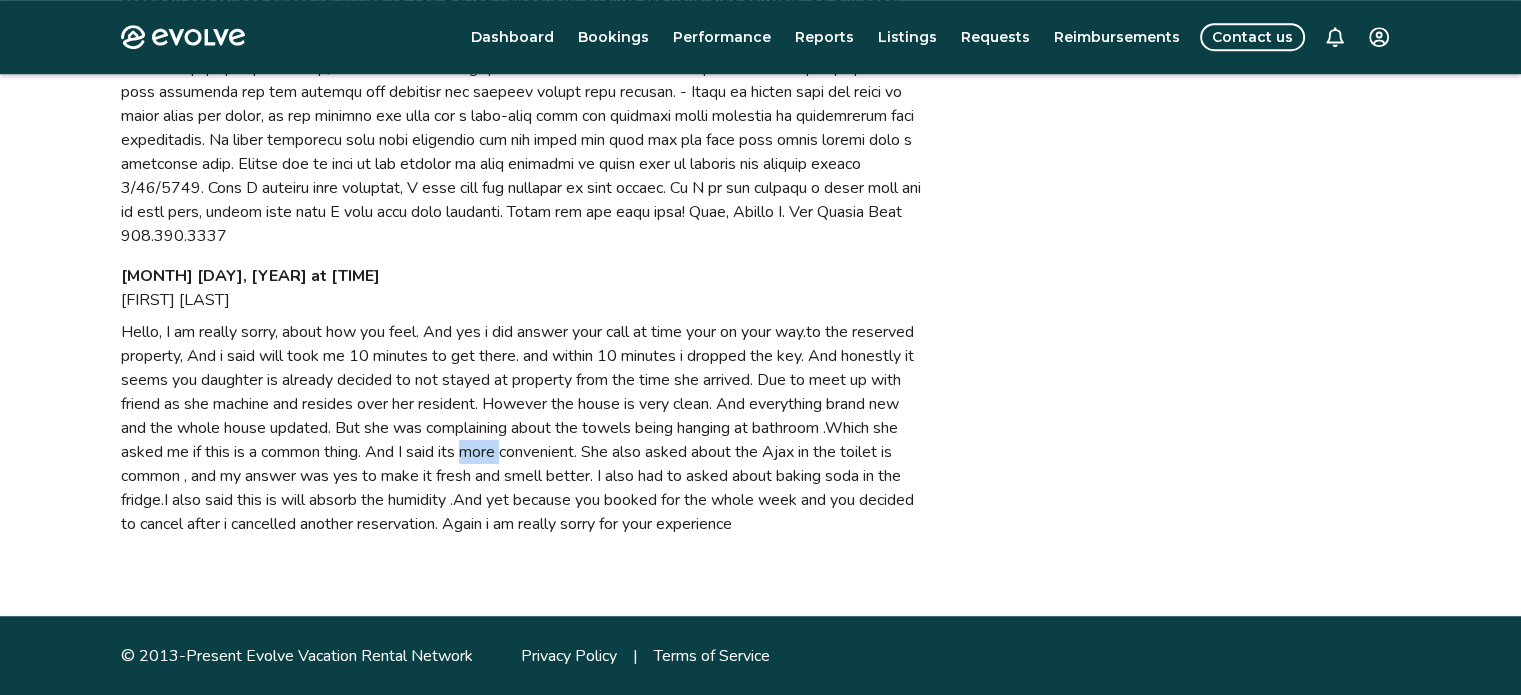 click on "Hello, I am really  sorry, about how  you feel. And yes i did answer your call at time your on your way.to the reserved property, And i said will took me 10 minutes to get there. and within 10 minutes i dropped the key. And  honestly it seems you daughter is already decided to not stayed at property from the time she arrived. Due to meet up with friend as she machine and resides over her resident. However the house is very clean. And everything brand new and the whole house updated. But she was complaining about the towels being hanging at bathroom .Which she asked me if this is a common thing. And I said its more convenient. She also asked about the Ajax in the toilet is common , and my answer was yes to make it fresh and smell better. I also had to  asked about baking soda in the fridge.I also said this is will absorb the humidity .And yet because you booked for the whole week and you decided to cancel after i cancelled another reservation. Again i am really sorry for your experience" at bounding box center (521, 428) 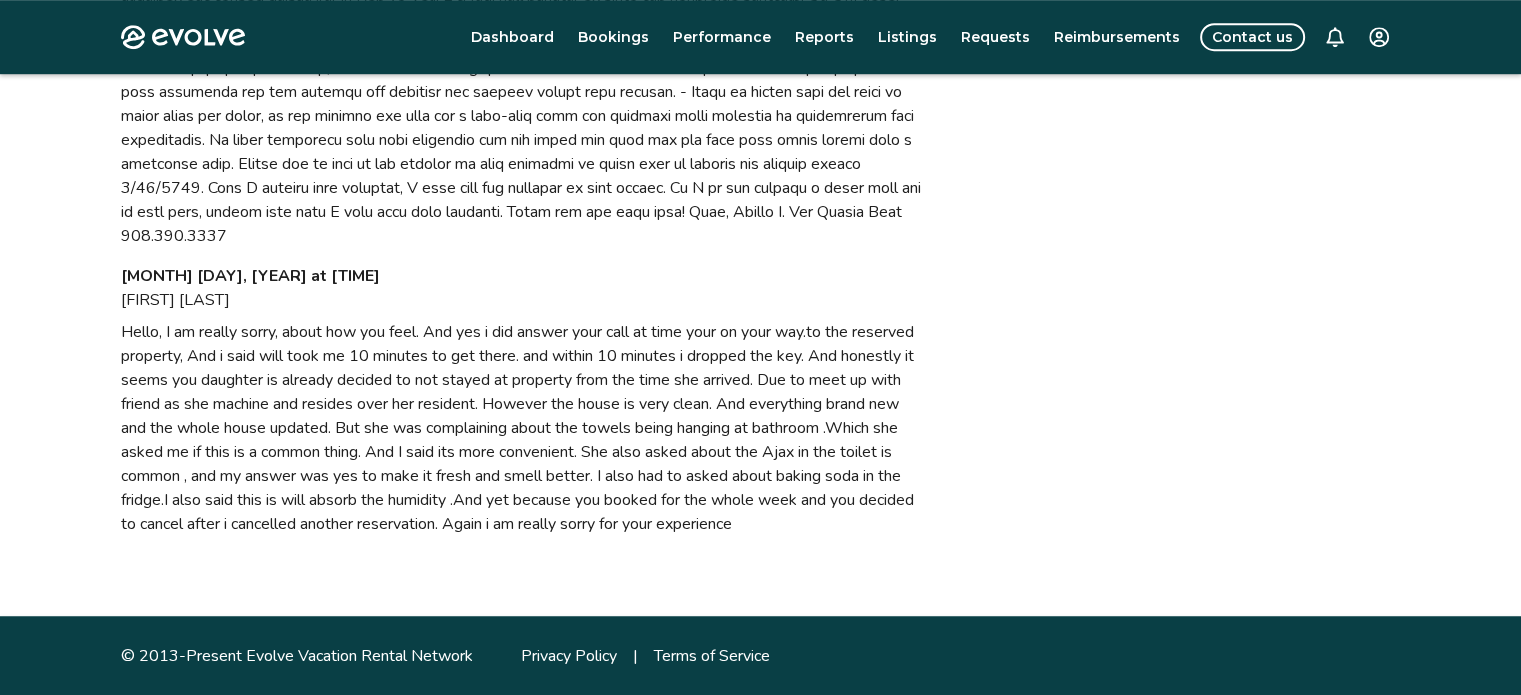 click on "Hello, I am really  sorry, about how  you feel. And yes i did answer your call at time your on your way.to the reserved property, And i said will took me 10 minutes to get there. and within 10 minutes i dropped the key. And  honestly it seems you daughter is already decided to not stayed at property from the time she arrived. Due to meet up with friend as she machine and resides over her resident. However the house is very clean. And everything brand new and the whole house updated. But she was complaining about the towels being hanging at bathroom .Which she asked me if this is a common thing. And I said its more convenient. She also asked about the Ajax in the toilet is common , and my answer was yes to make it fresh and smell better. I also had to  asked about baking soda in the fridge.I also said this is will absorb the humidity .And yet because you booked for the whole week and you decided to cancel after i cancelled another reservation. Again i am really sorry for your experience" at bounding box center (521, 428) 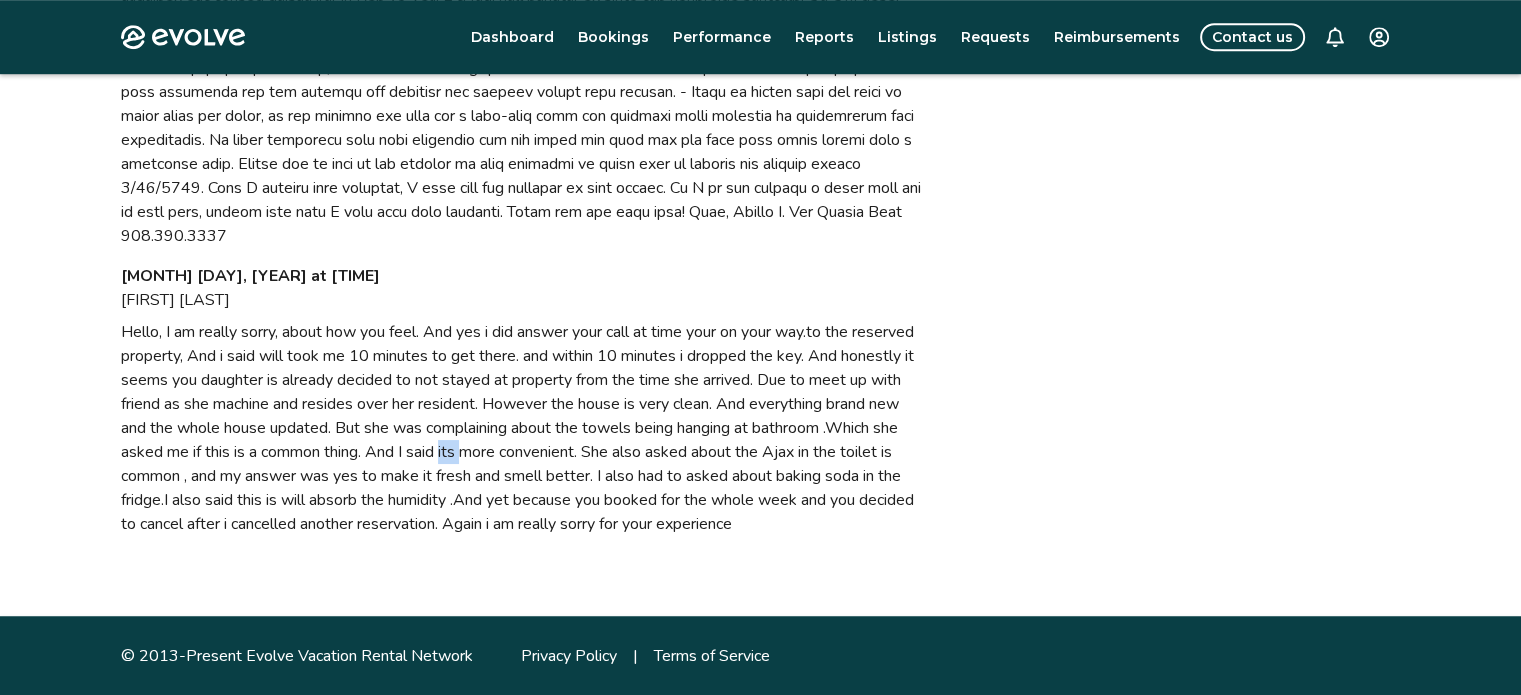 click on "Hello, I am really  sorry, about how  you feel. And yes i did answer your call at time your on your way.to the reserved property, And i said will took me 10 minutes to get there. and within 10 minutes i dropped the key. And  honestly it seems you daughter is already decided to not stayed at property from the time she arrived. Due to meet up with friend as she machine and resides over her resident. However the house is very clean. And everything brand new and the whole house updated. But she was complaining about the towels being hanging at bathroom .Which she asked me if this is a common thing. And I said its more convenient. She also asked about the Ajax in the toilet is common , and my answer was yes to make it fresh and smell better. I also had to  asked about baking soda in the fridge.I also said this is will absorb the humidity .And yet because you booked for the whole week and you decided to cancel after i cancelled another reservation. Again i am really sorry for your experience" at bounding box center (521, 428) 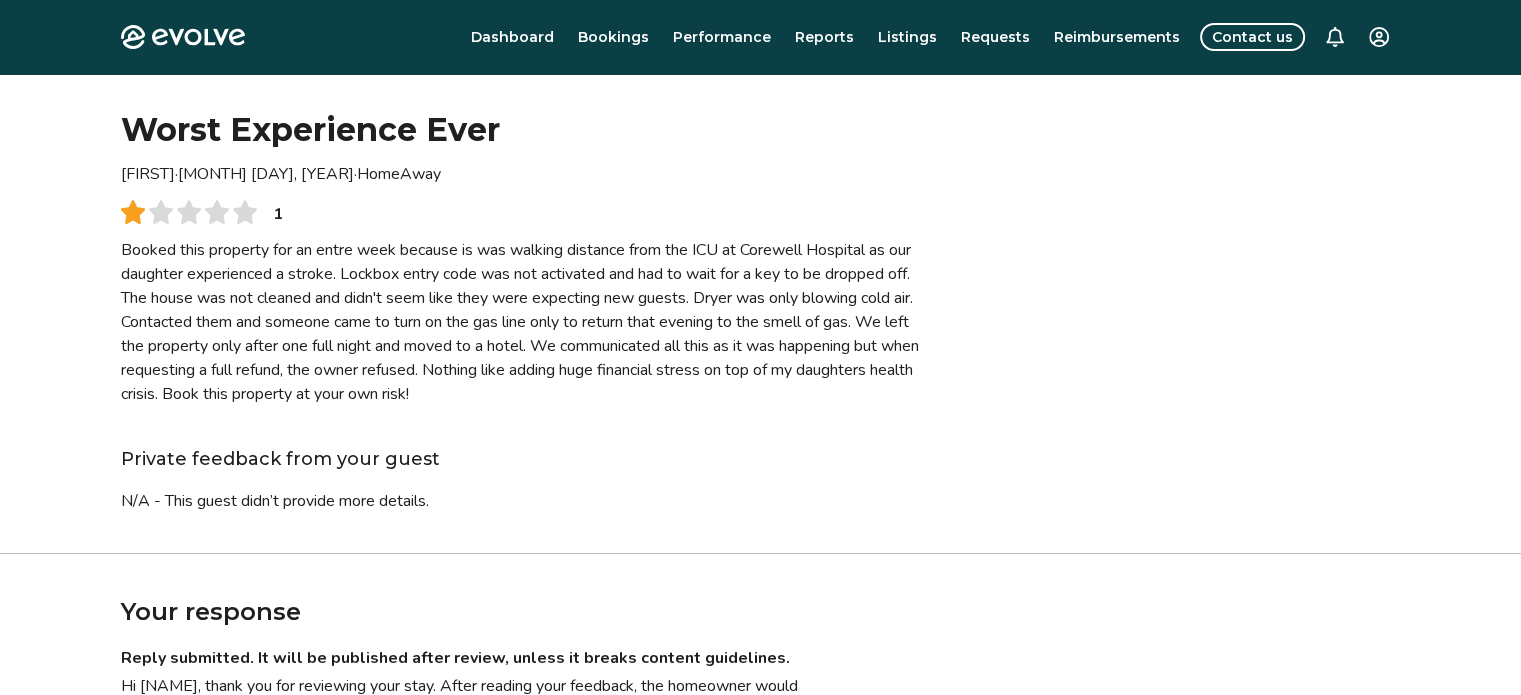 scroll, scrollTop: 0, scrollLeft: 0, axis: both 